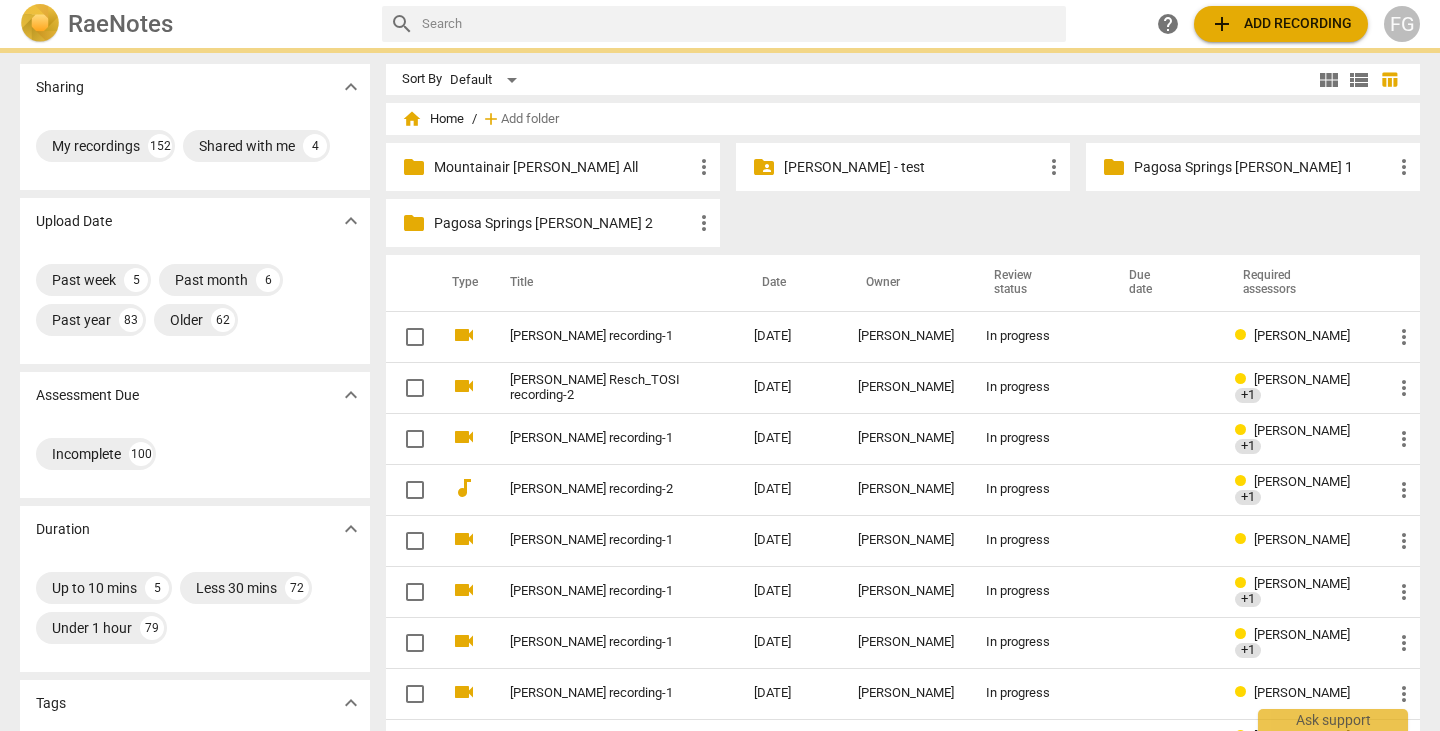 scroll, scrollTop: 0, scrollLeft: 0, axis: both 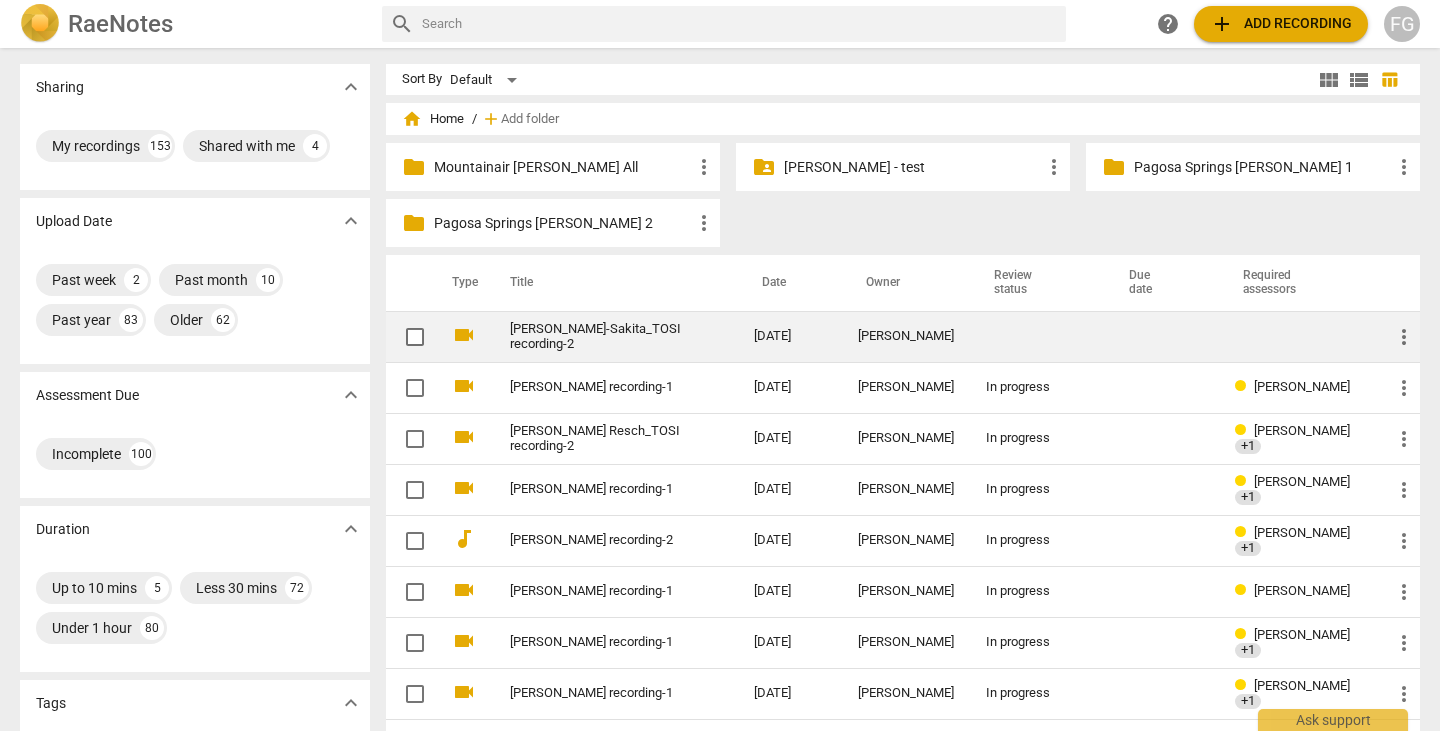 click on "Sherry Fung-Sakita_TOSI recording-2" at bounding box center (612, 336) 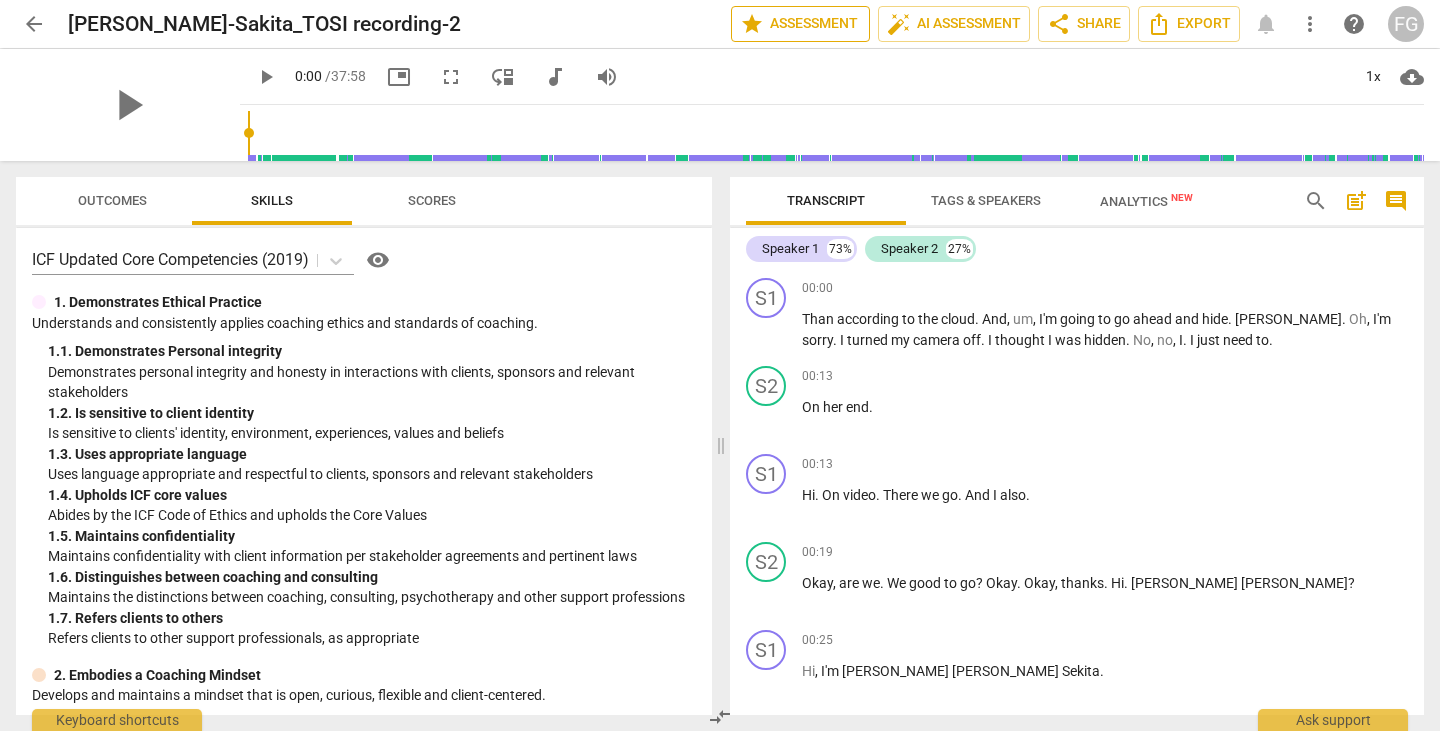 click on "star    Assessment" at bounding box center [800, 24] 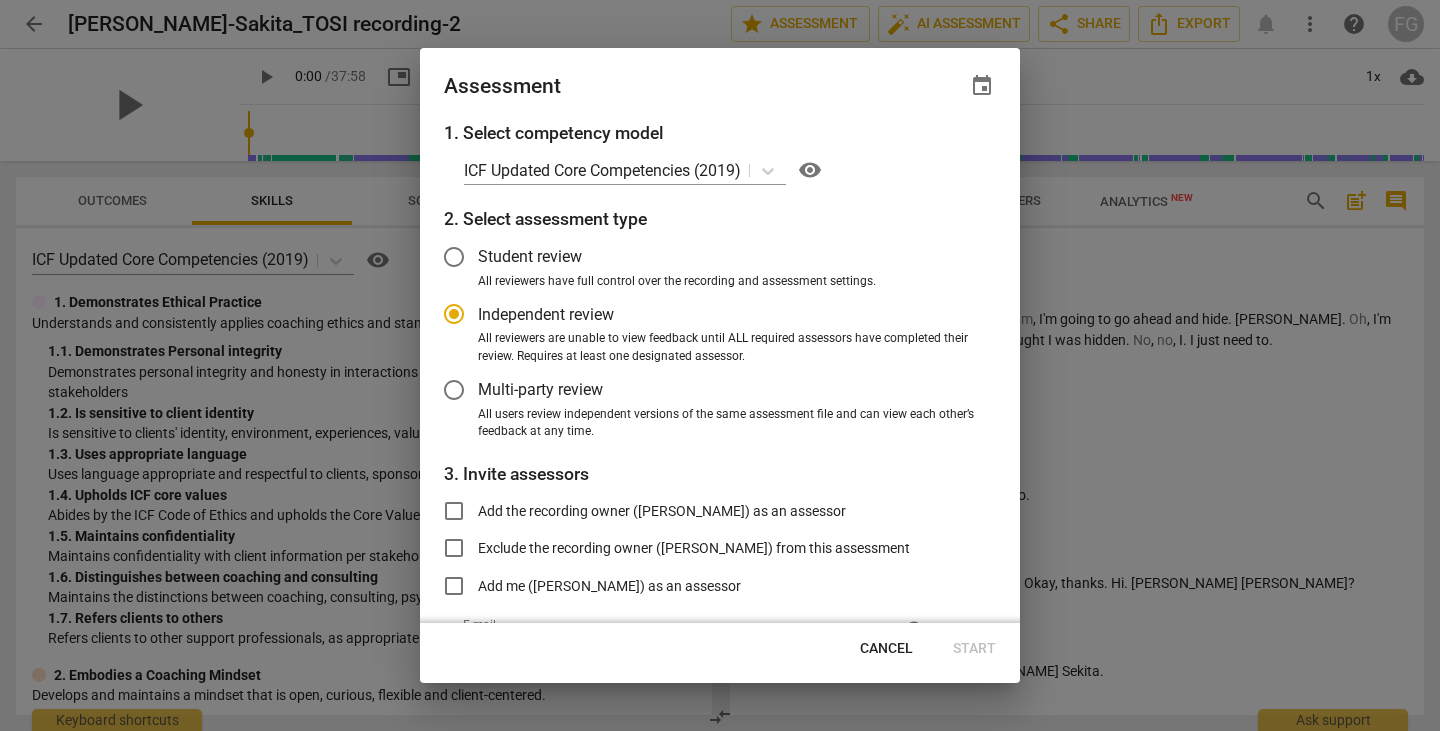 radio on "false" 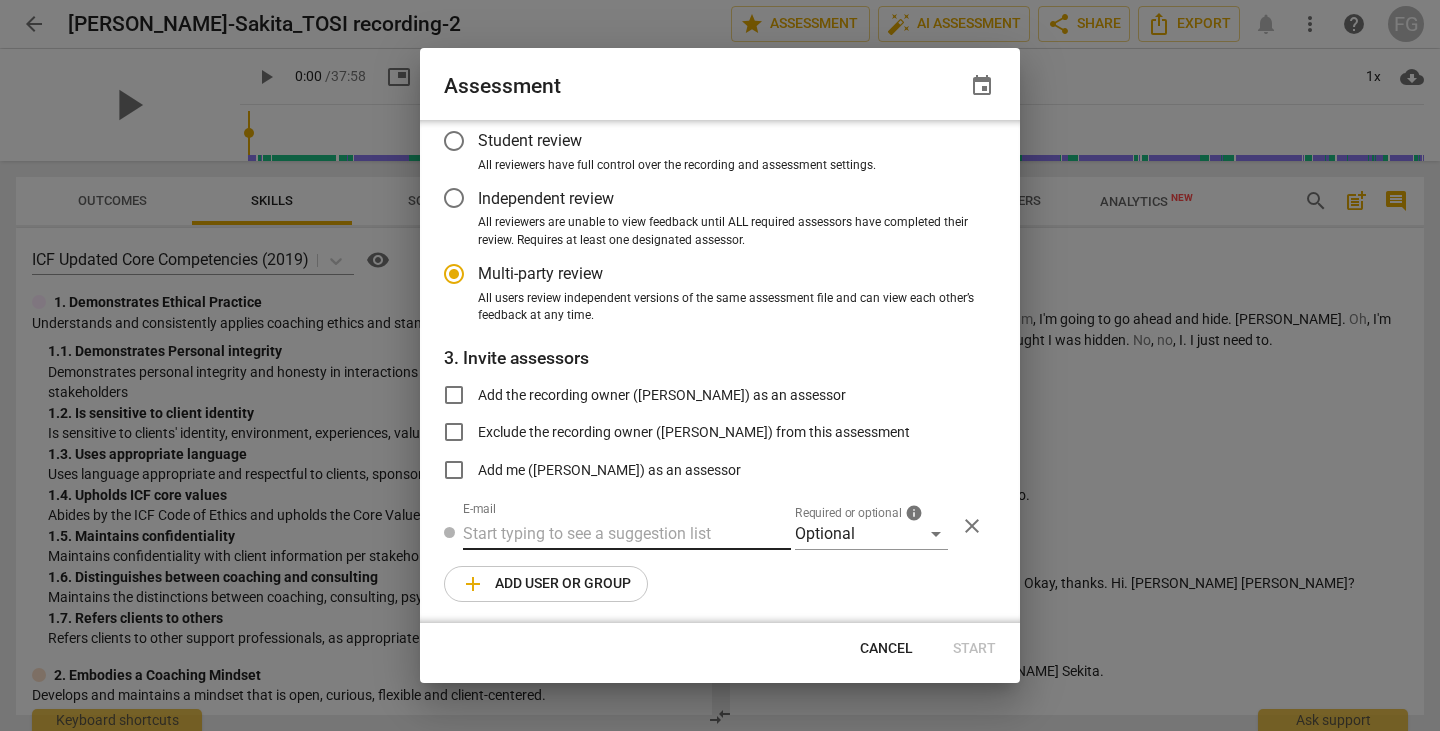 radio on "false" 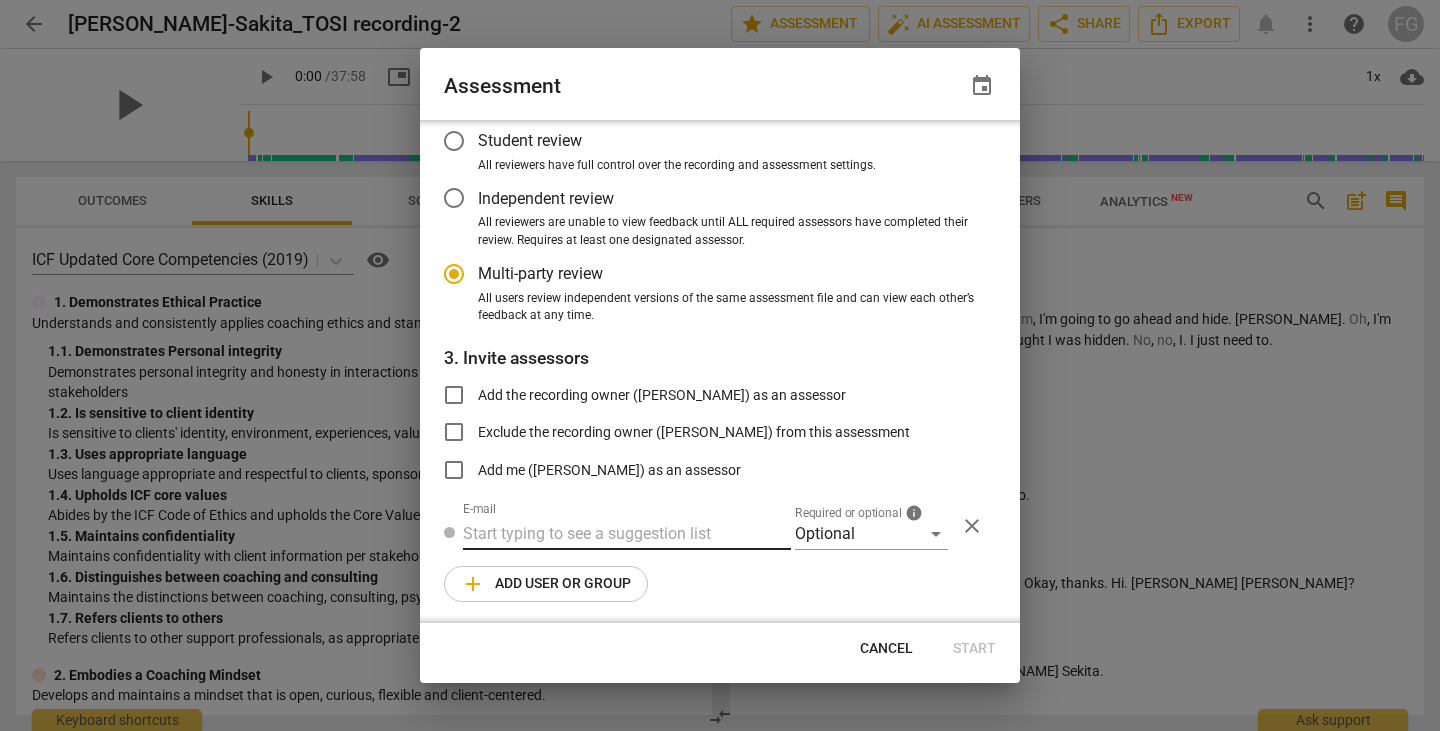scroll, scrollTop: 118, scrollLeft: 0, axis: vertical 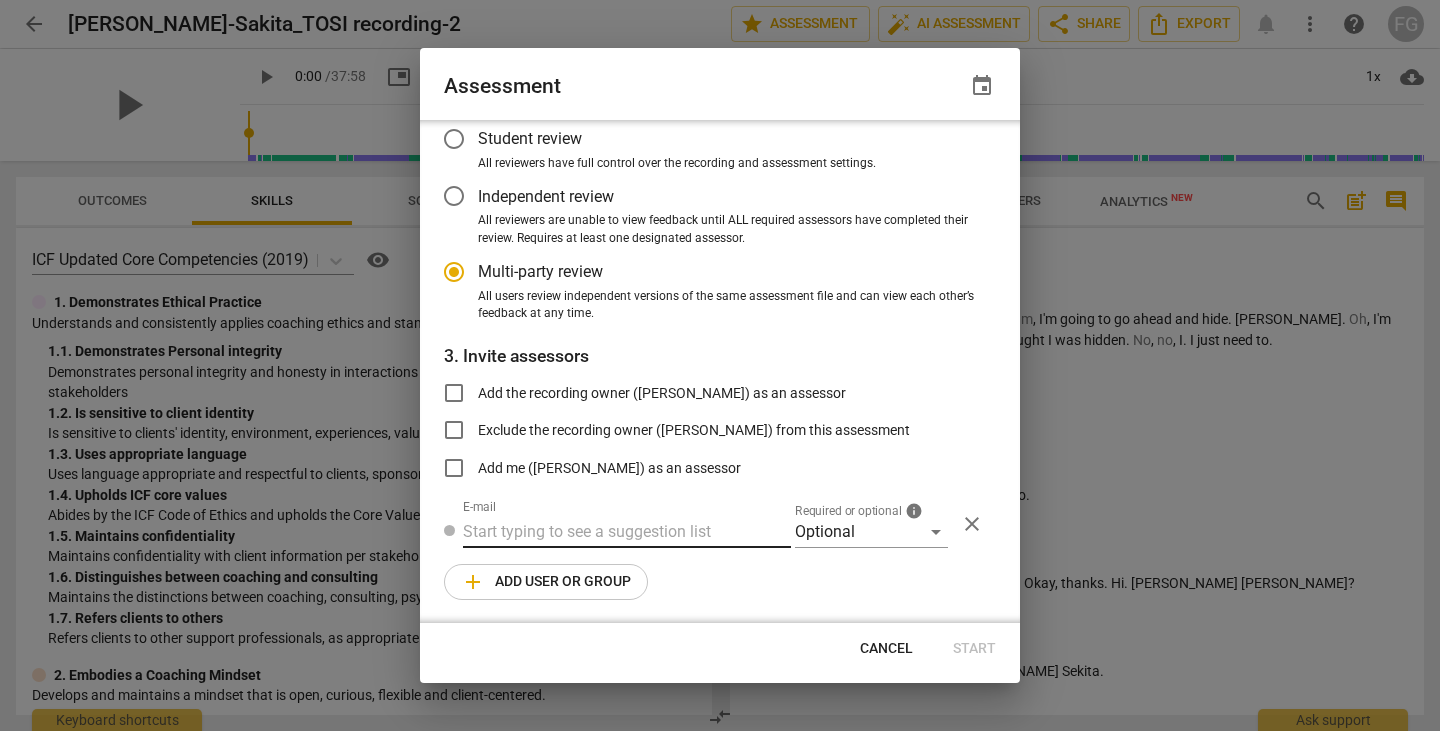 click at bounding box center [627, 532] 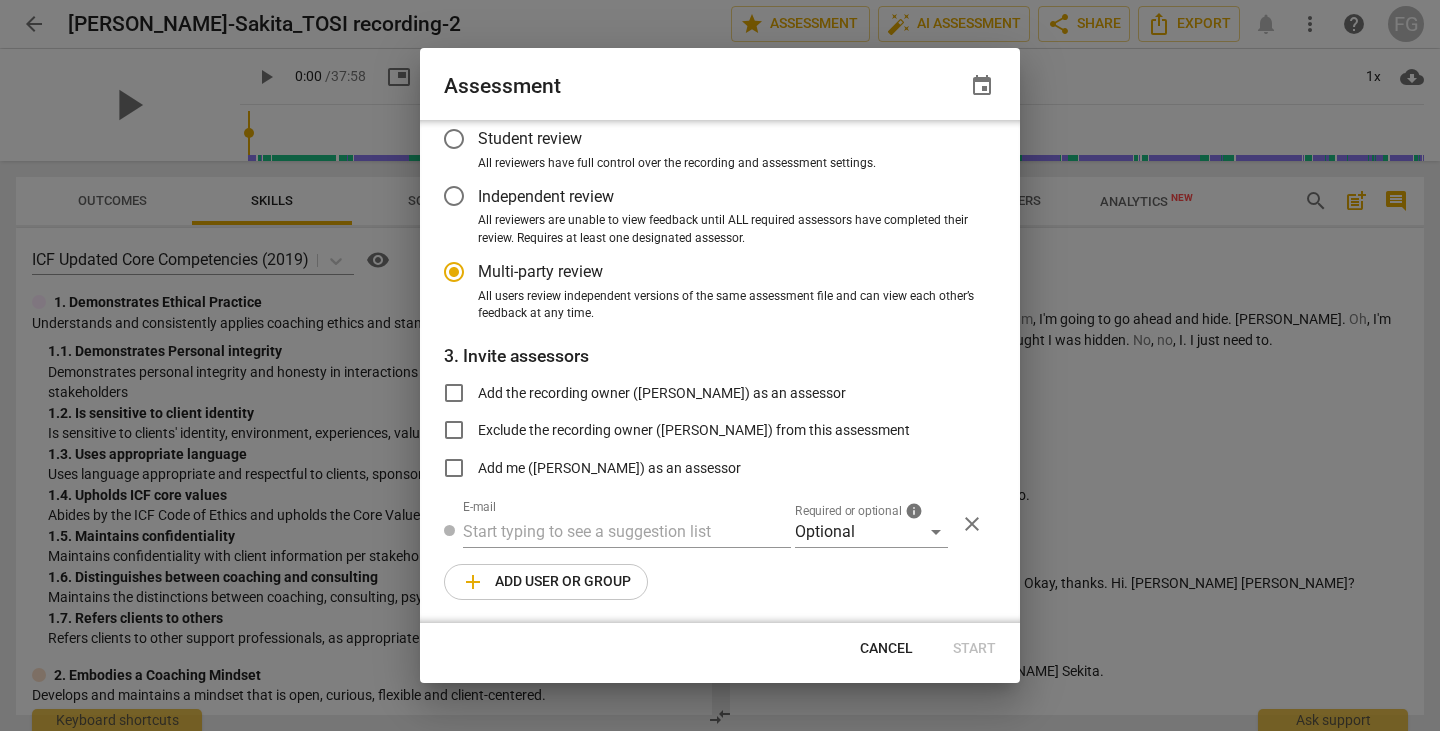 paste on "carl.franco@invitechange.com" 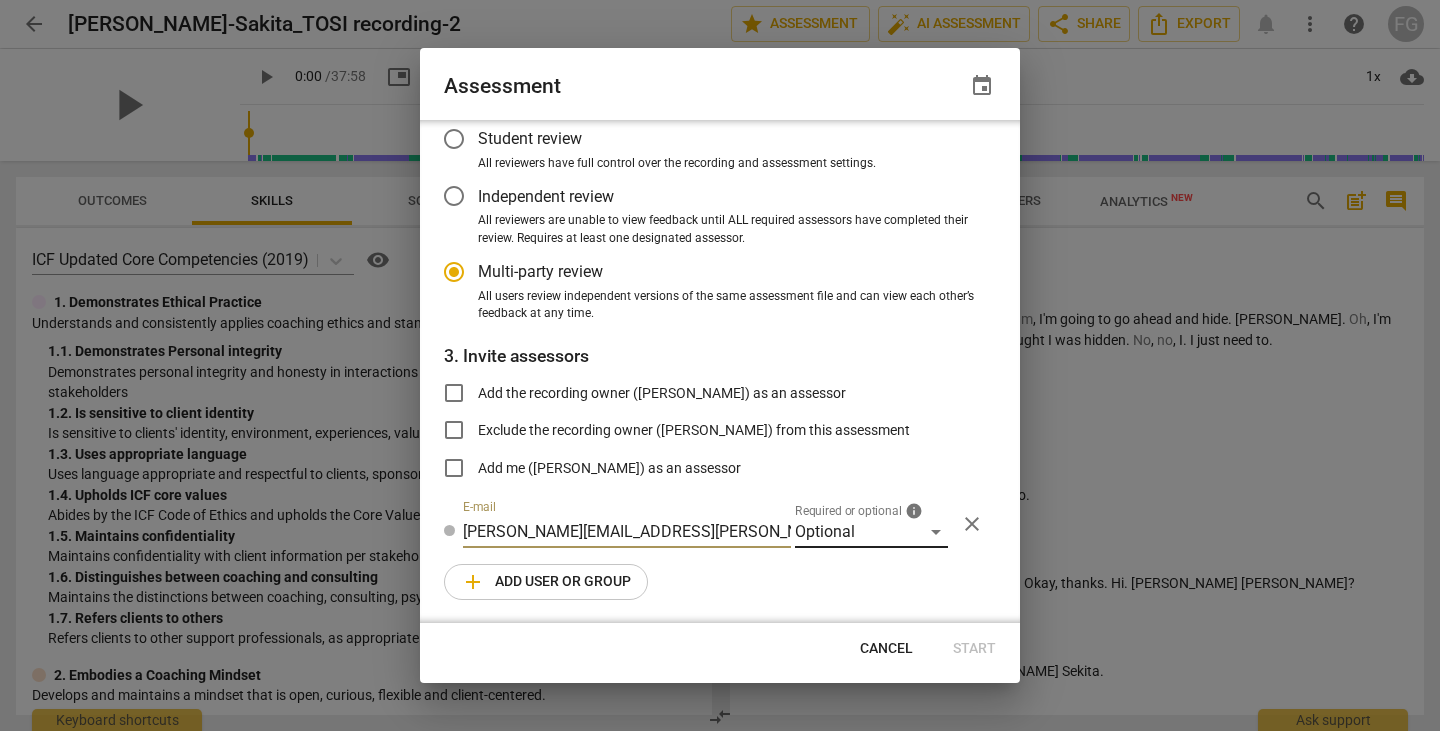type on "carl.franco@invitechange.com" 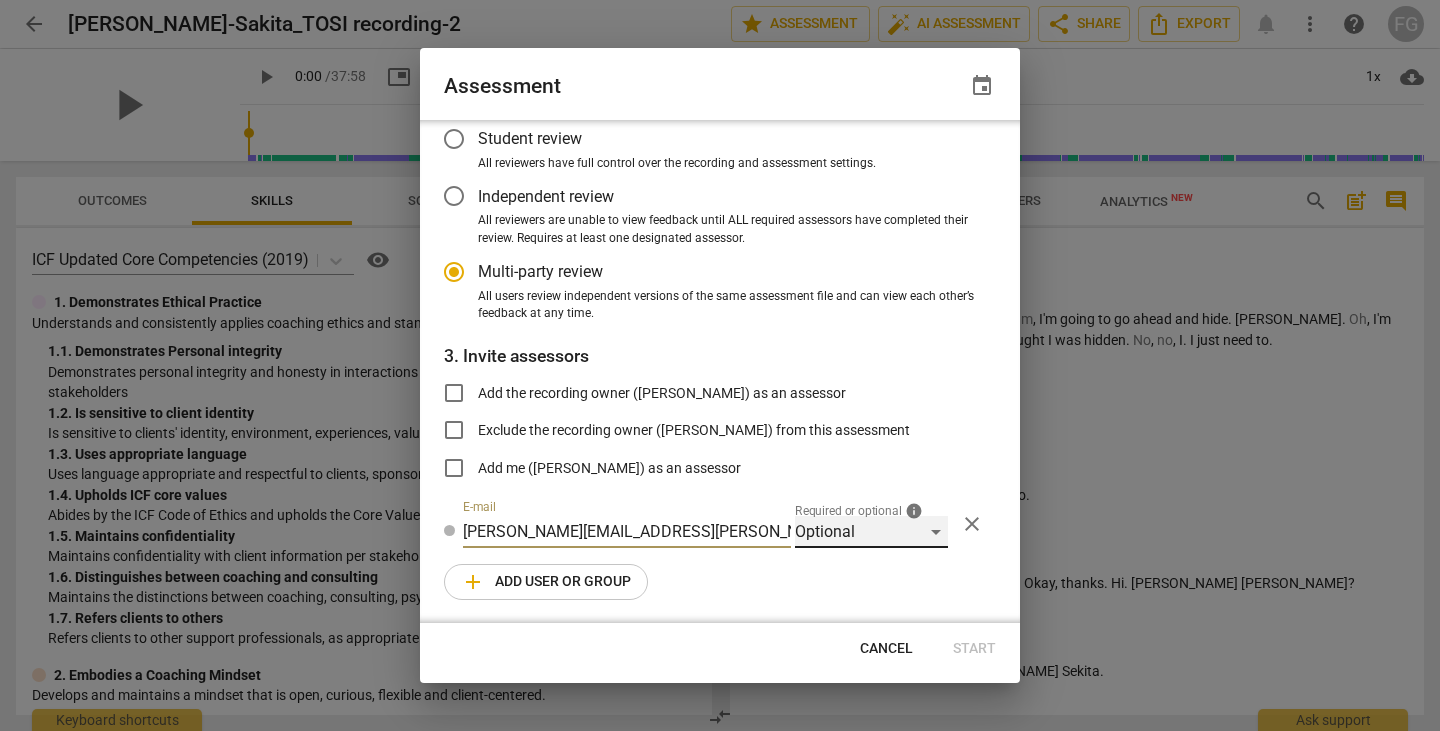 click on "Optional" at bounding box center [871, 532] 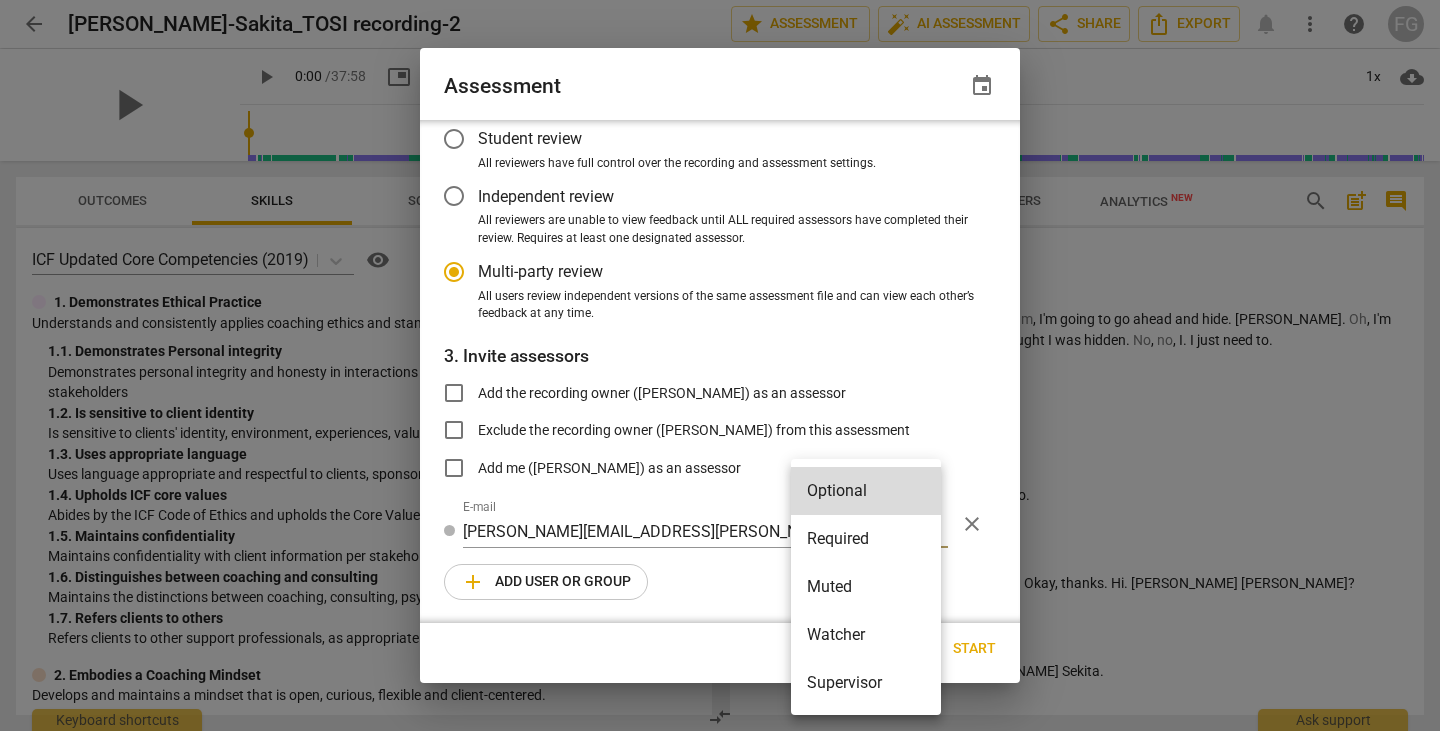 click on "Required" at bounding box center (866, 539) 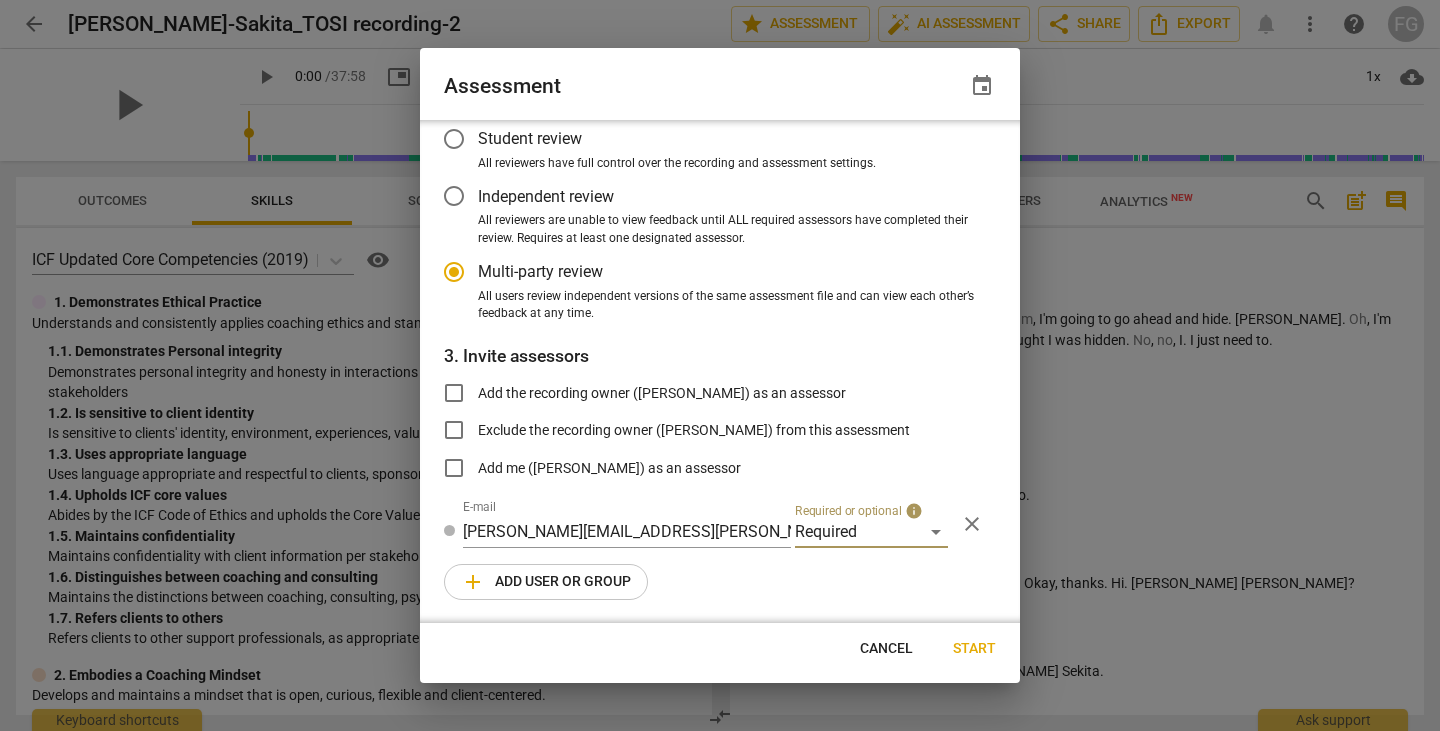 click on "add Add user or group" at bounding box center (546, 582) 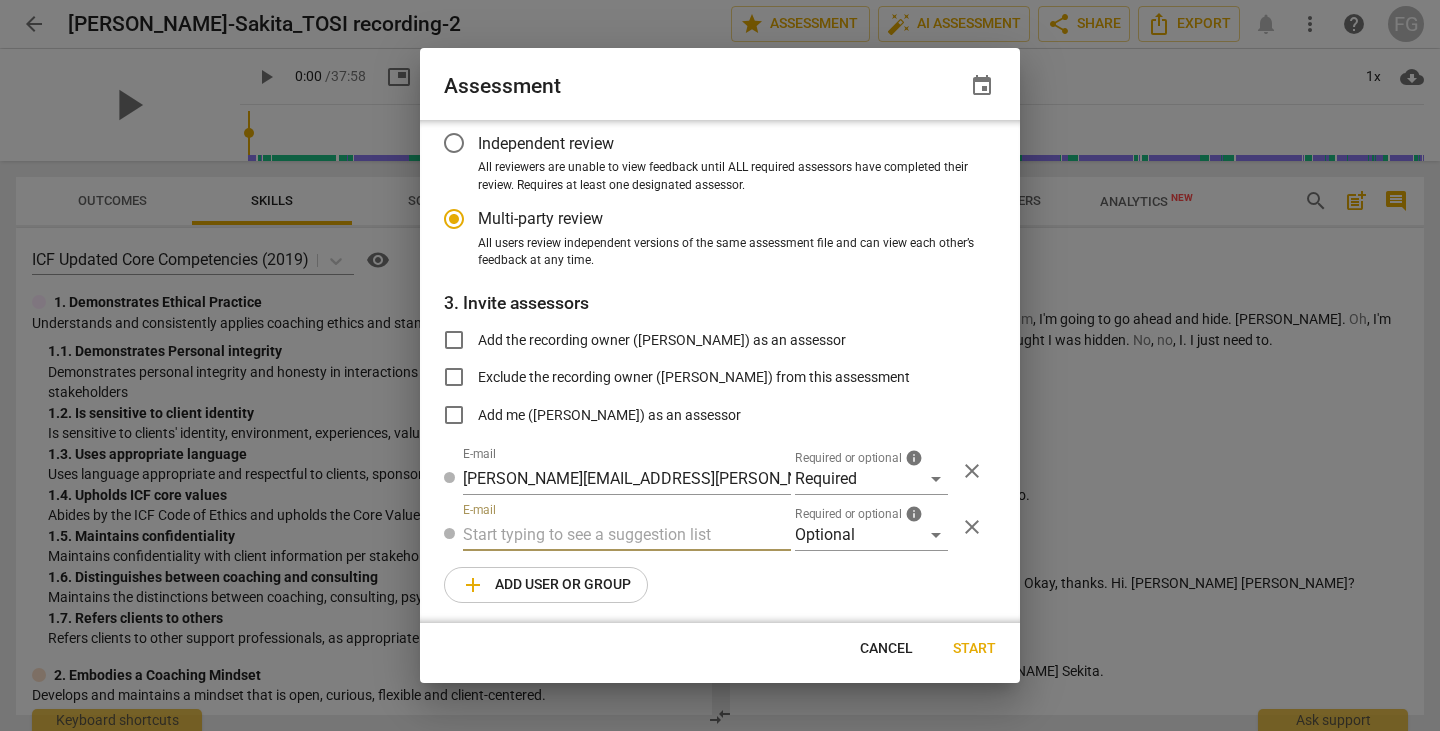 scroll, scrollTop: 174, scrollLeft: 0, axis: vertical 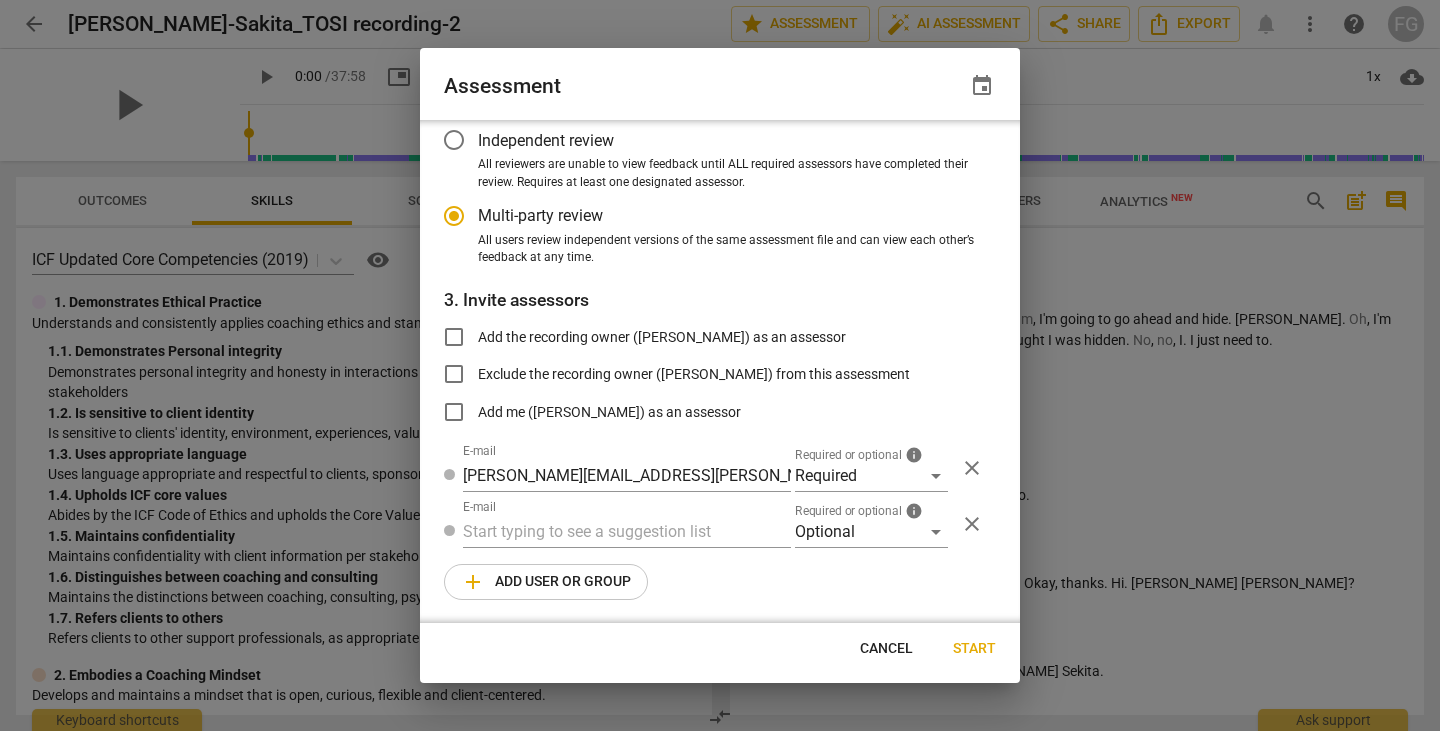 radio on "false" 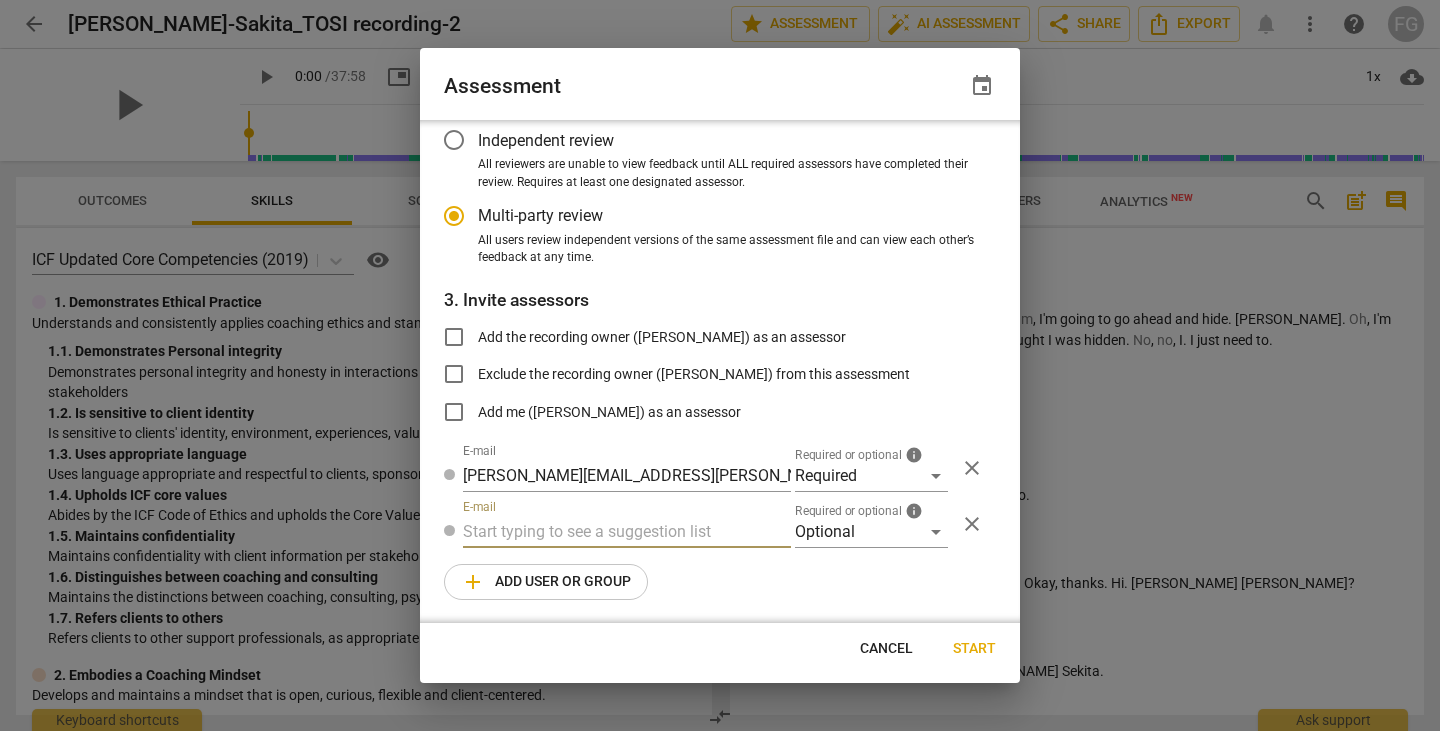 click at bounding box center (627, 532) 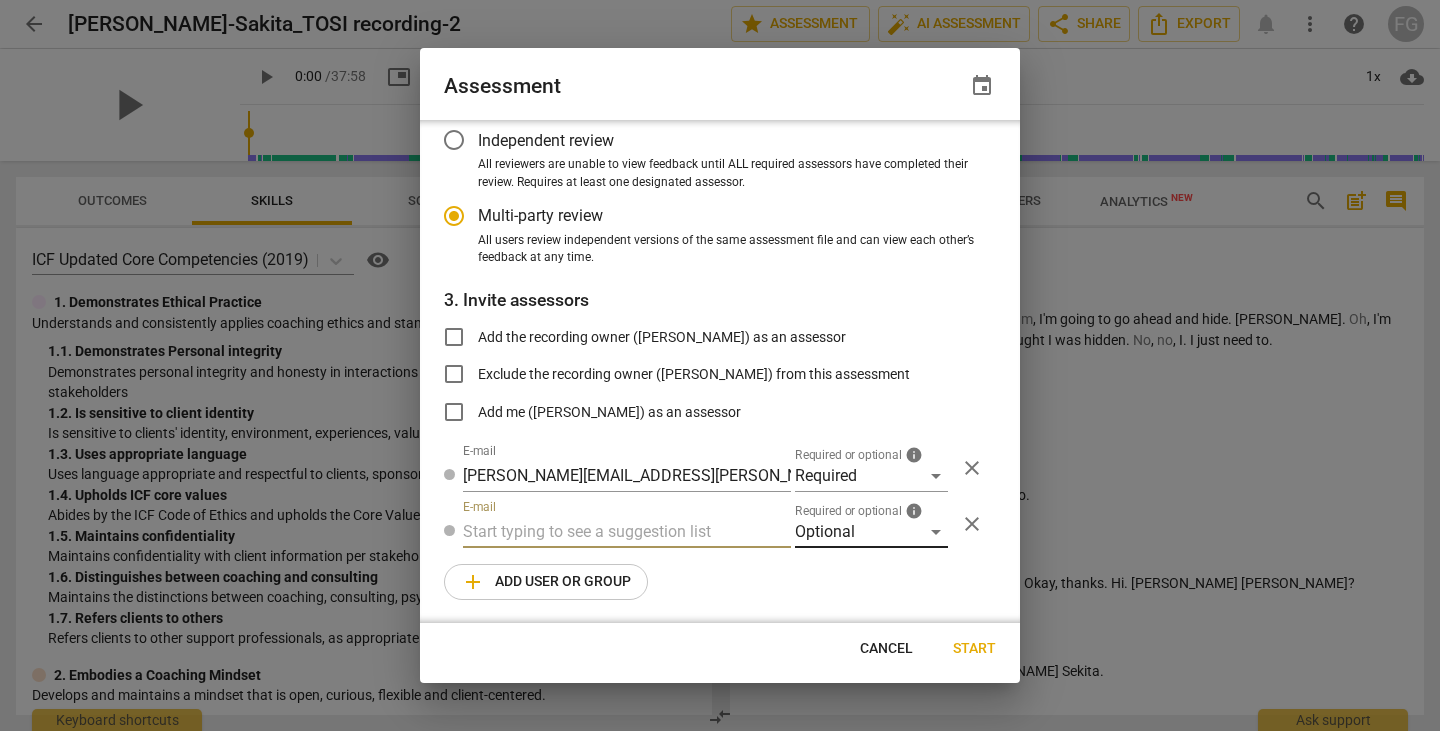 paste on "sherryfung@yahoo.com" 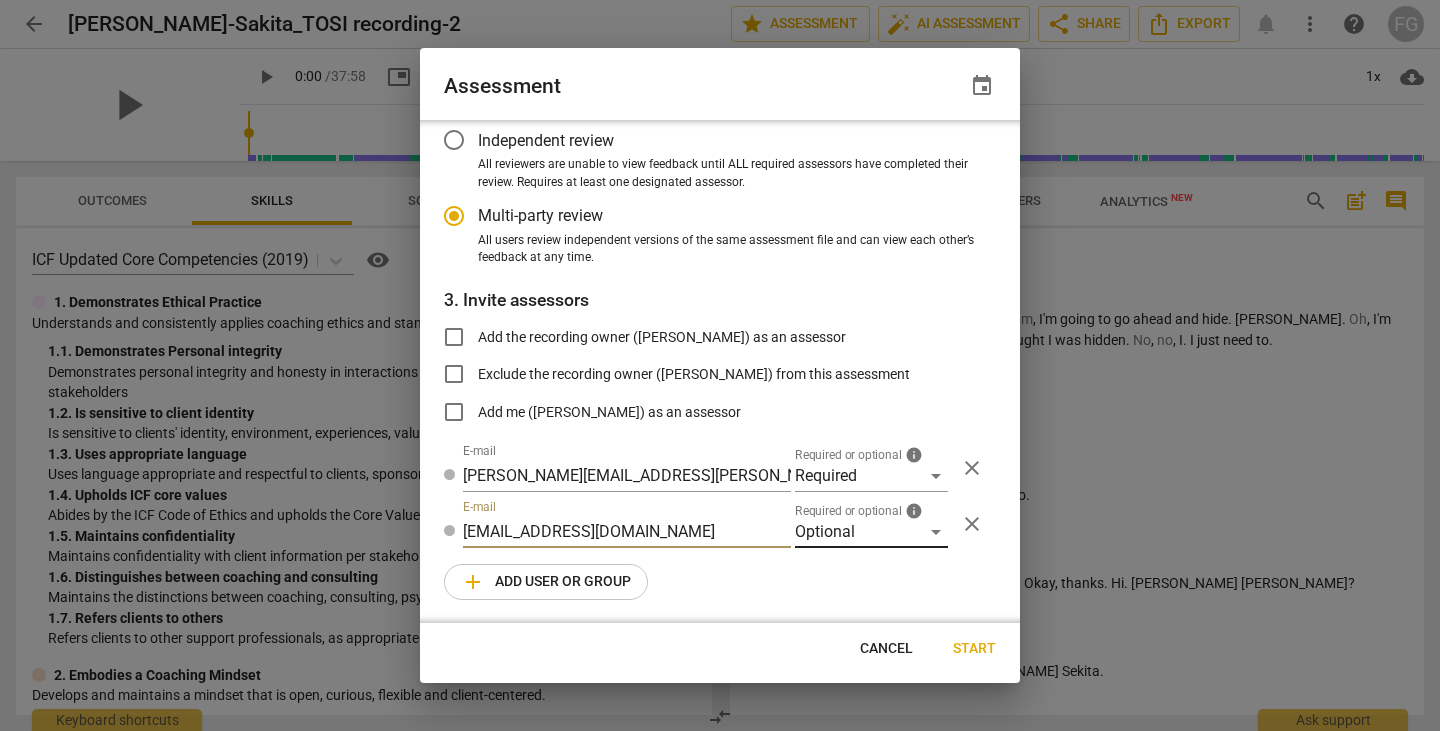 type on "sherryfung@yahoo.com" 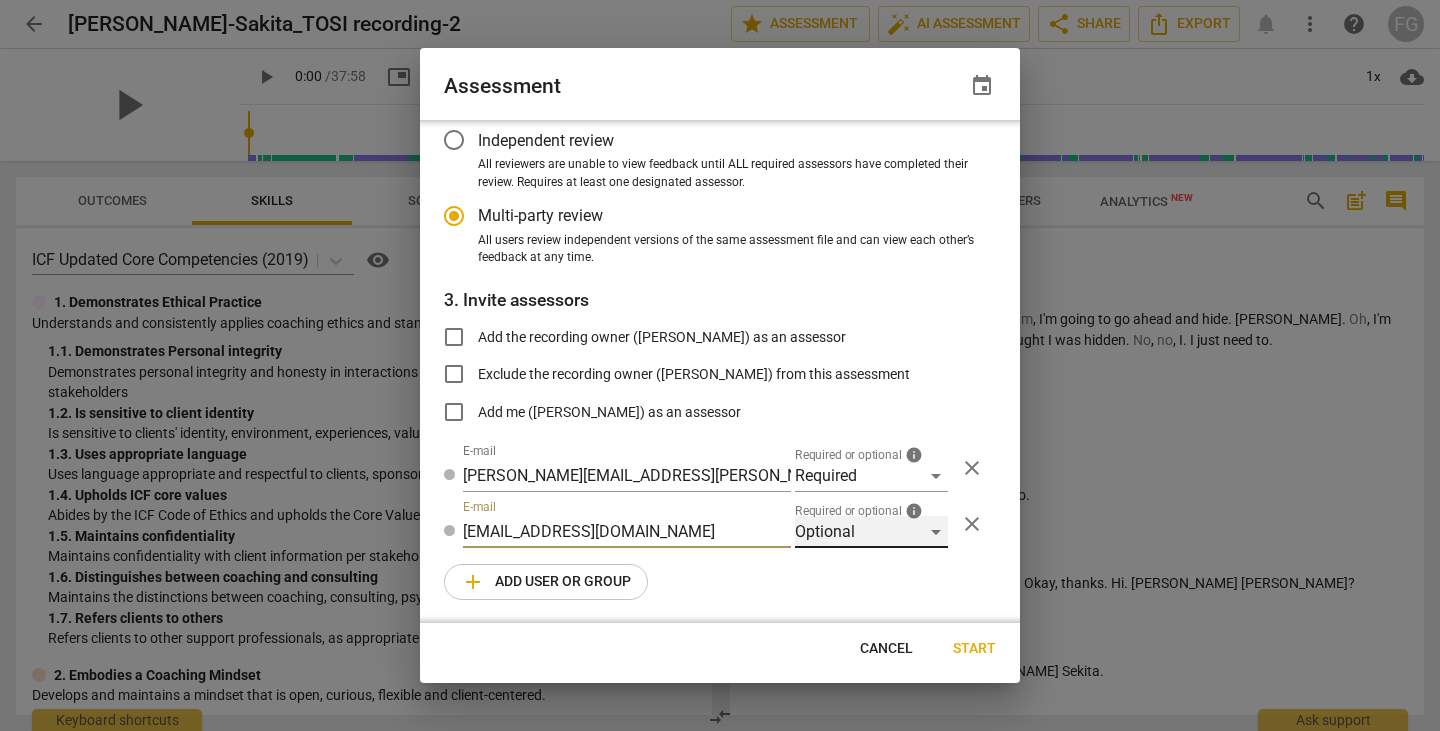 click on "Optional" at bounding box center [871, 532] 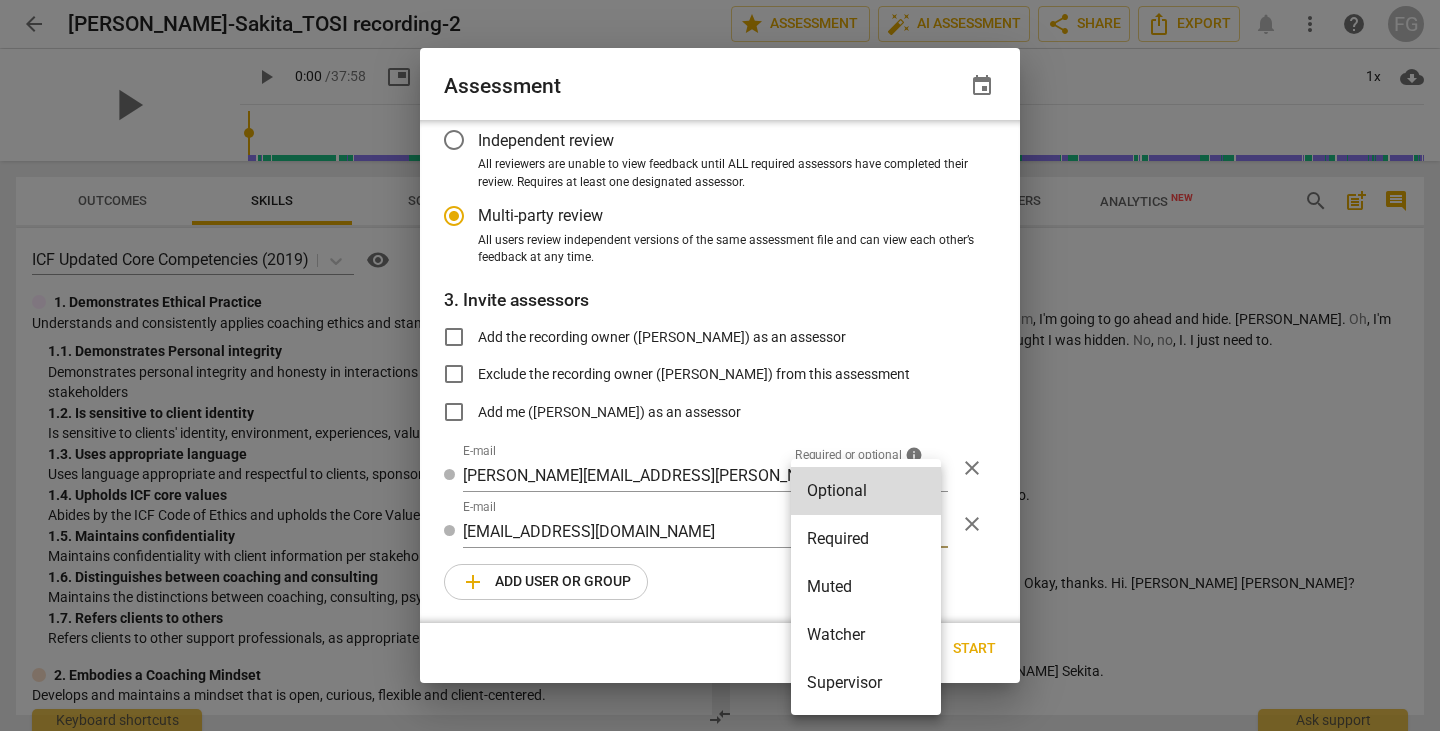 click on "Required" at bounding box center (866, 539) 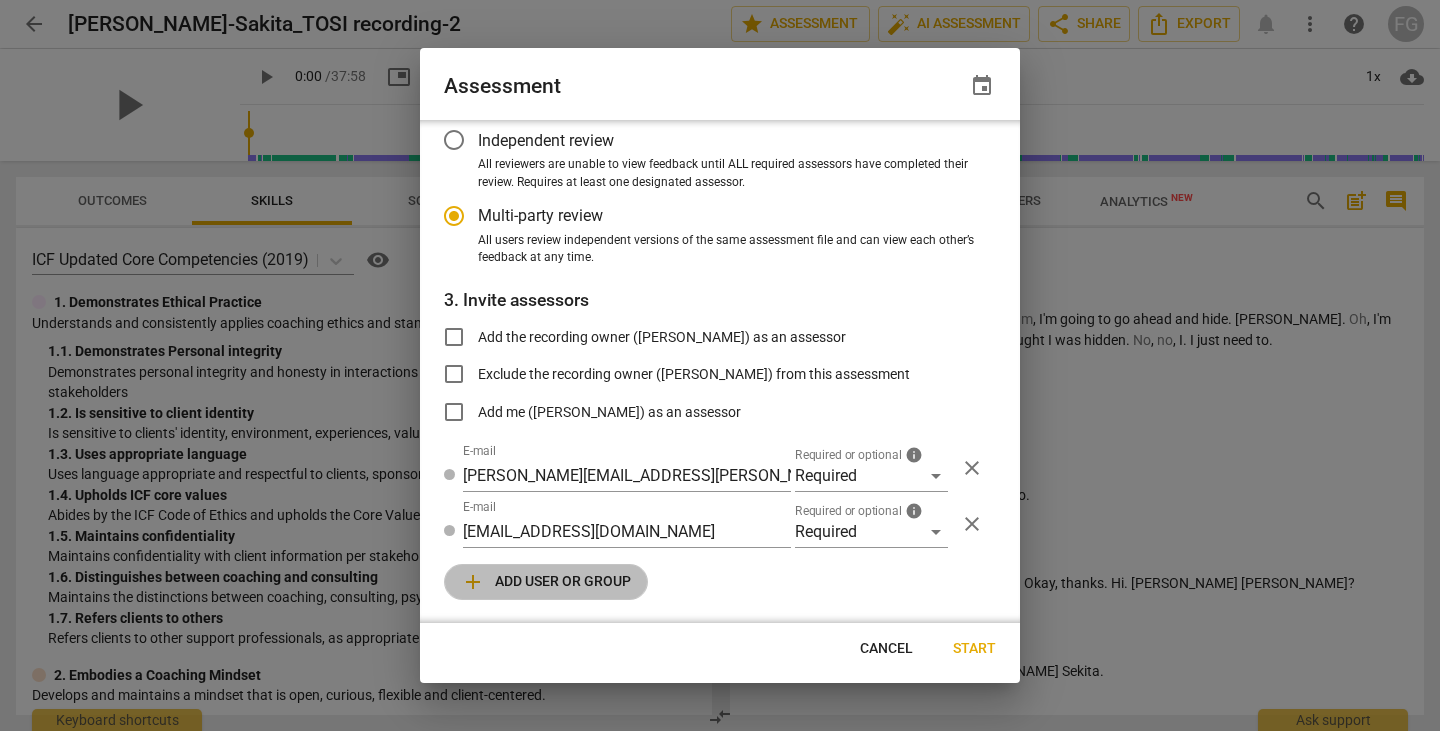 click on "add Add user or group" at bounding box center (546, 582) 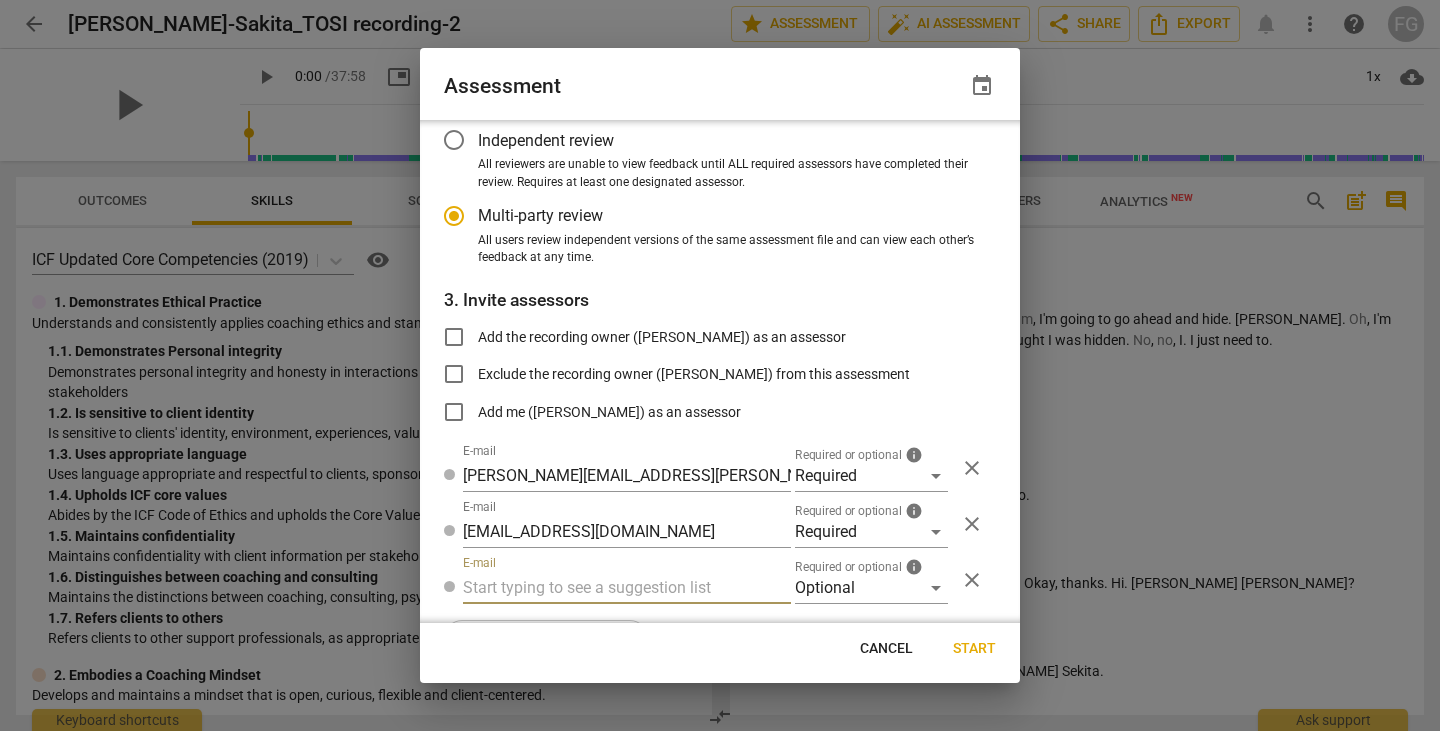 type on "f" 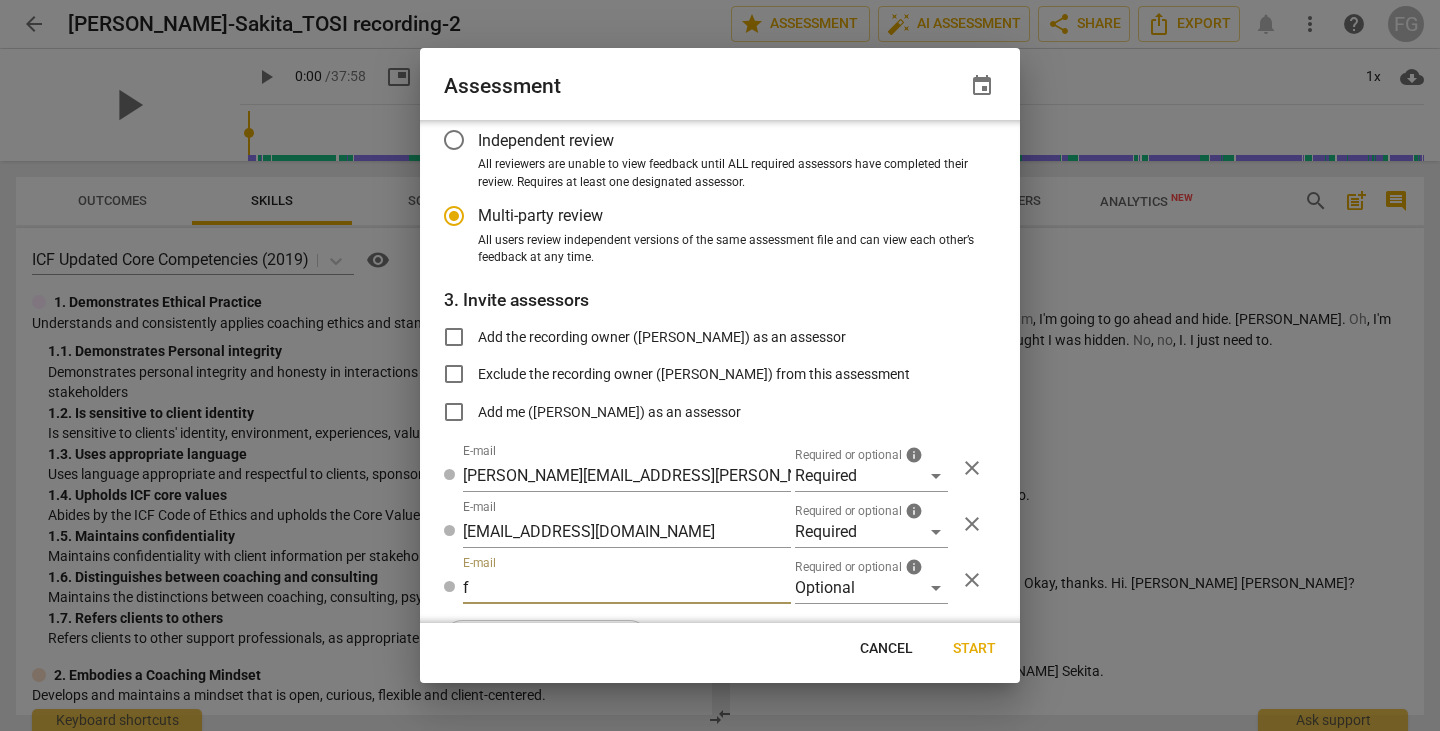 radio on "false" 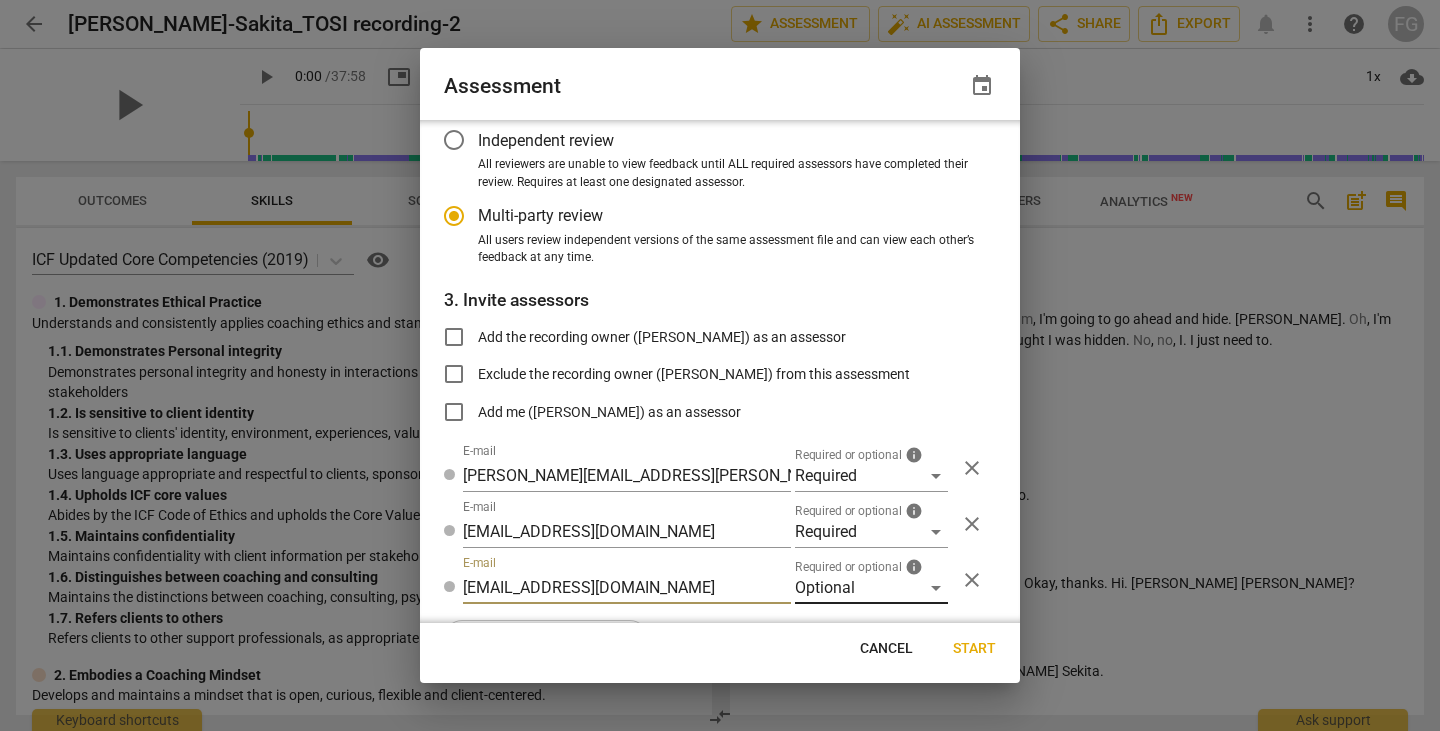type on "fgaillour@gmail.com" 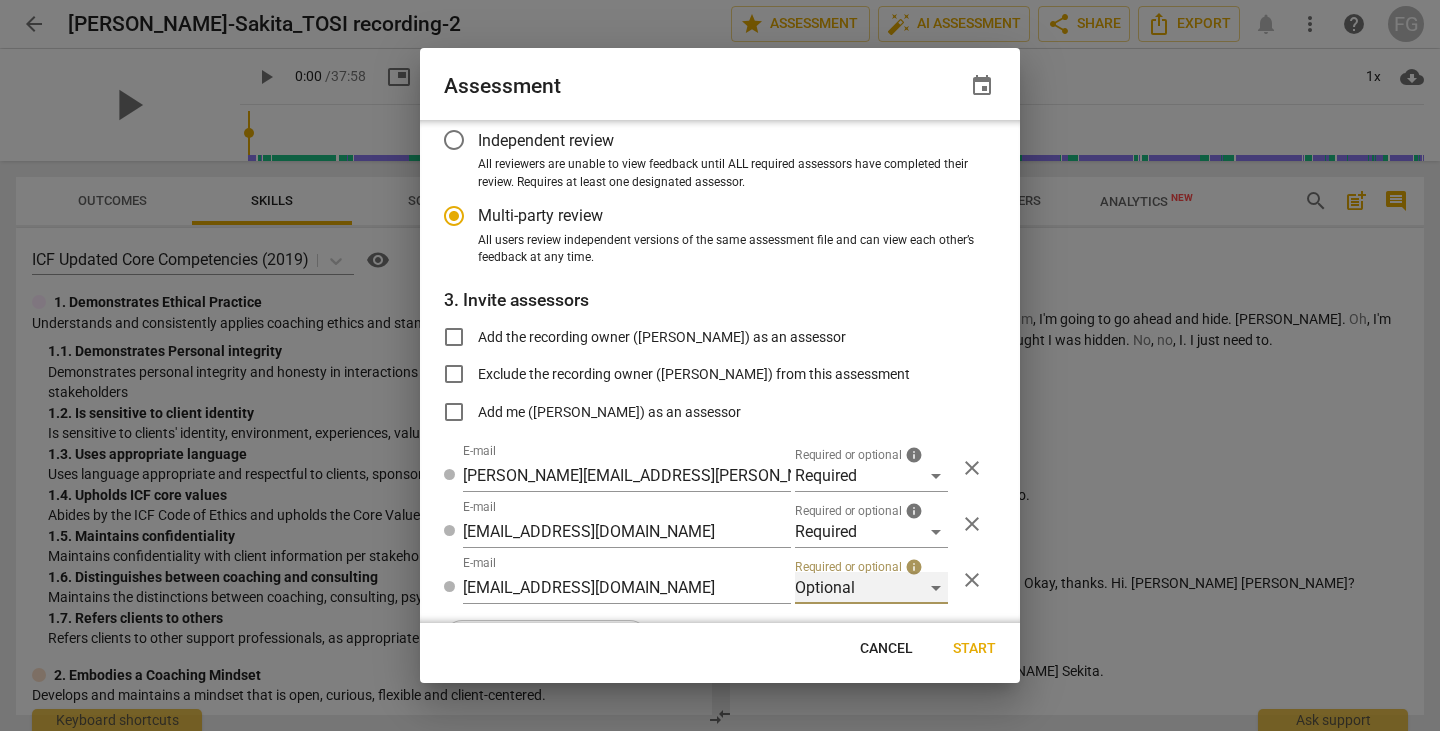 click on "Optional" at bounding box center [871, 588] 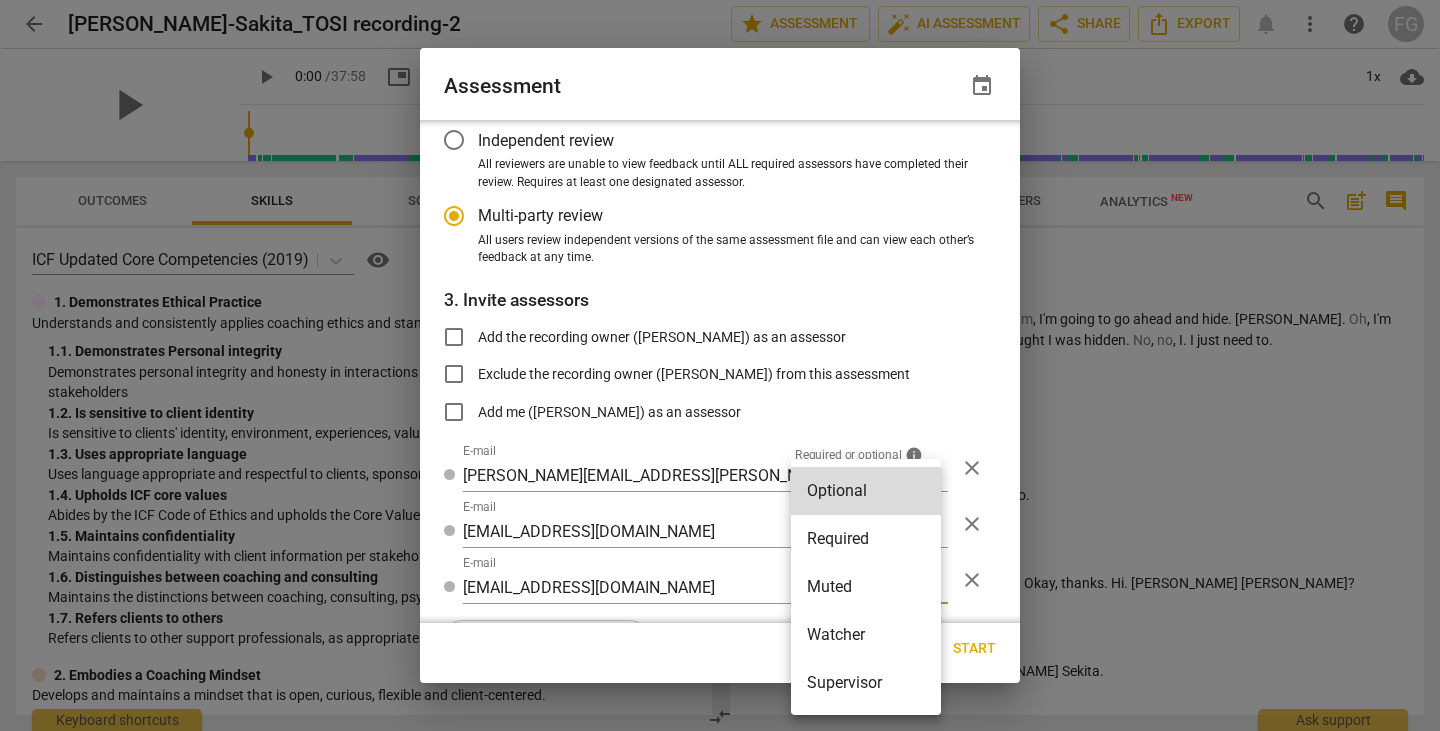 click on "Muted" at bounding box center (866, 587) 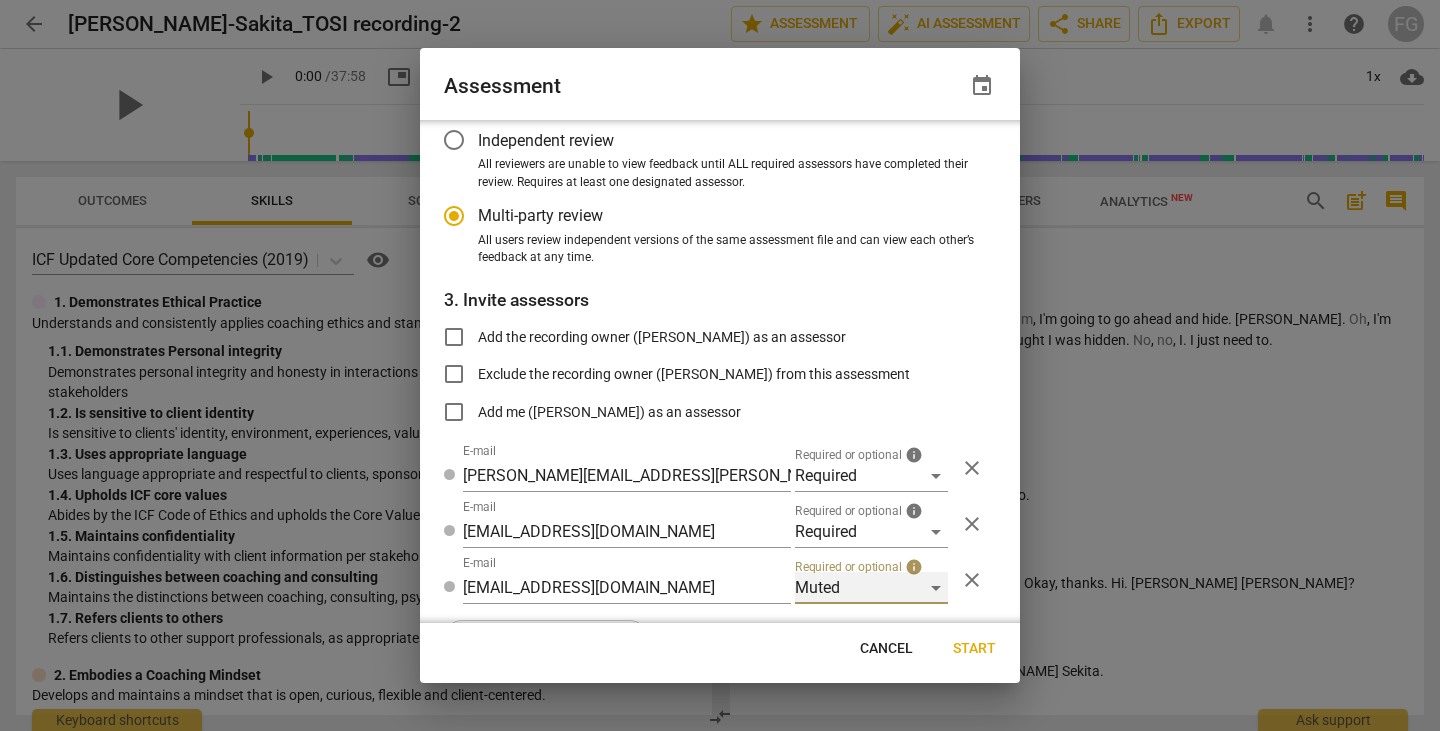 click on "Muted" at bounding box center (871, 588) 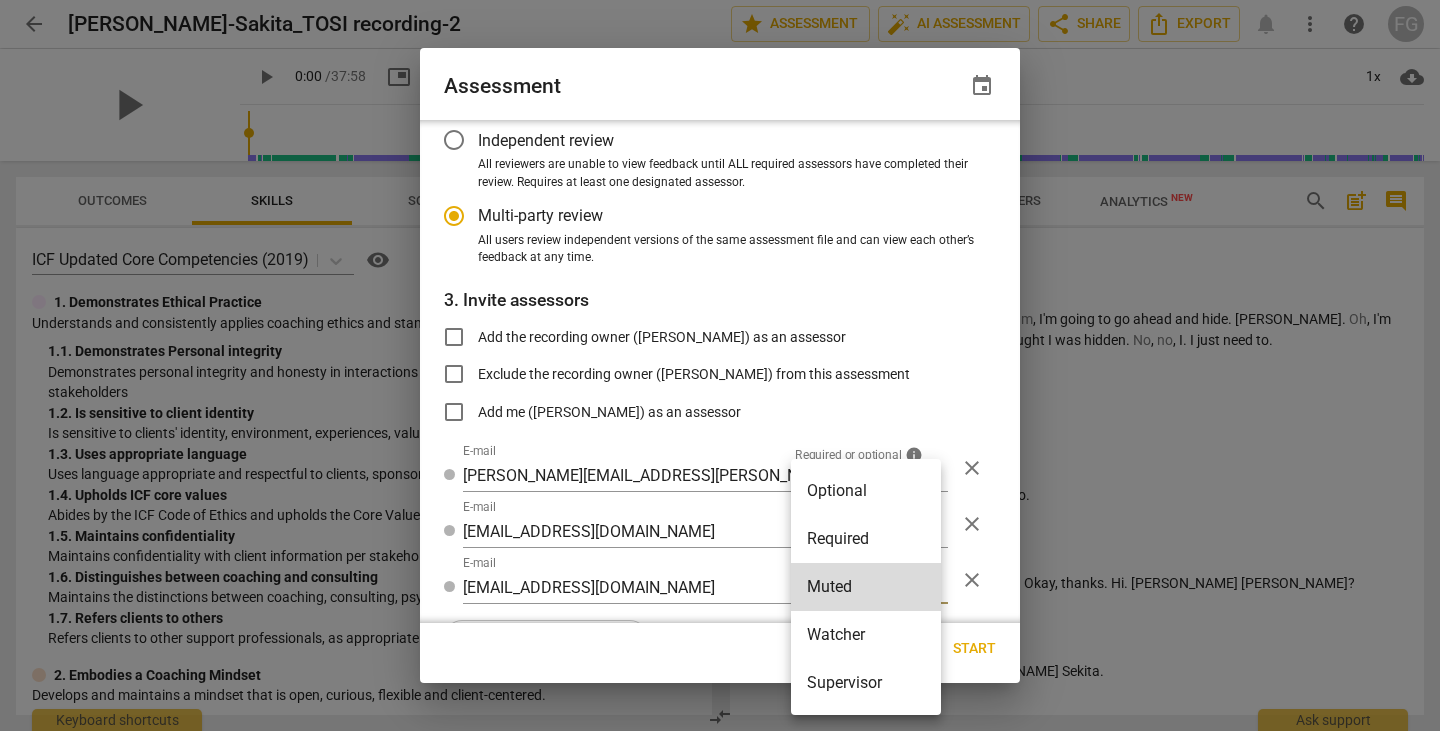 click on "Watcher" at bounding box center (866, 635) 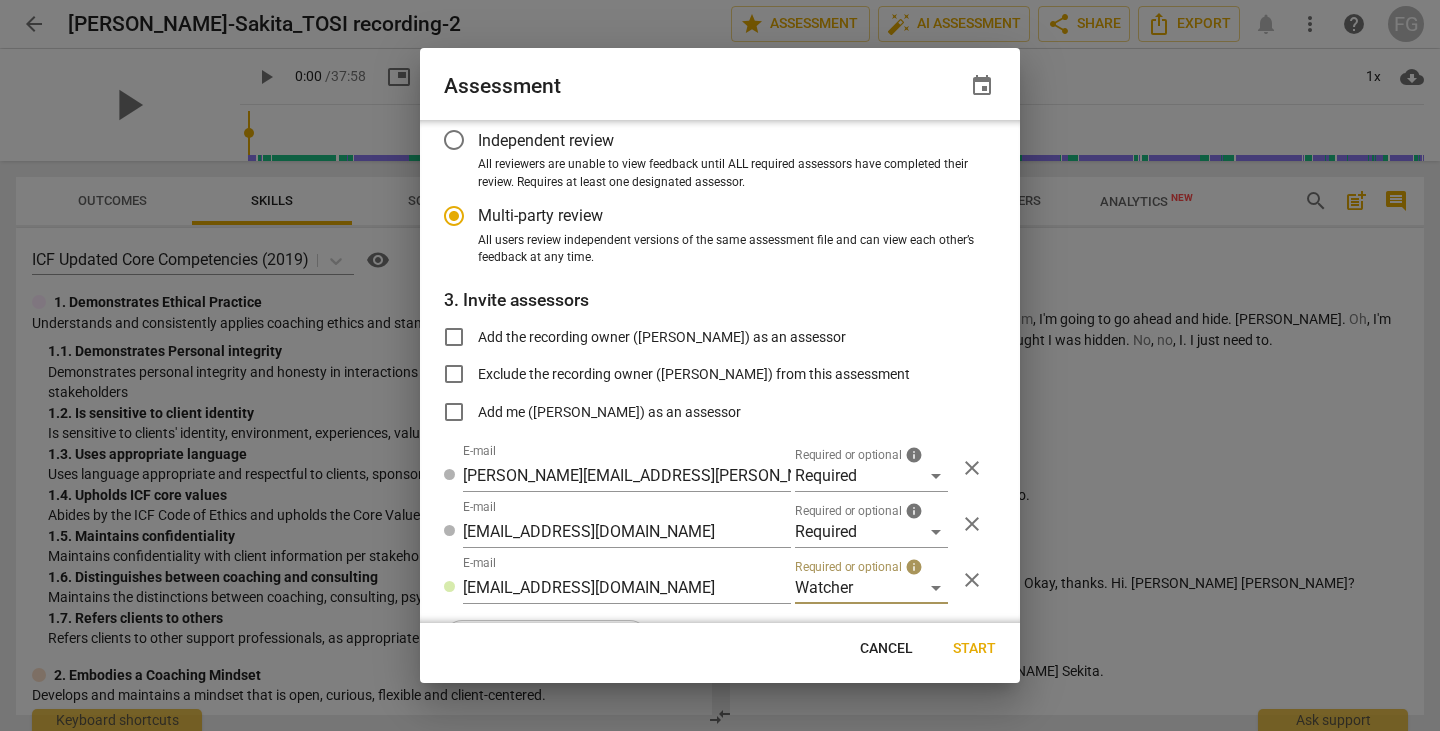 click on "Start" at bounding box center (974, 649) 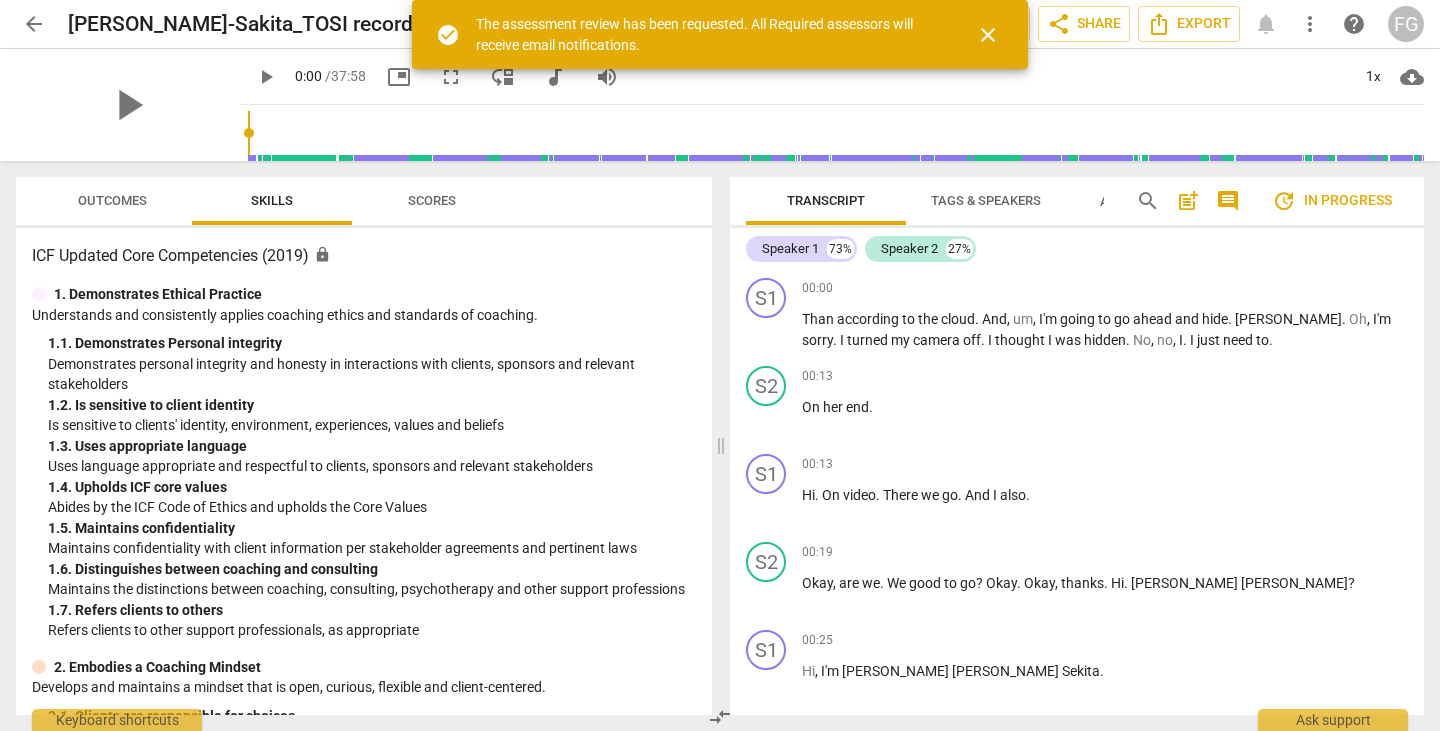 click on "close" at bounding box center (988, 35) 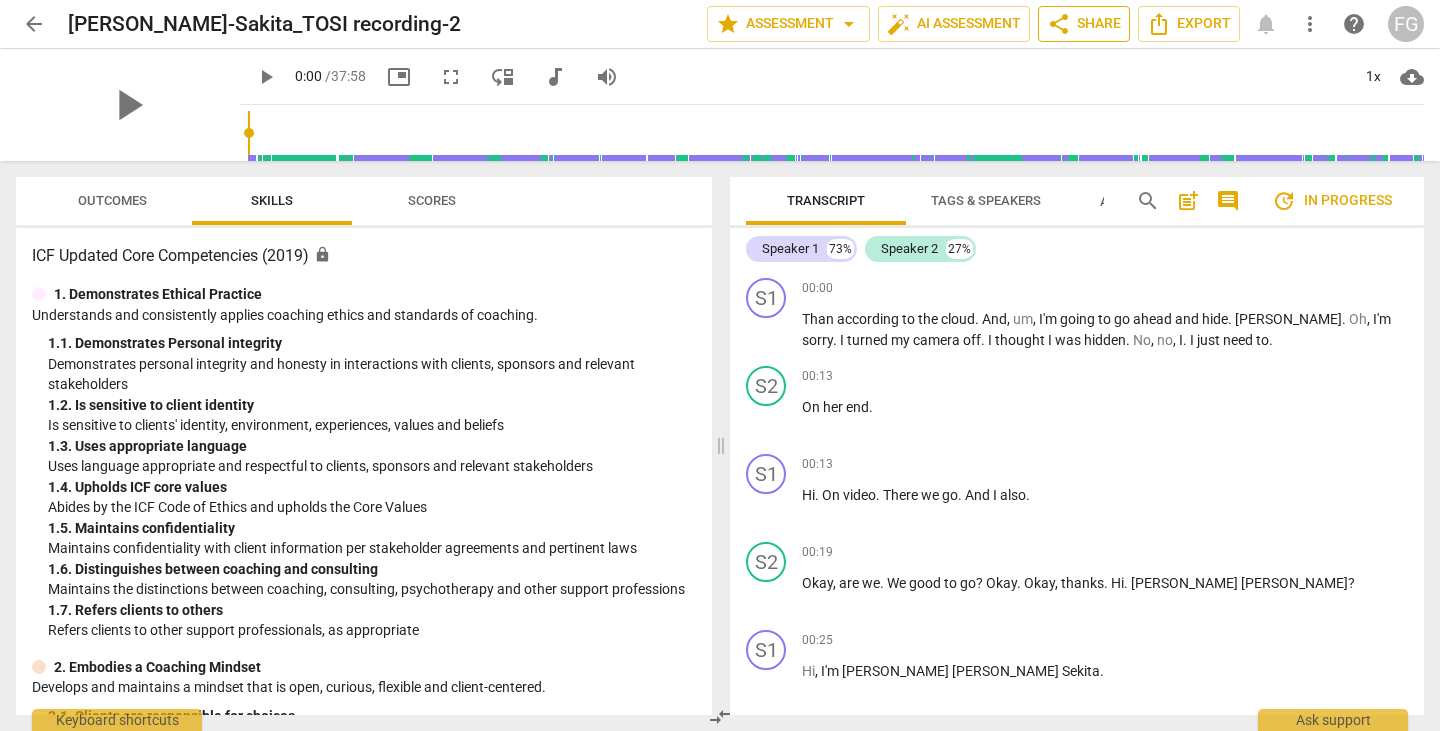 click on "share    Share" at bounding box center [1084, 24] 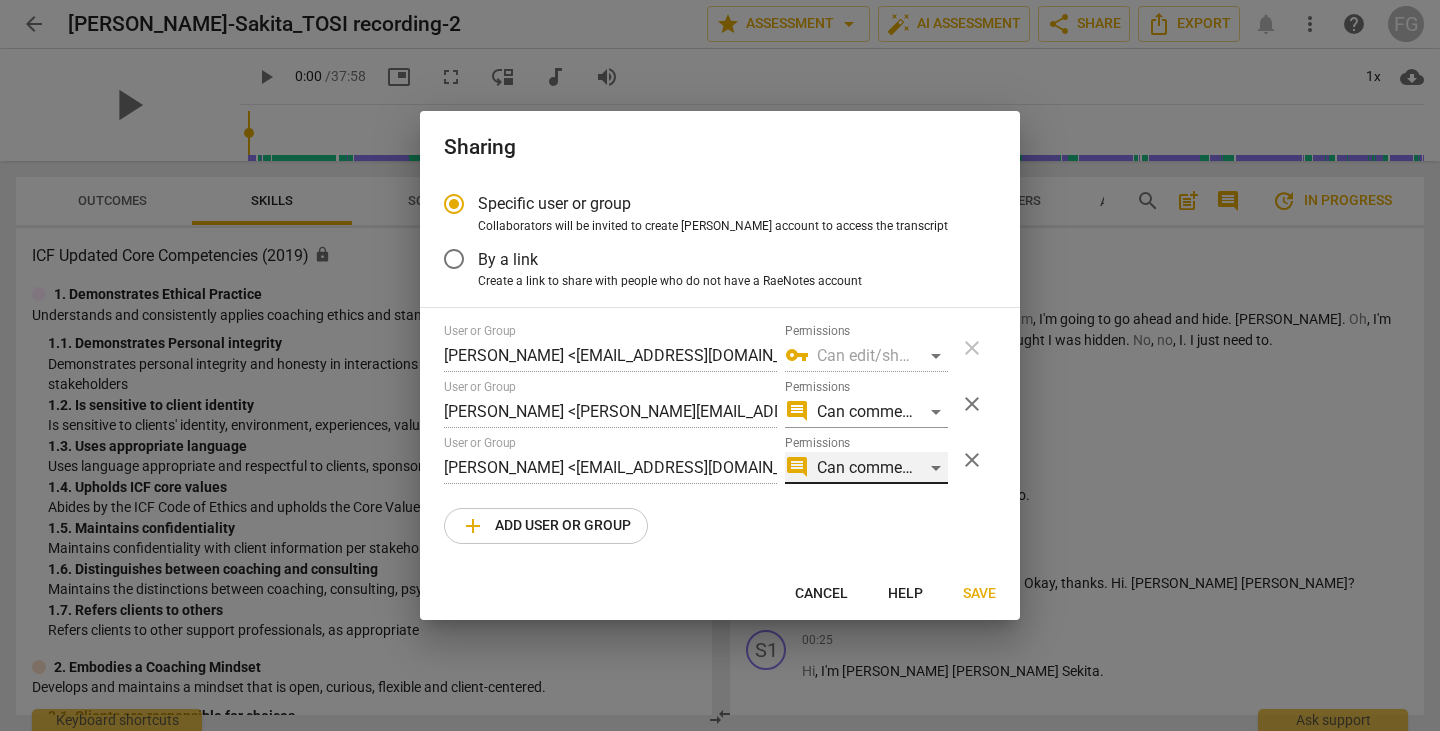 click on "comment Can comment" at bounding box center [866, 468] 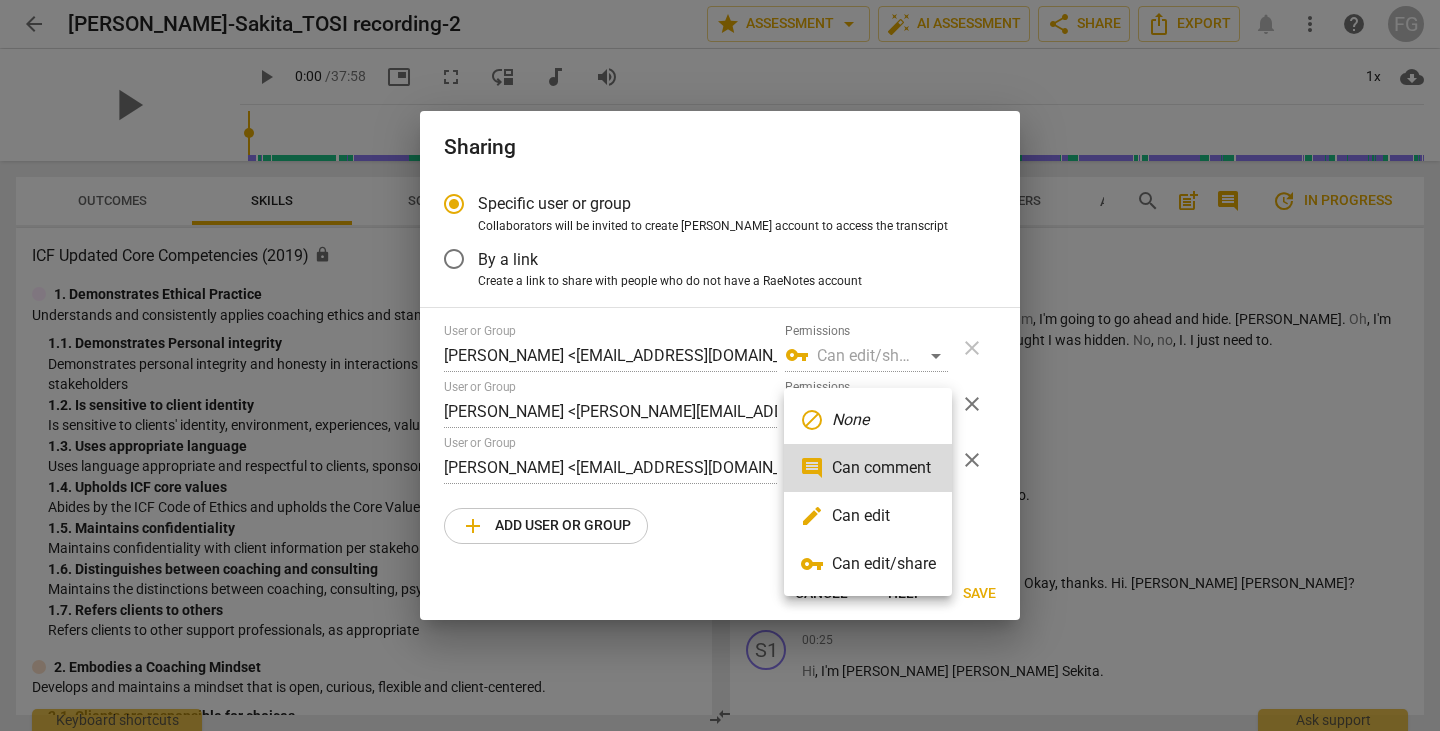 click on "edit Can edit" at bounding box center (868, 516) 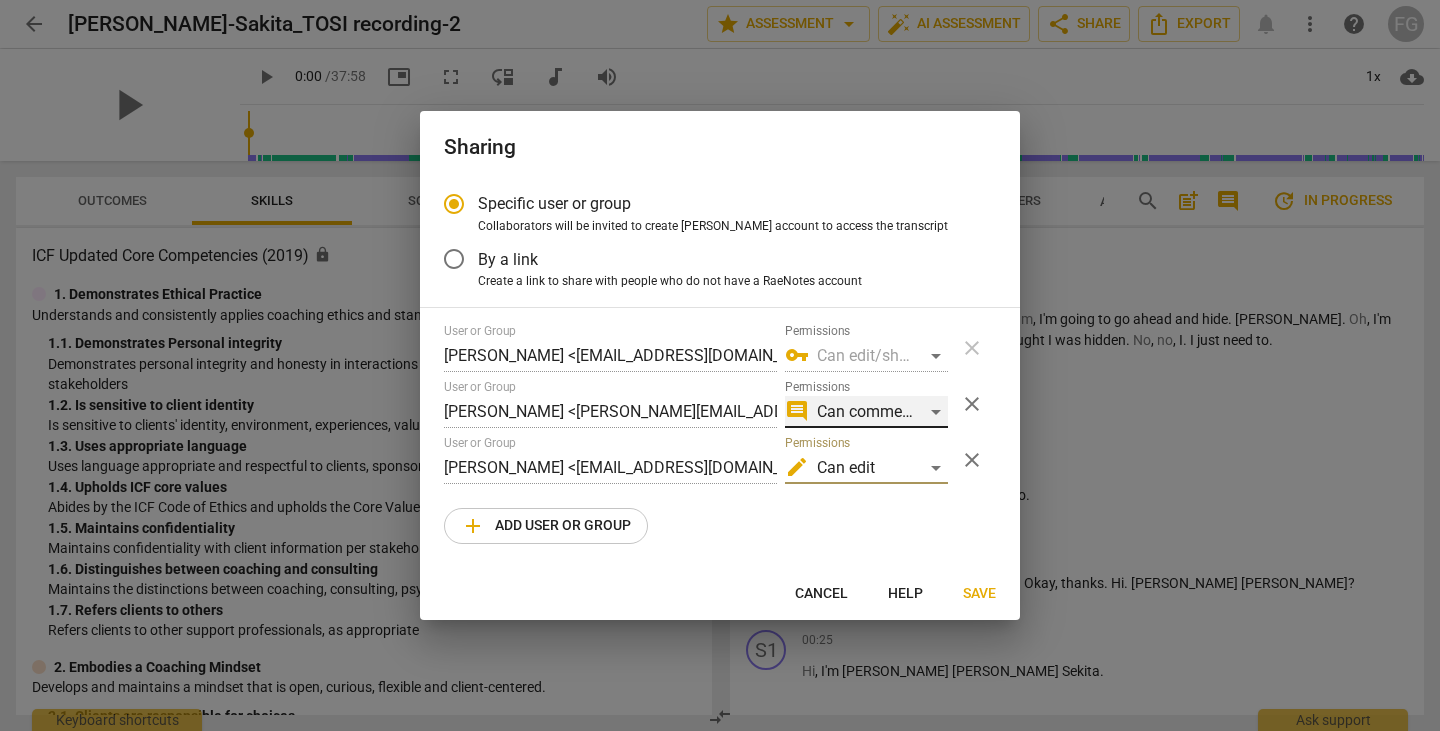 click on "comment Can comment" at bounding box center [866, 412] 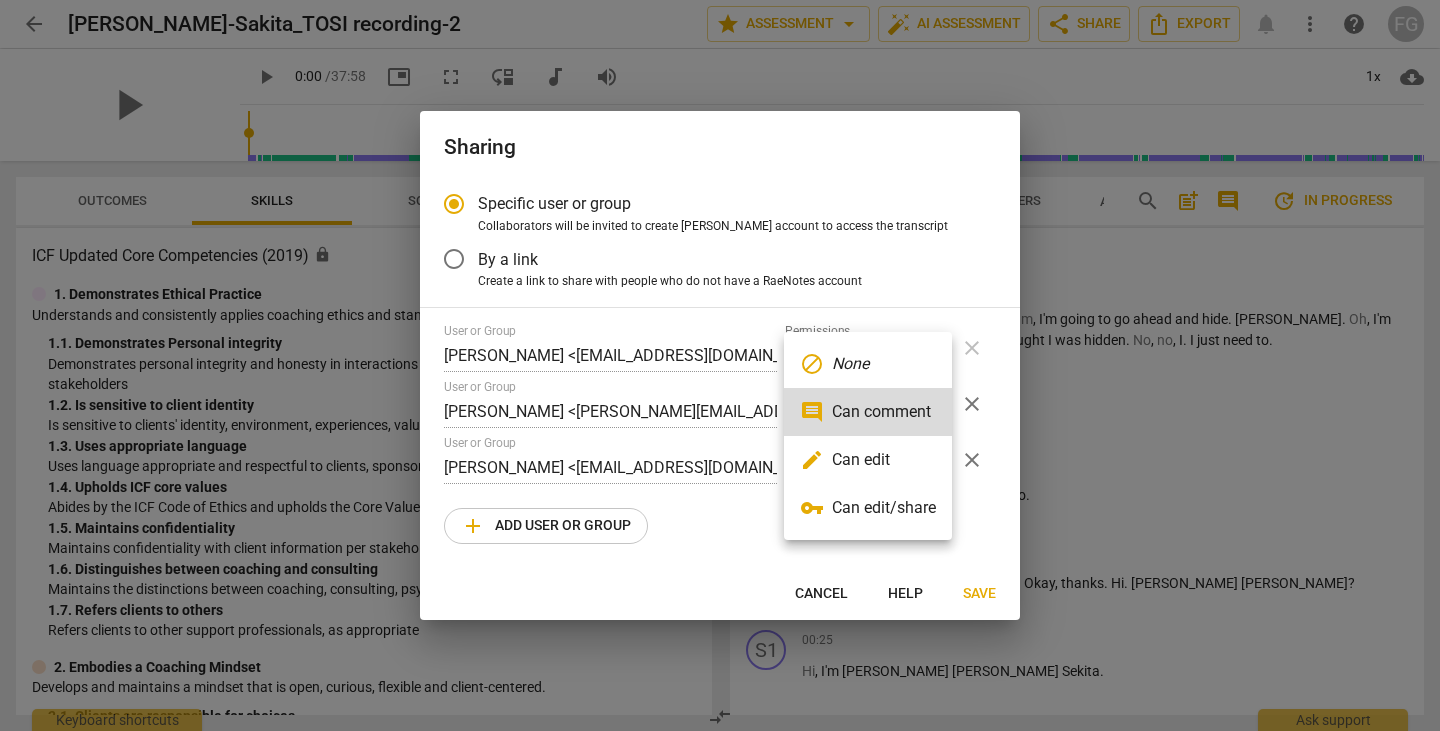 click on "edit Can edit" at bounding box center [868, 460] 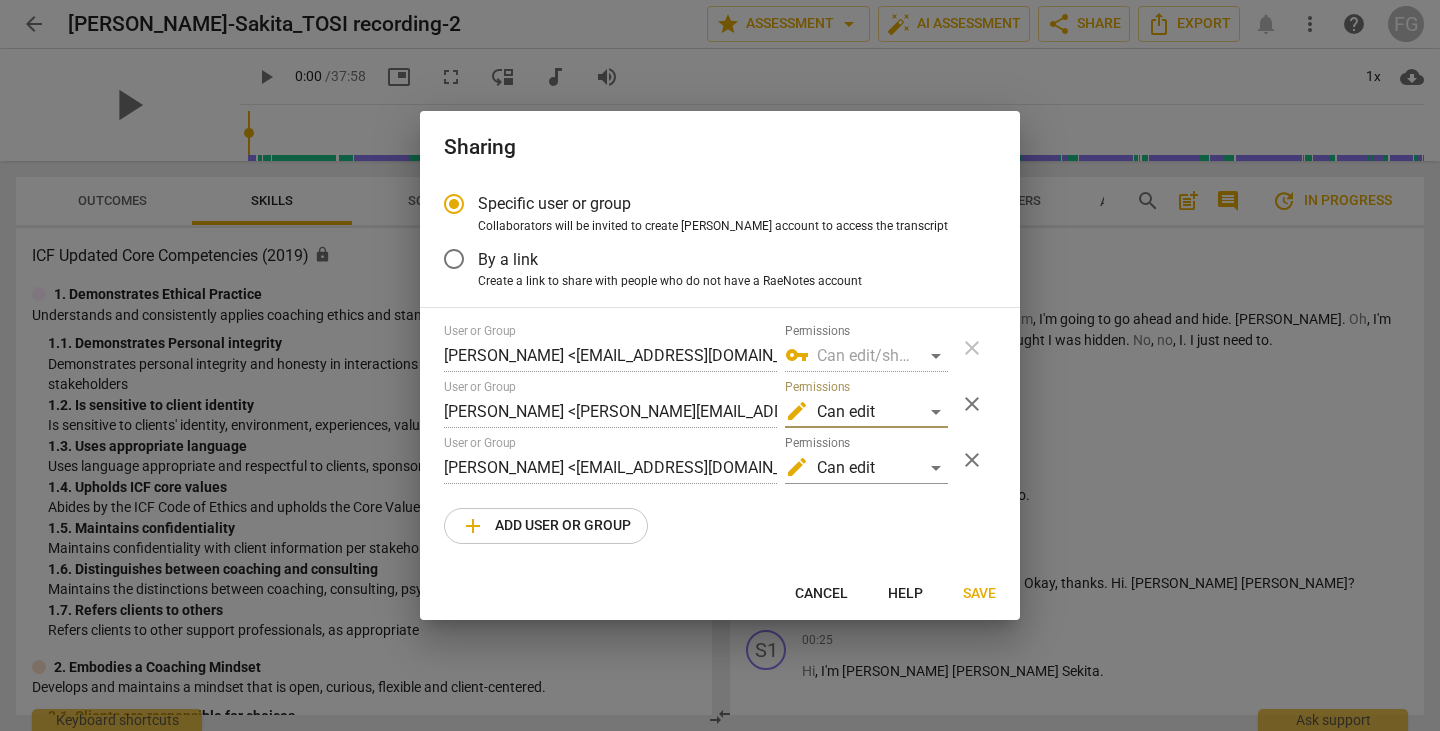 click on "Save" at bounding box center (979, 594) 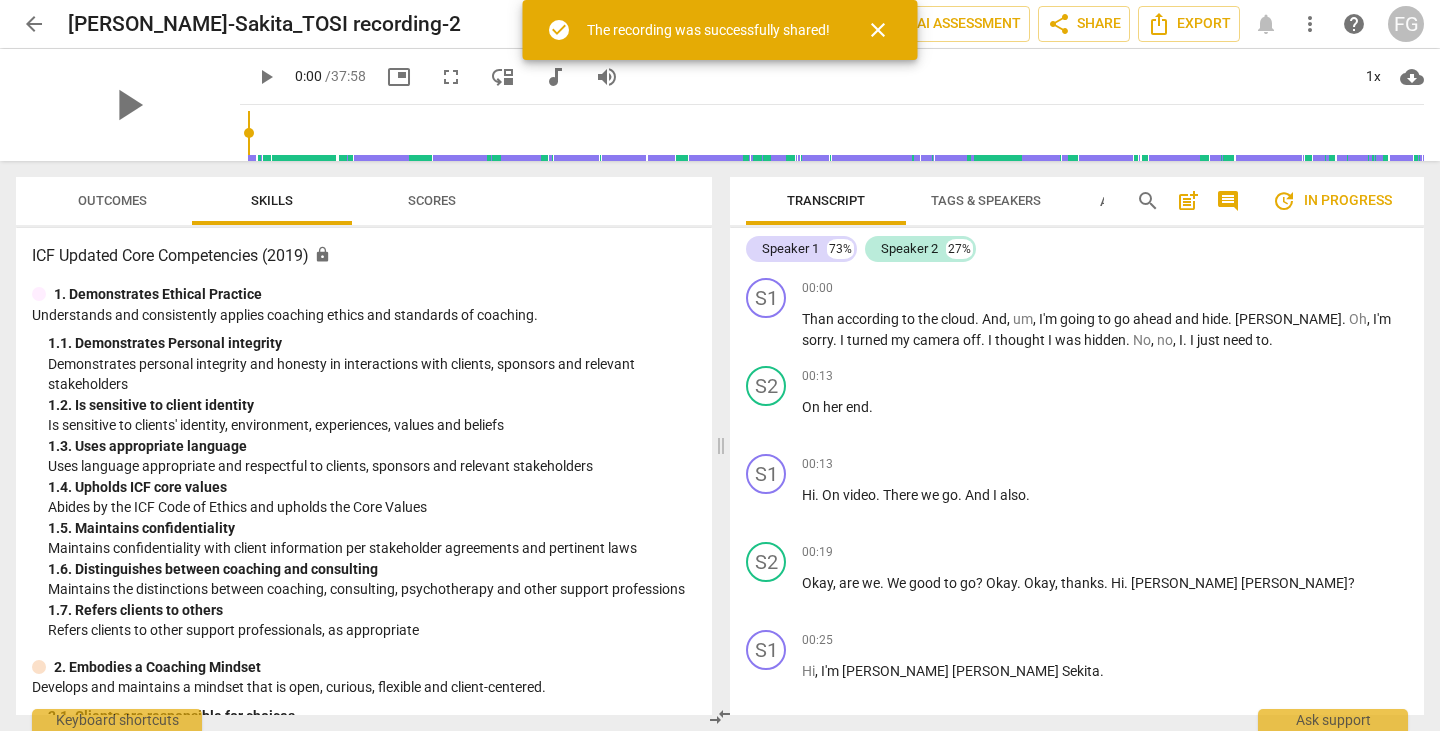 click on "arrow_back" at bounding box center (34, 24) 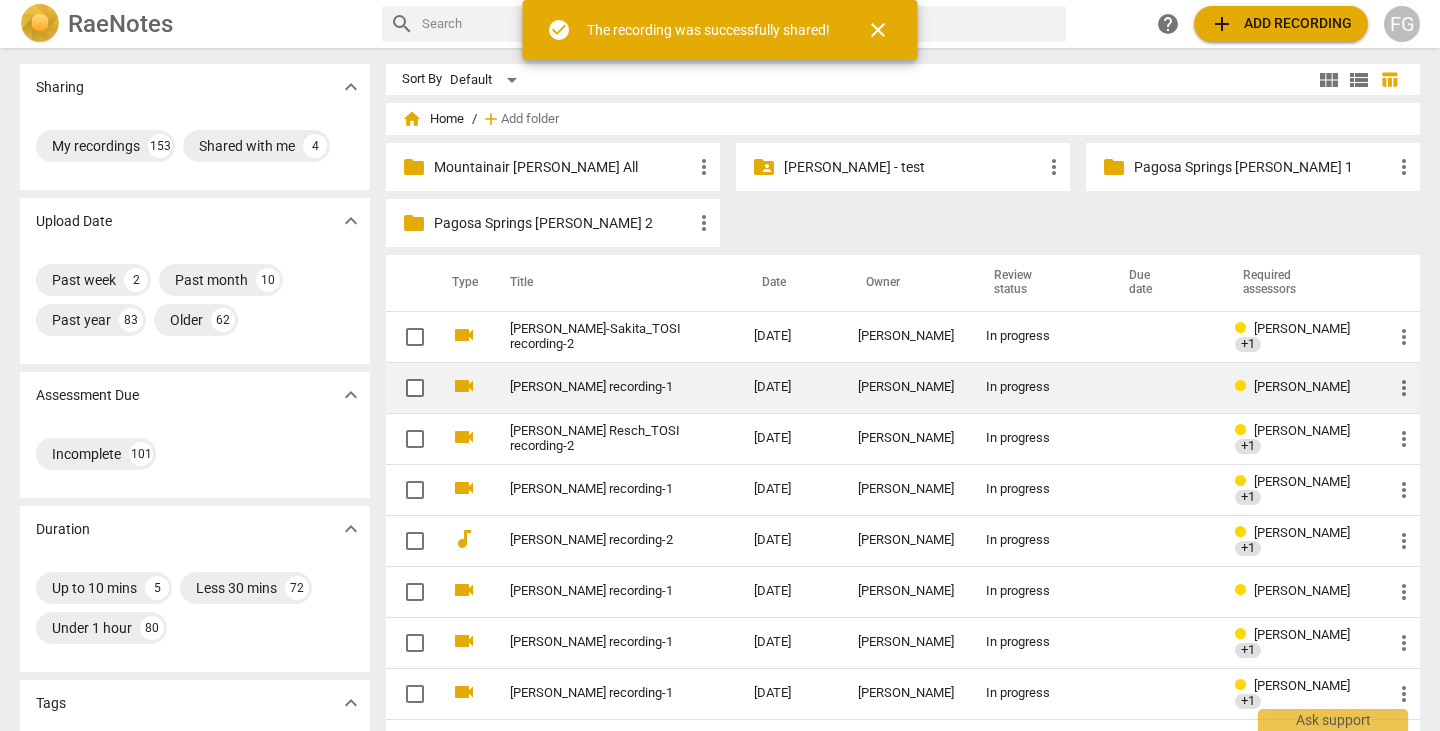click on "Kathryn Dehart_TOSI recording-1" at bounding box center (596, 387) 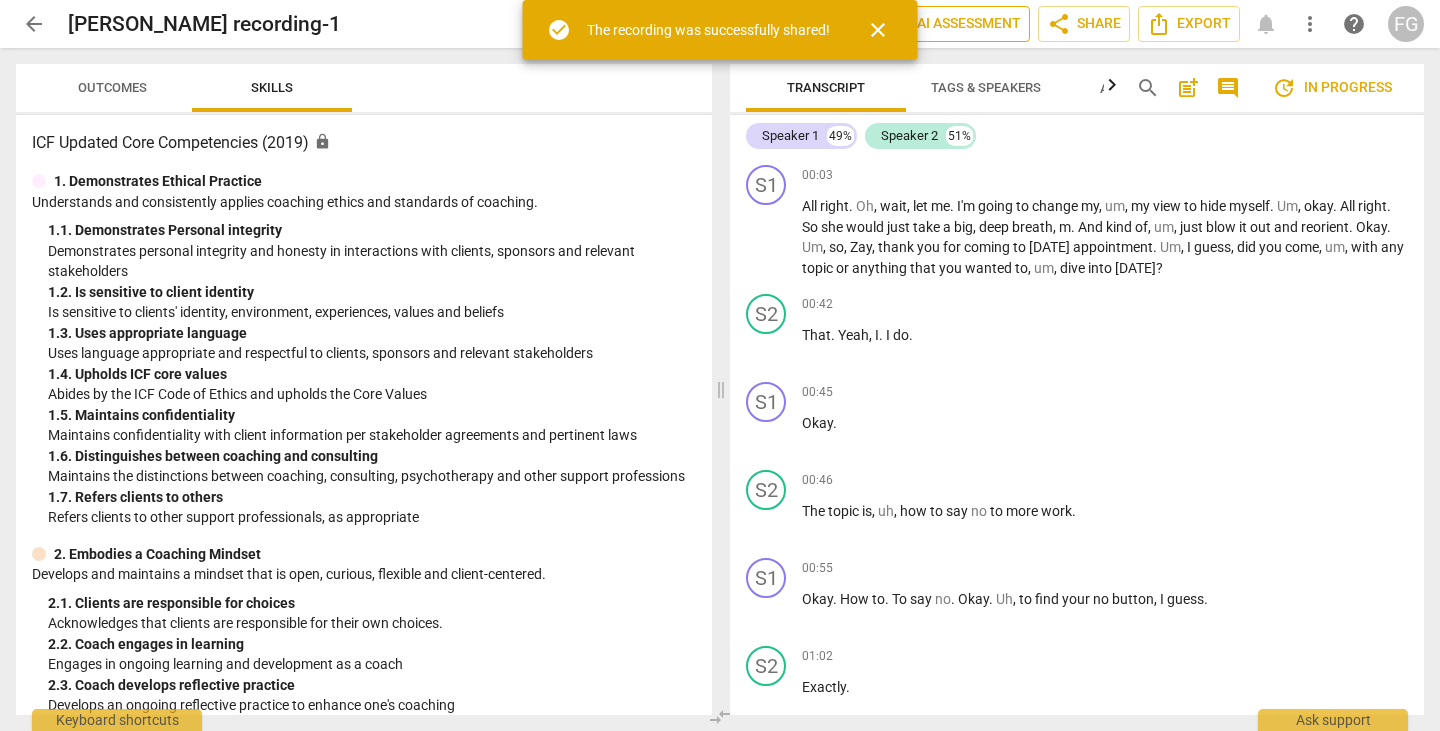 click on "close" at bounding box center [878, 30] 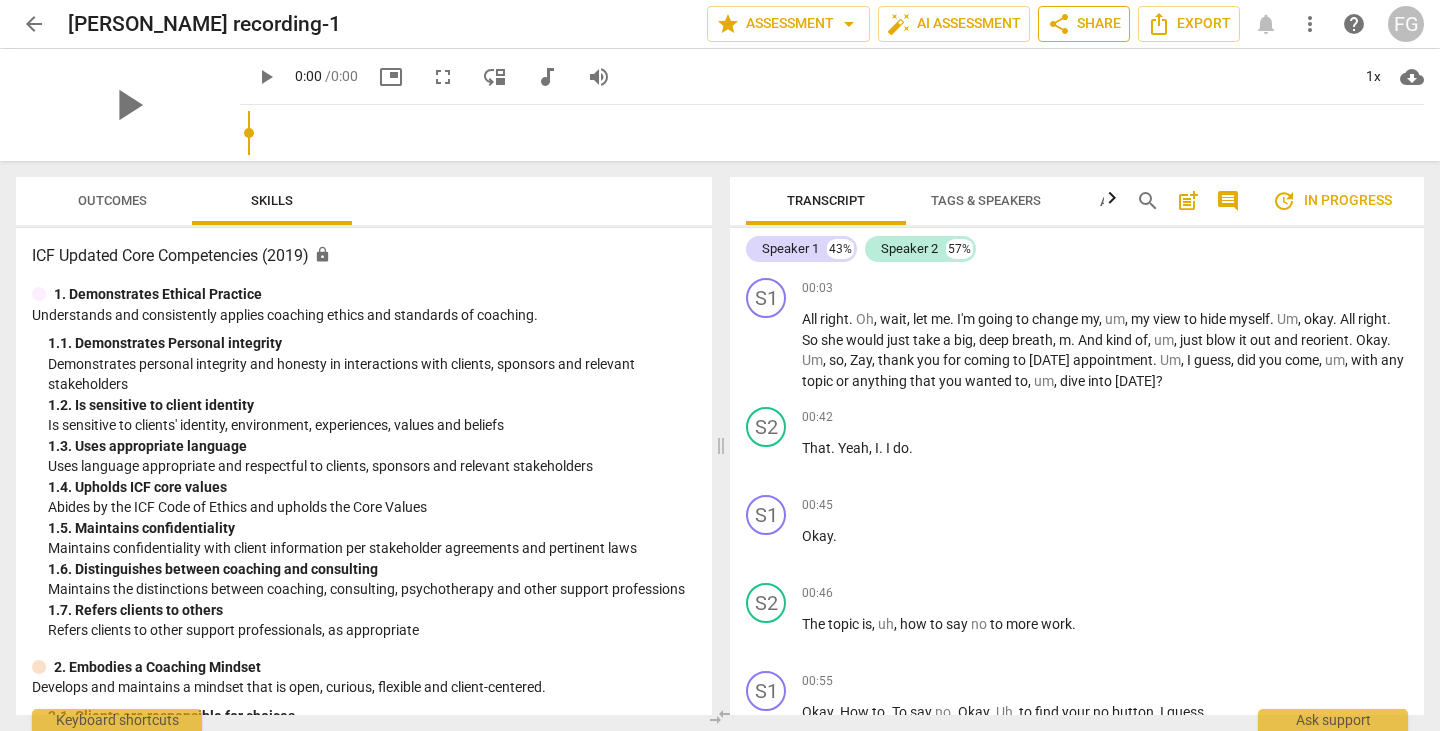 click on "share    Share" at bounding box center (1084, 24) 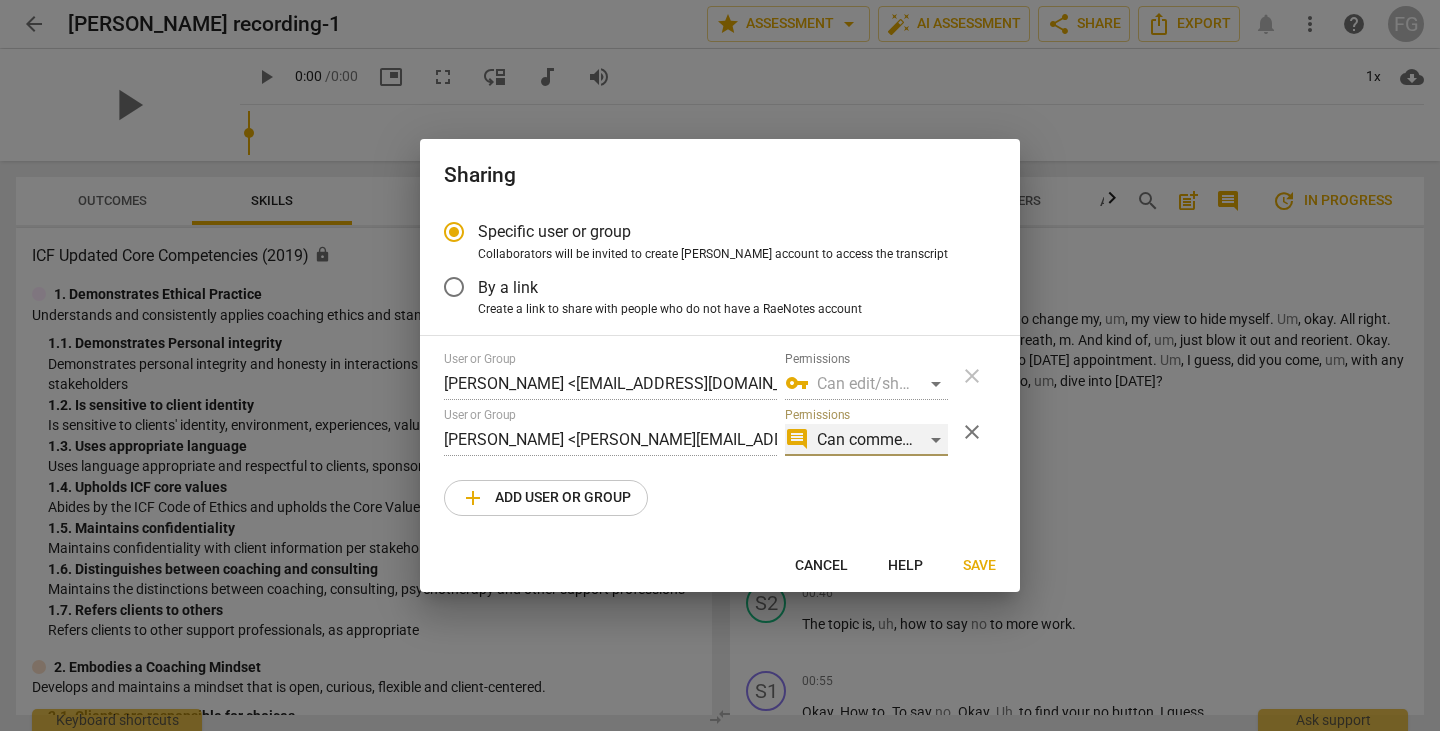 click on "comment Can comment" at bounding box center (866, 440) 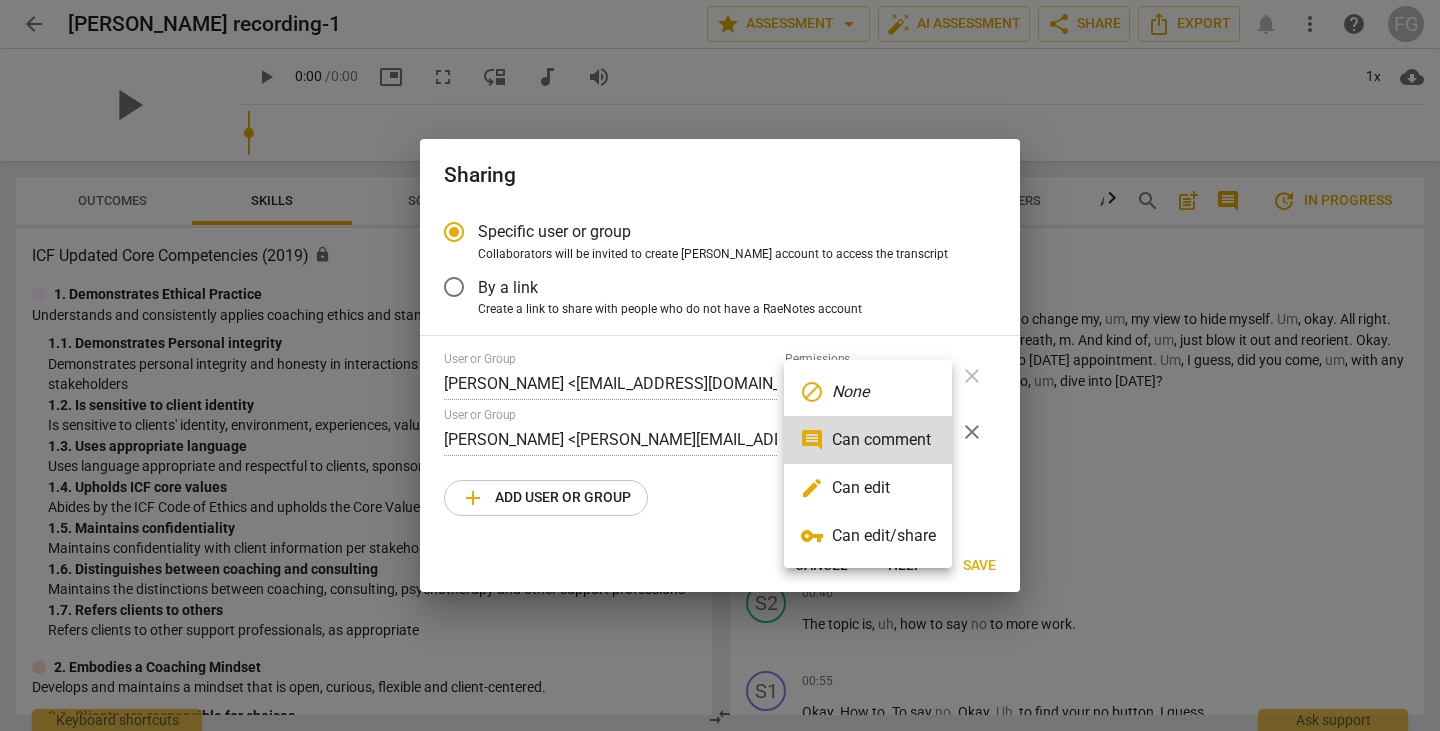click on "edit Can edit" at bounding box center [868, 488] 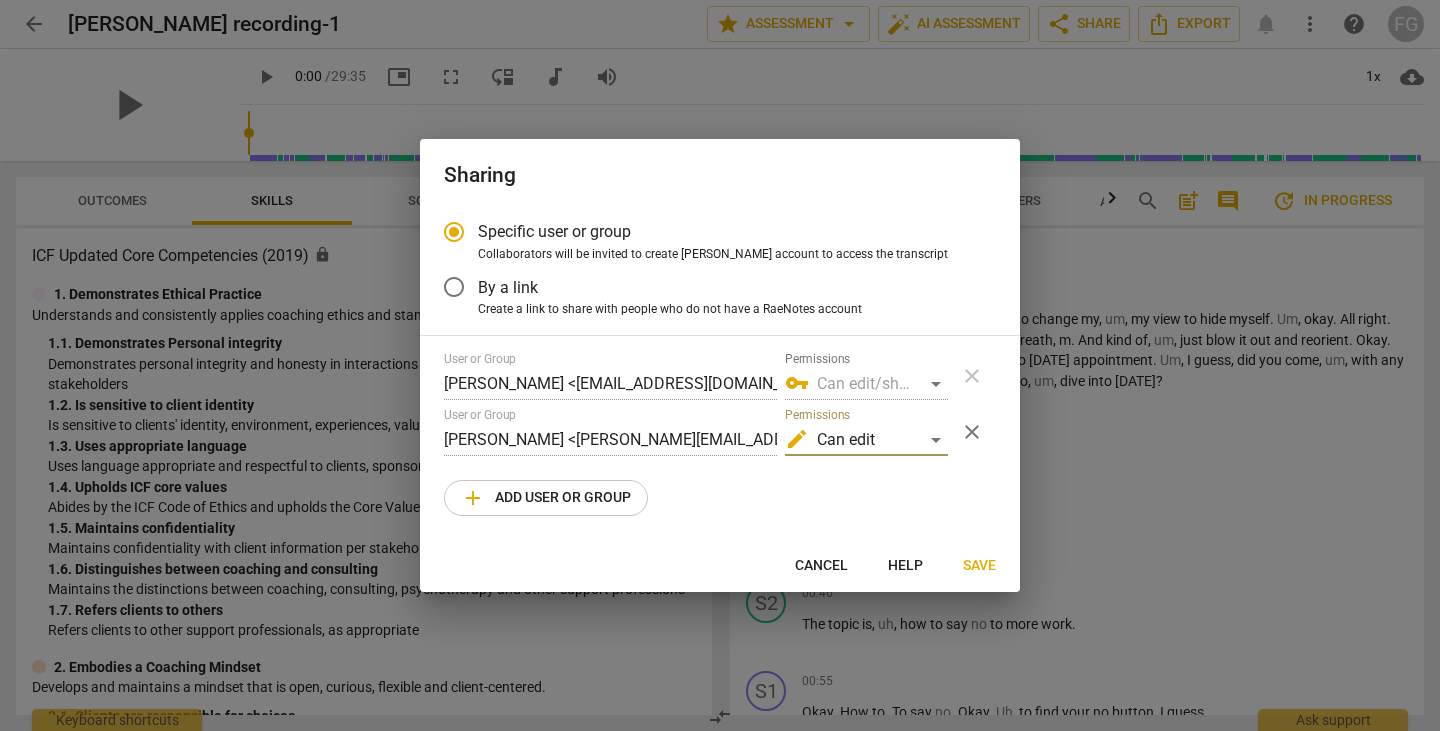 click on "Save" at bounding box center [979, 566] 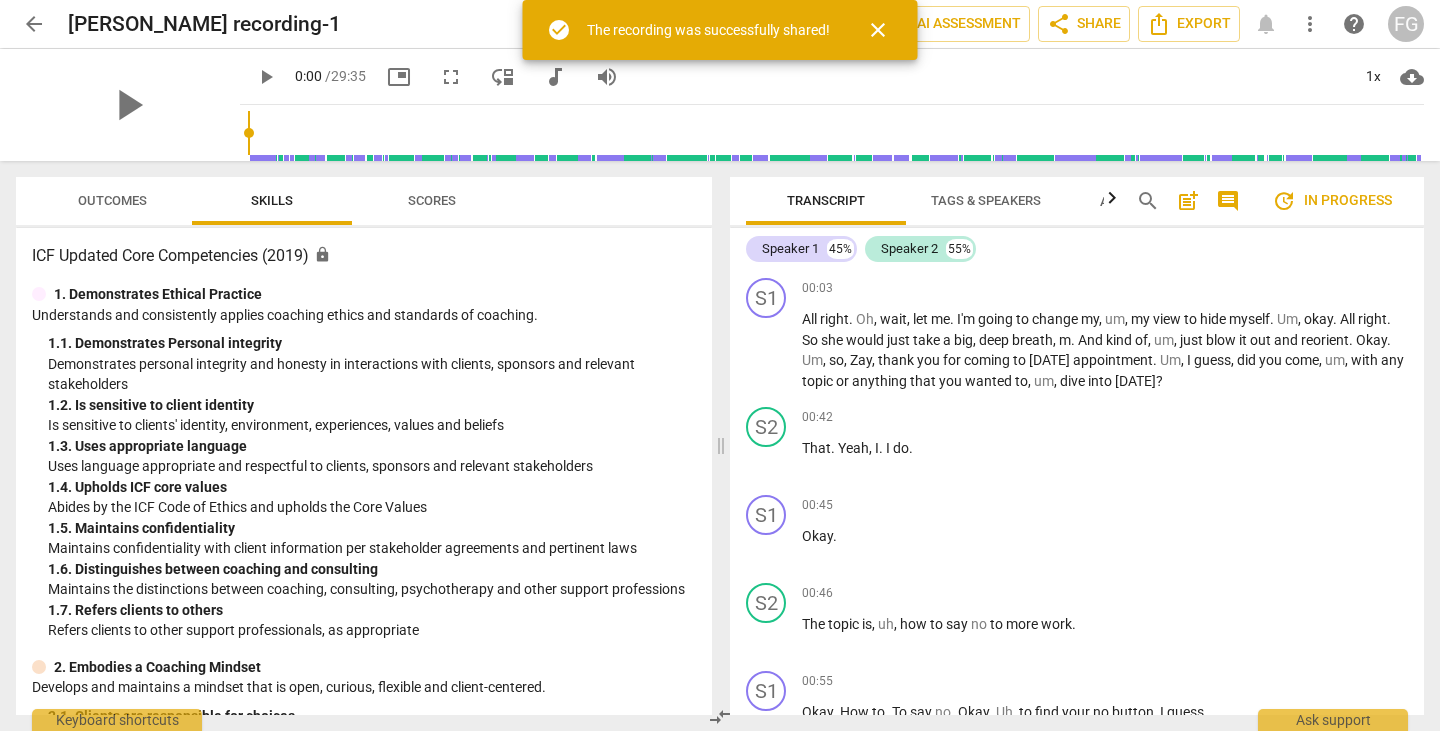 click on "arrow_back" at bounding box center [34, 24] 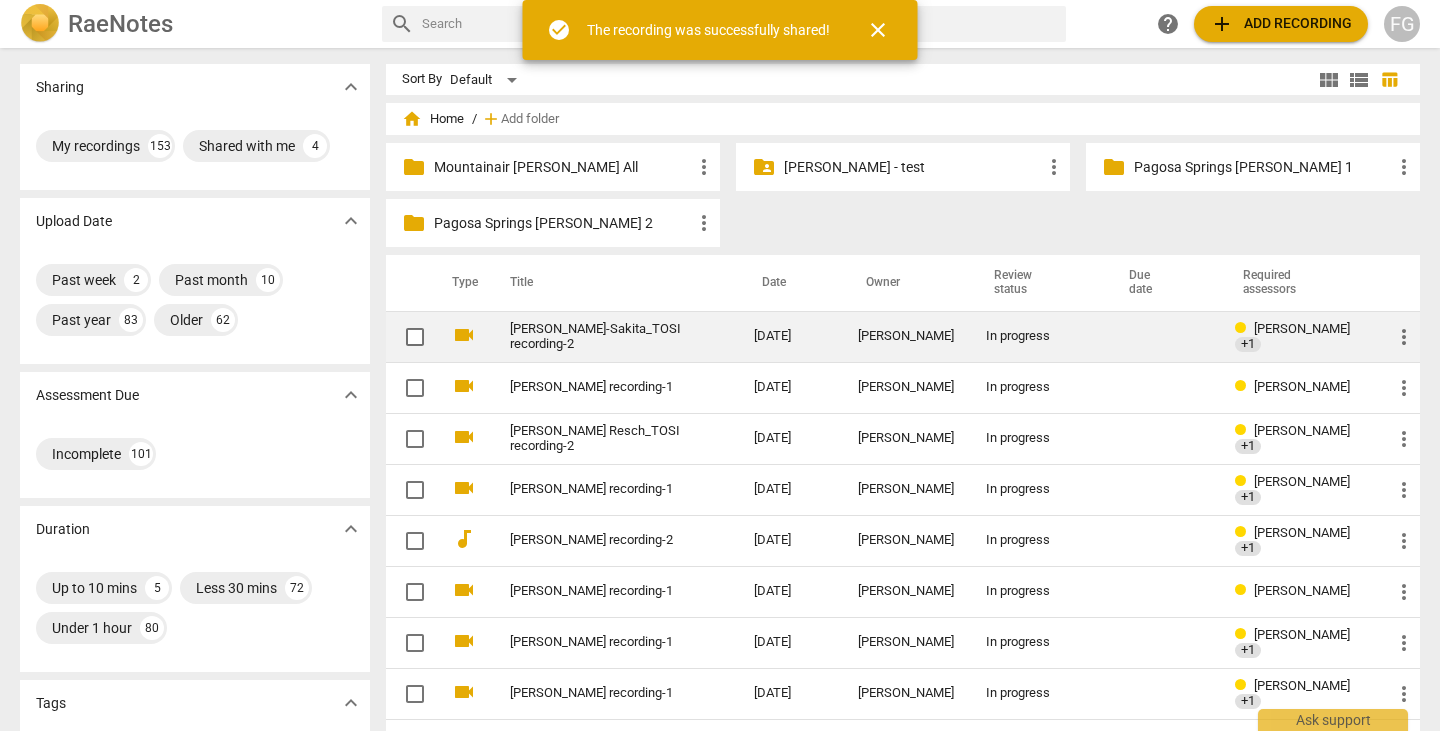 click on "Sherry Fung-Sakita_TOSI recording-2" at bounding box center (612, 336) 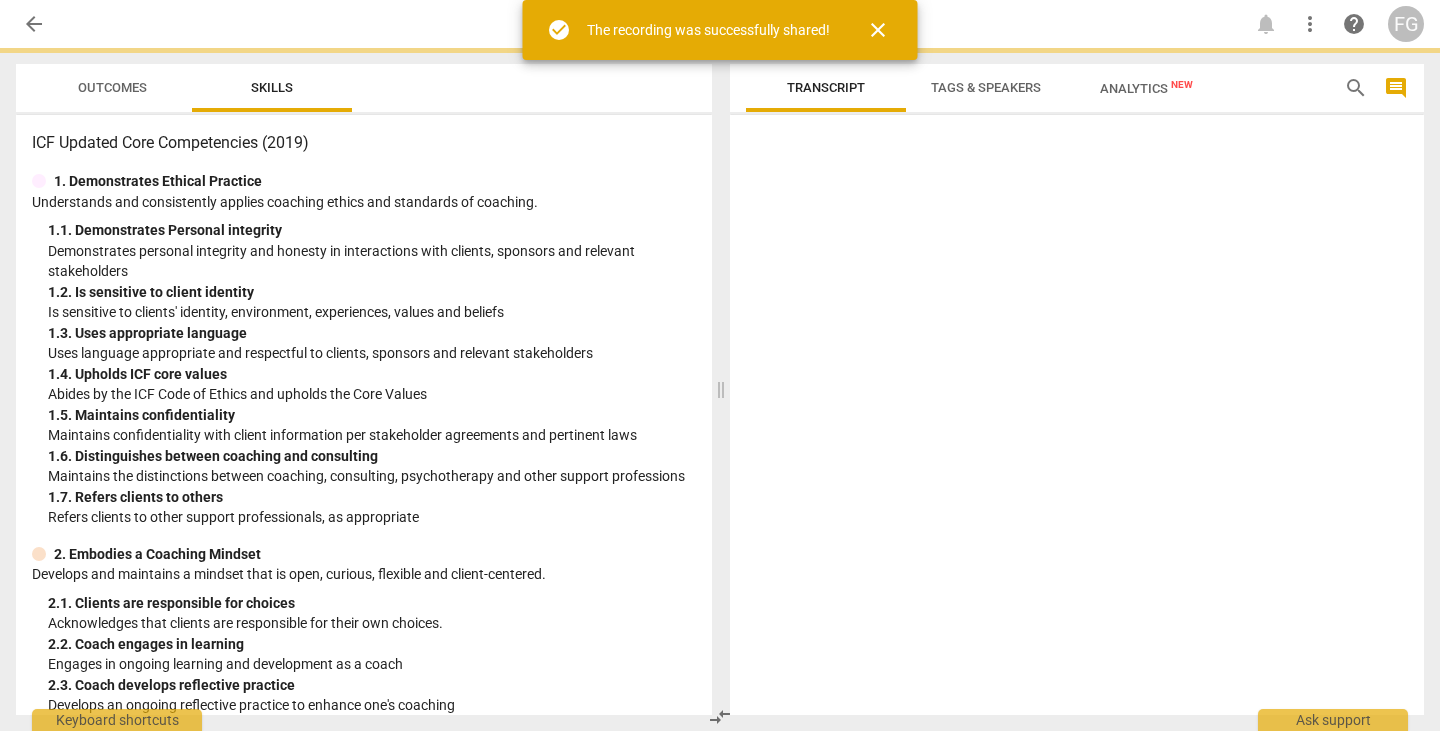 click on "close" at bounding box center (878, 30) 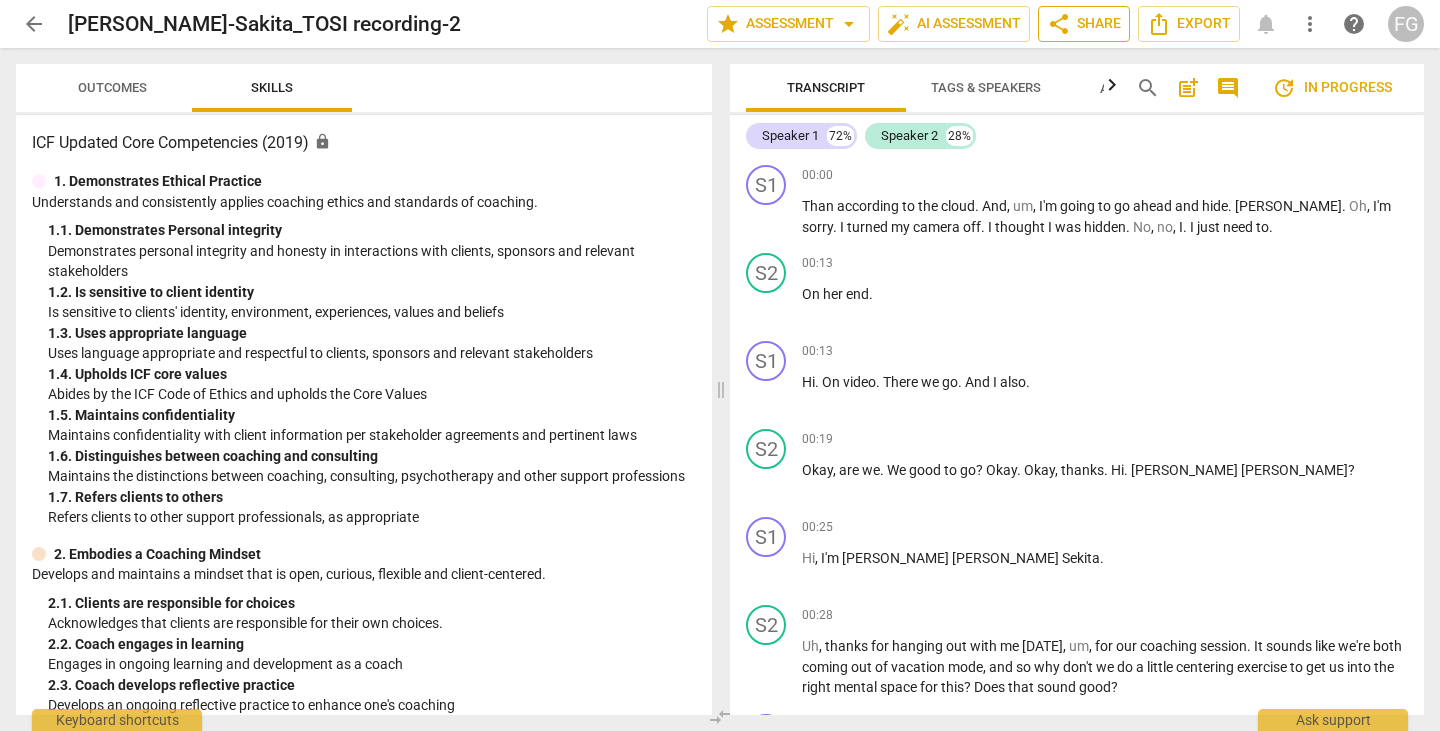 click on "share    Share" at bounding box center [1084, 24] 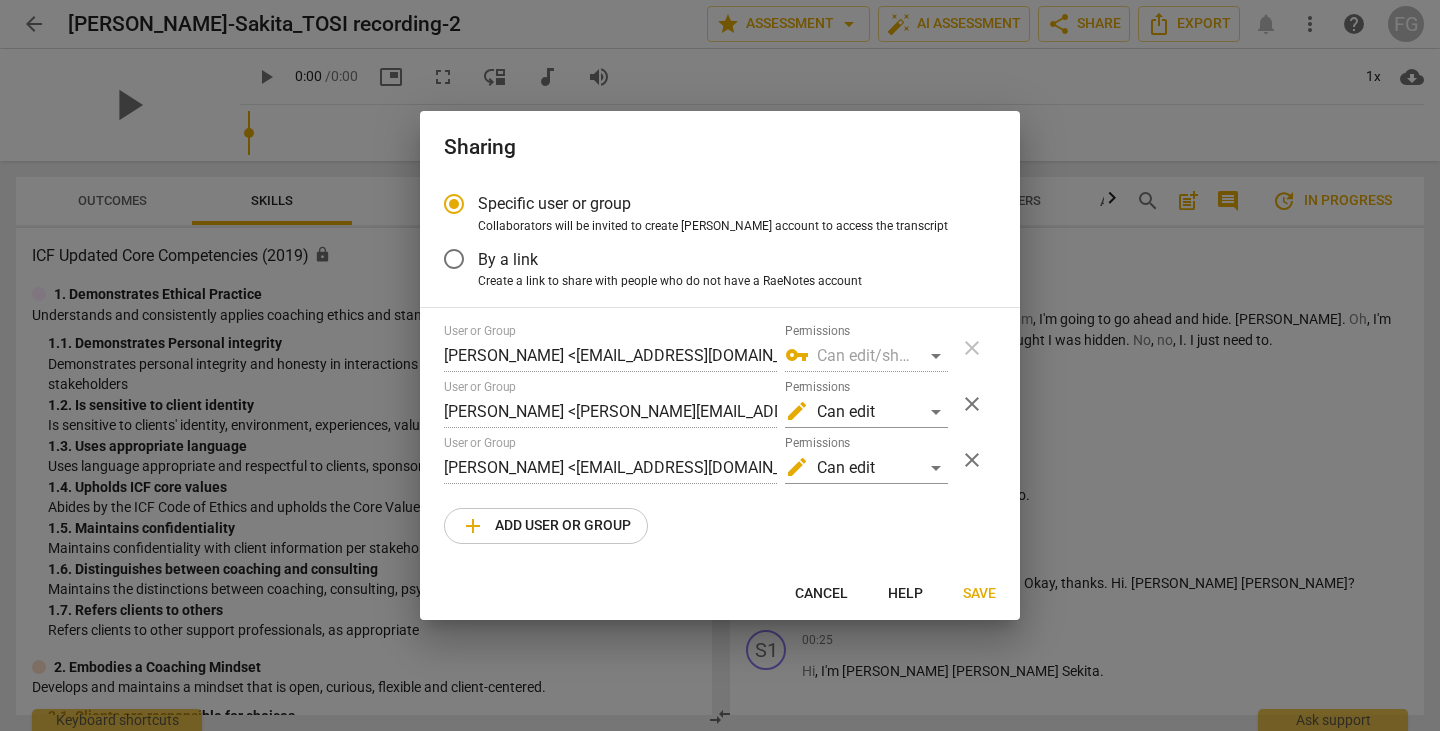 click at bounding box center (720, 365) 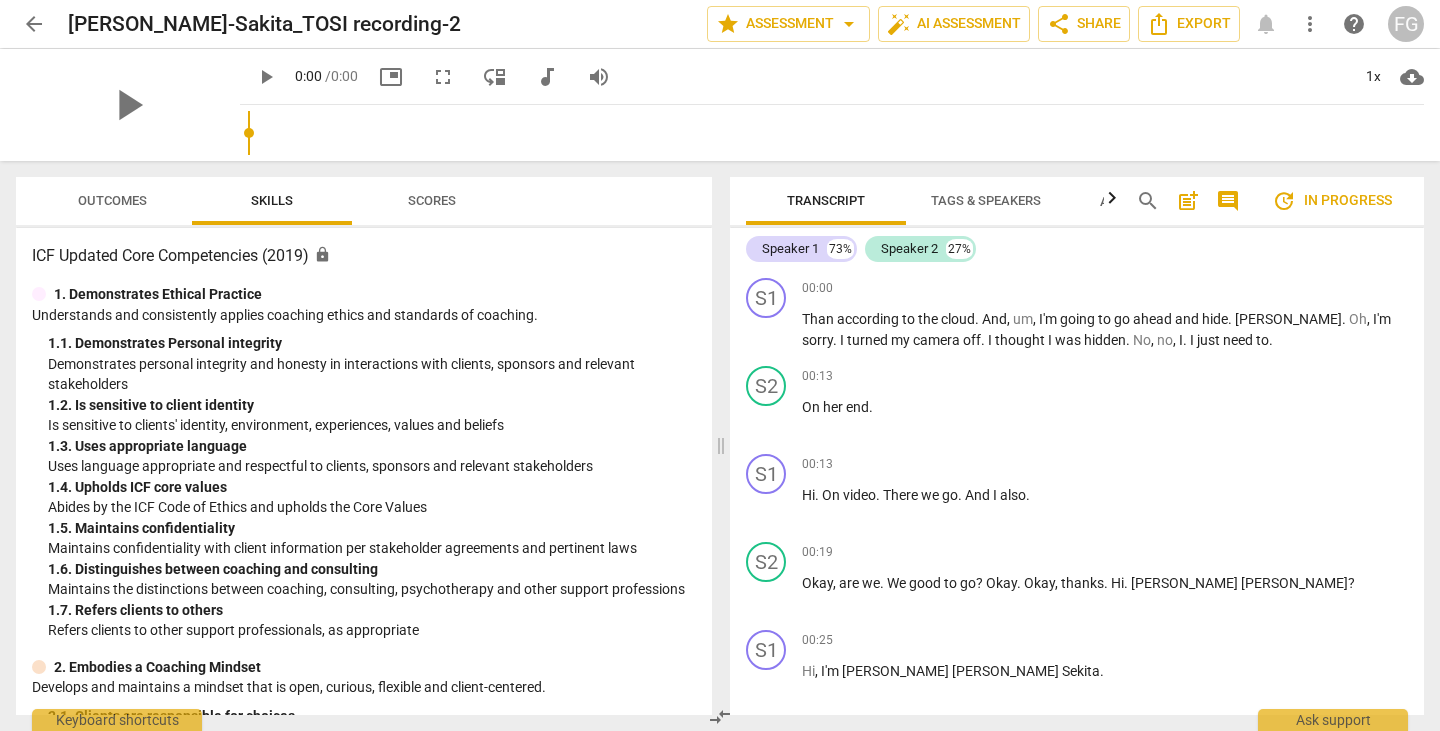 click on "arrow_back" at bounding box center [34, 24] 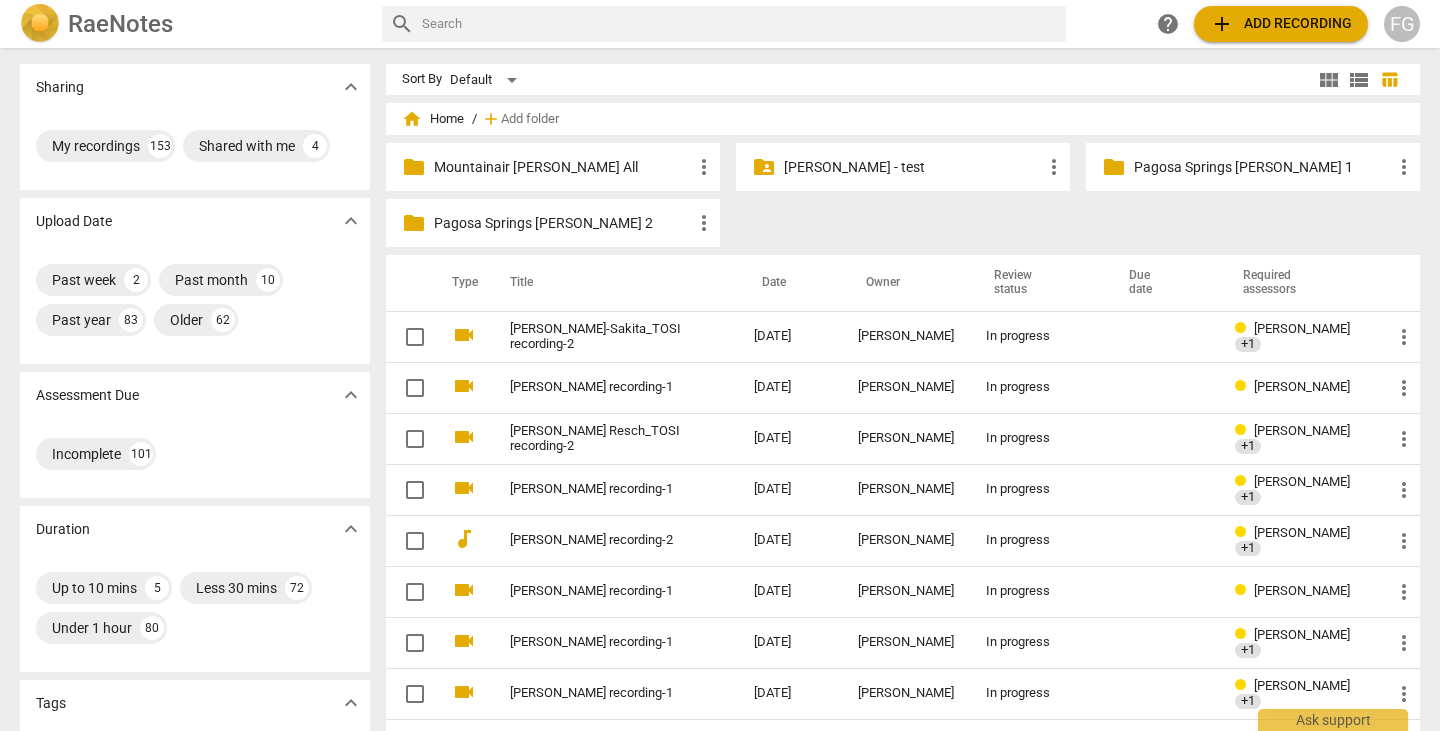 click on "add" at bounding box center [1222, 24] 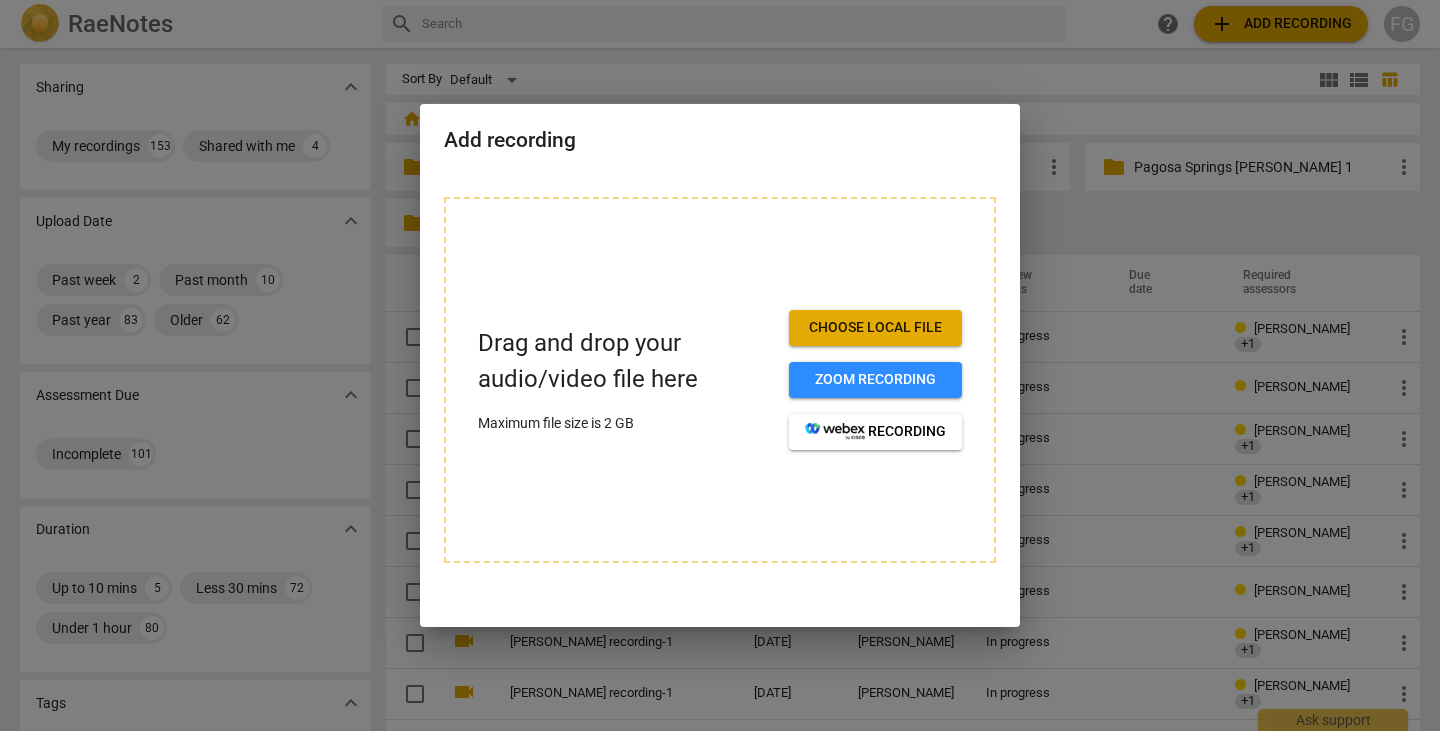 click on "Choose local file" at bounding box center [875, 328] 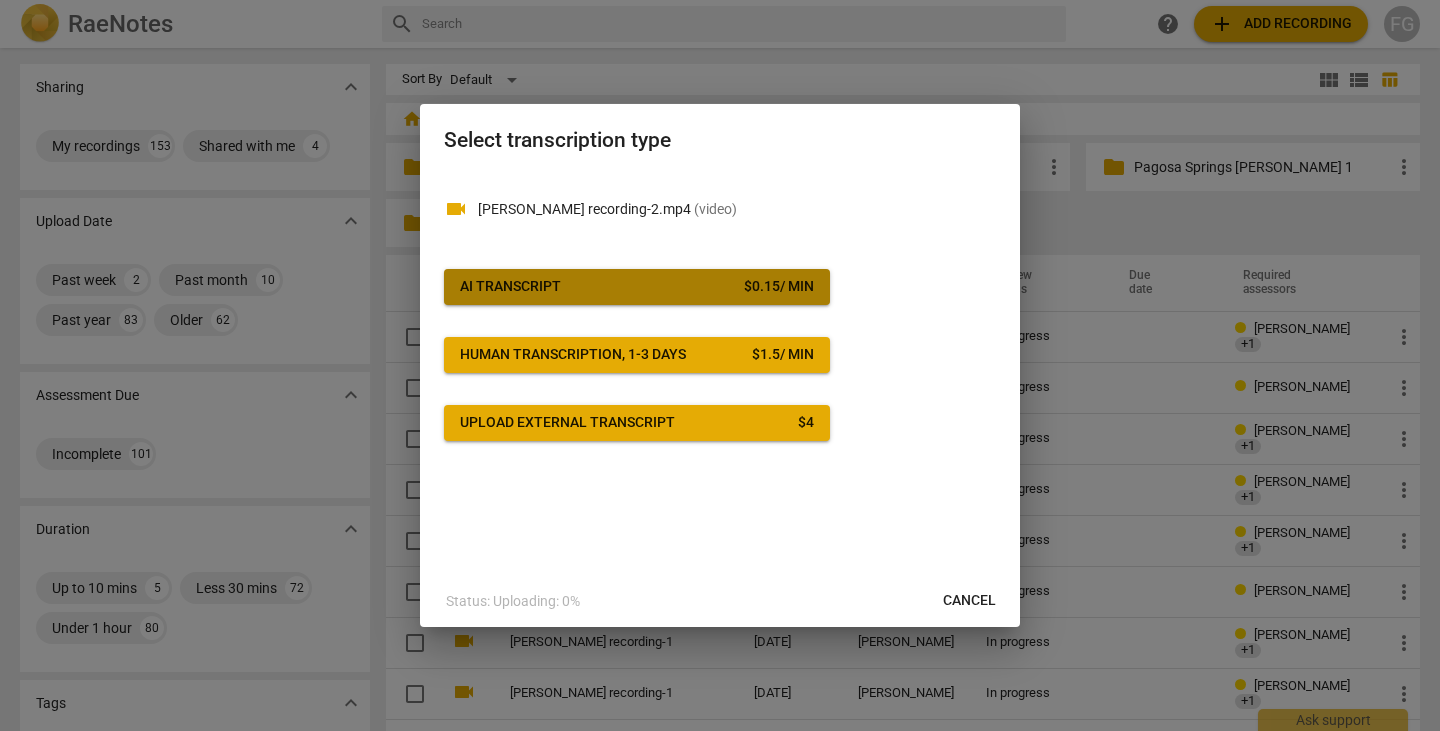 click on "AI Transcript $ 0.15  / min" at bounding box center [637, 287] 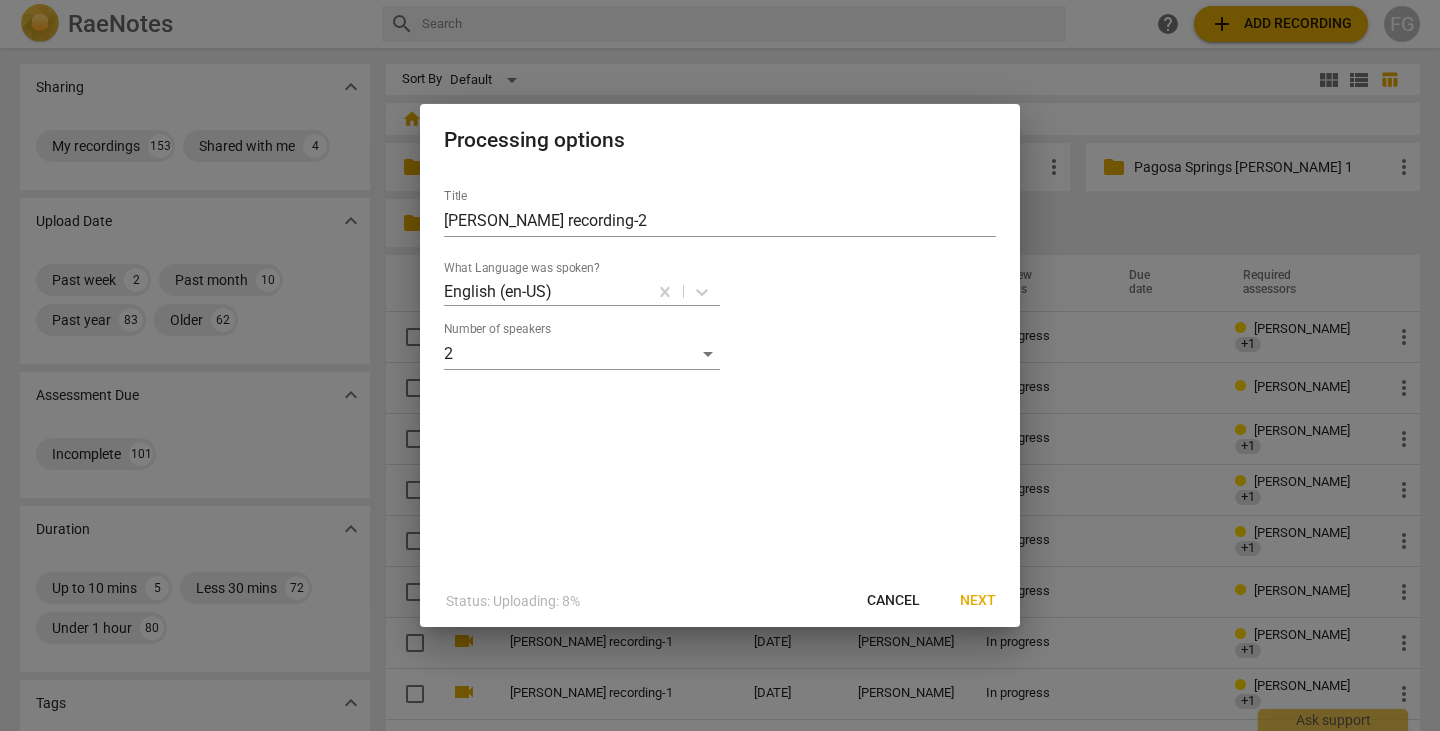 click on "Next" at bounding box center [978, 601] 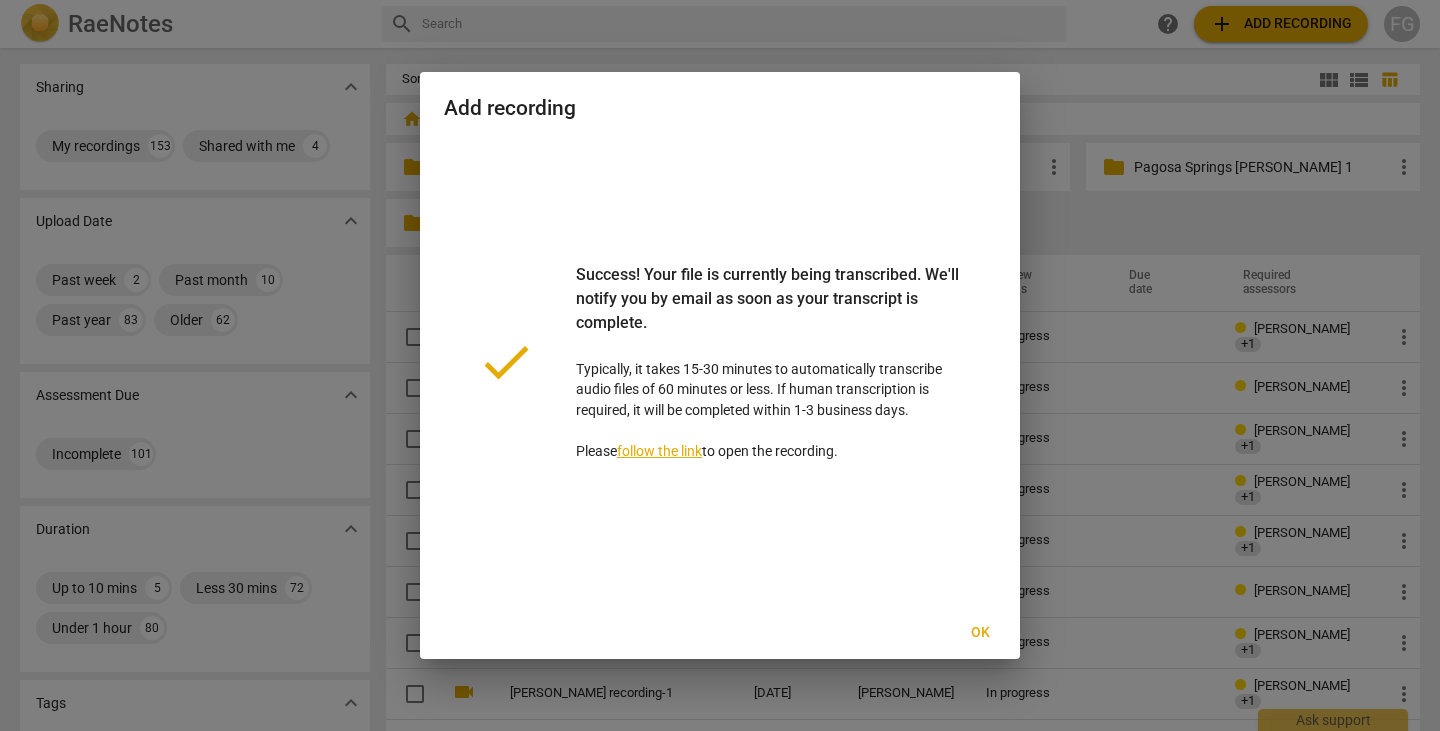 click on "Ok" at bounding box center (980, 633) 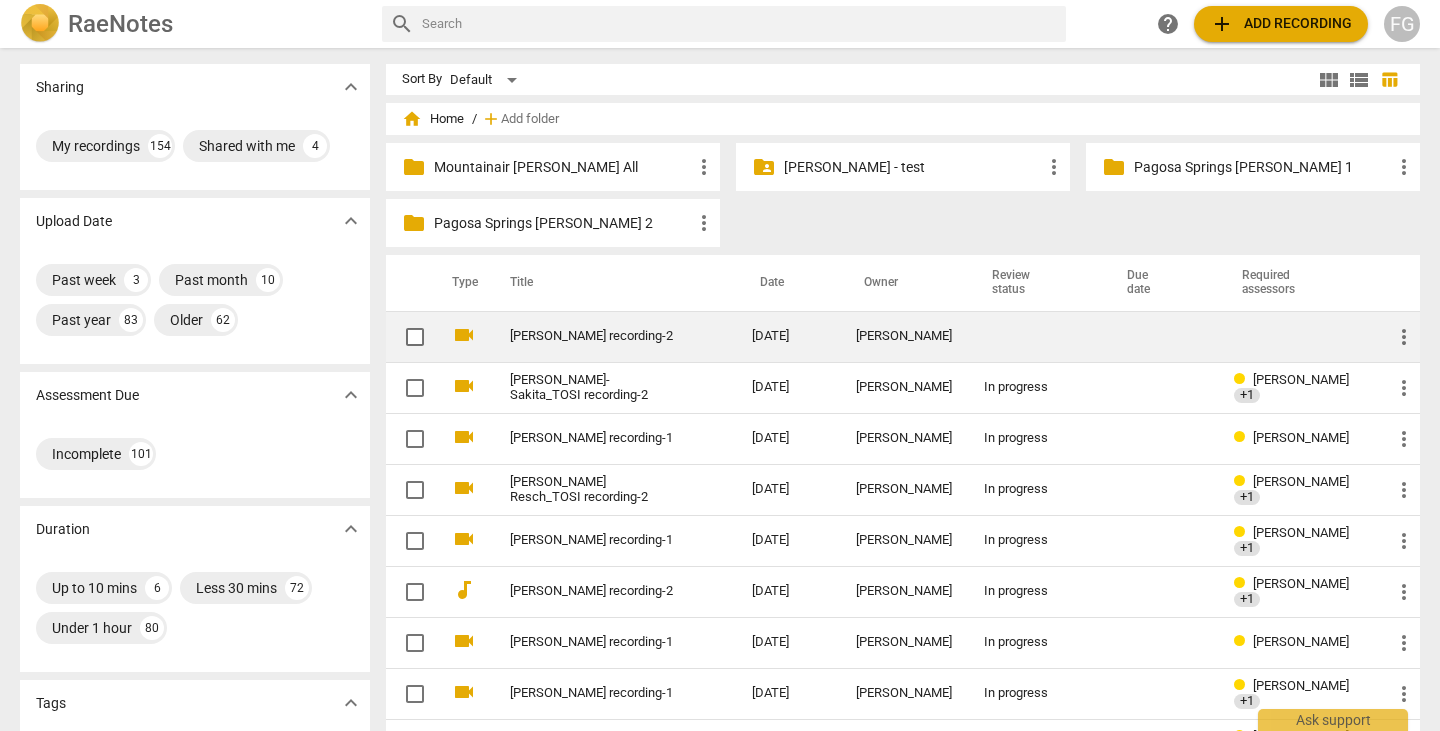 click on "Sarah Dainiak_TOSI recording-2" at bounding box center (595, 336) 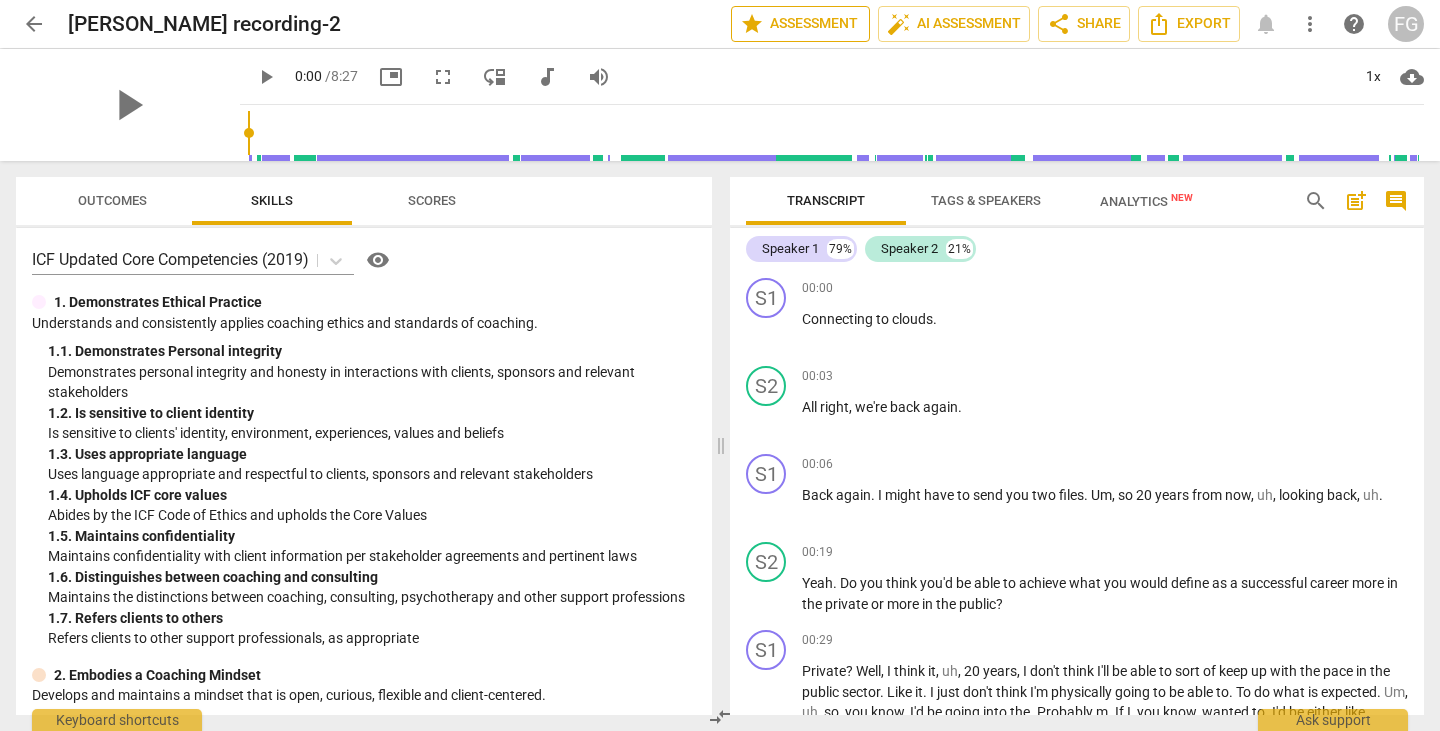 click on "star    Assessment" at bounding box center [800, 24] 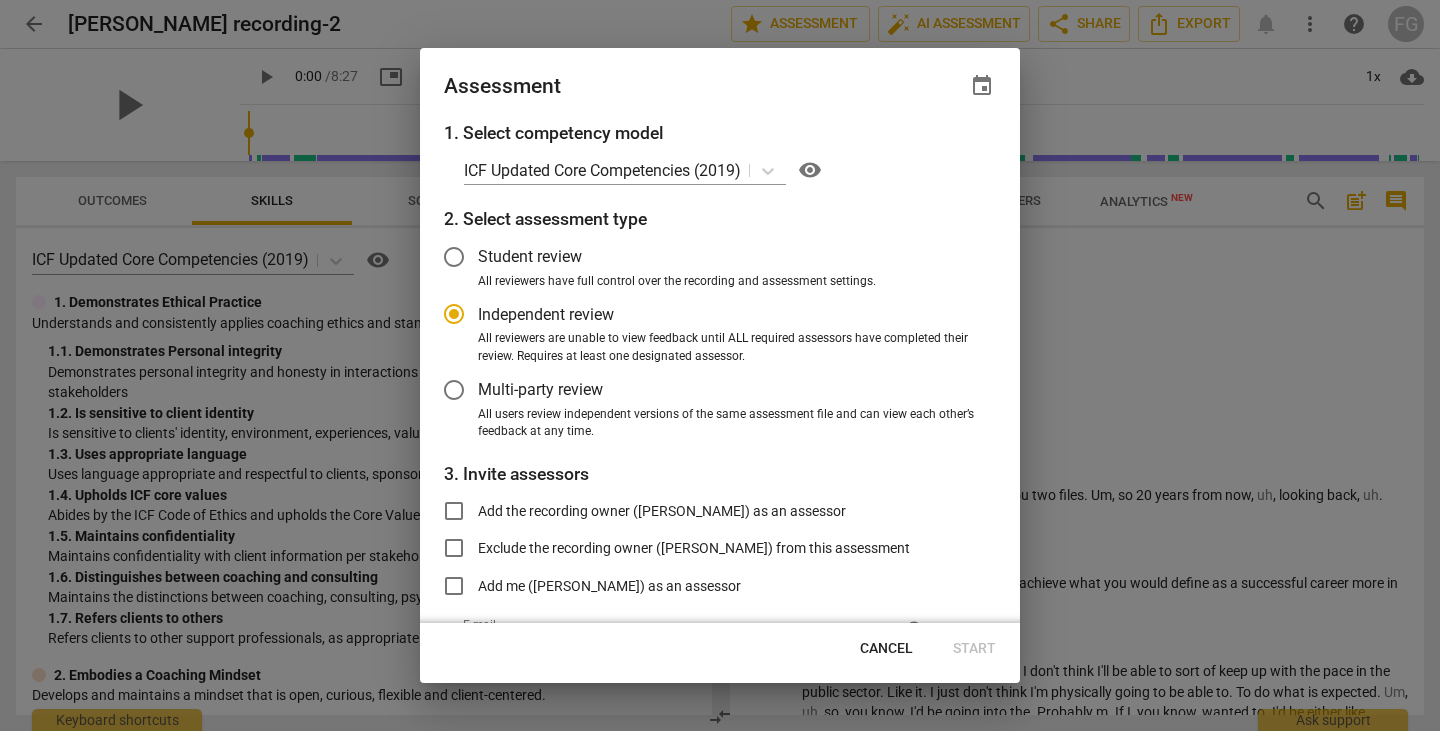 radio on "false" 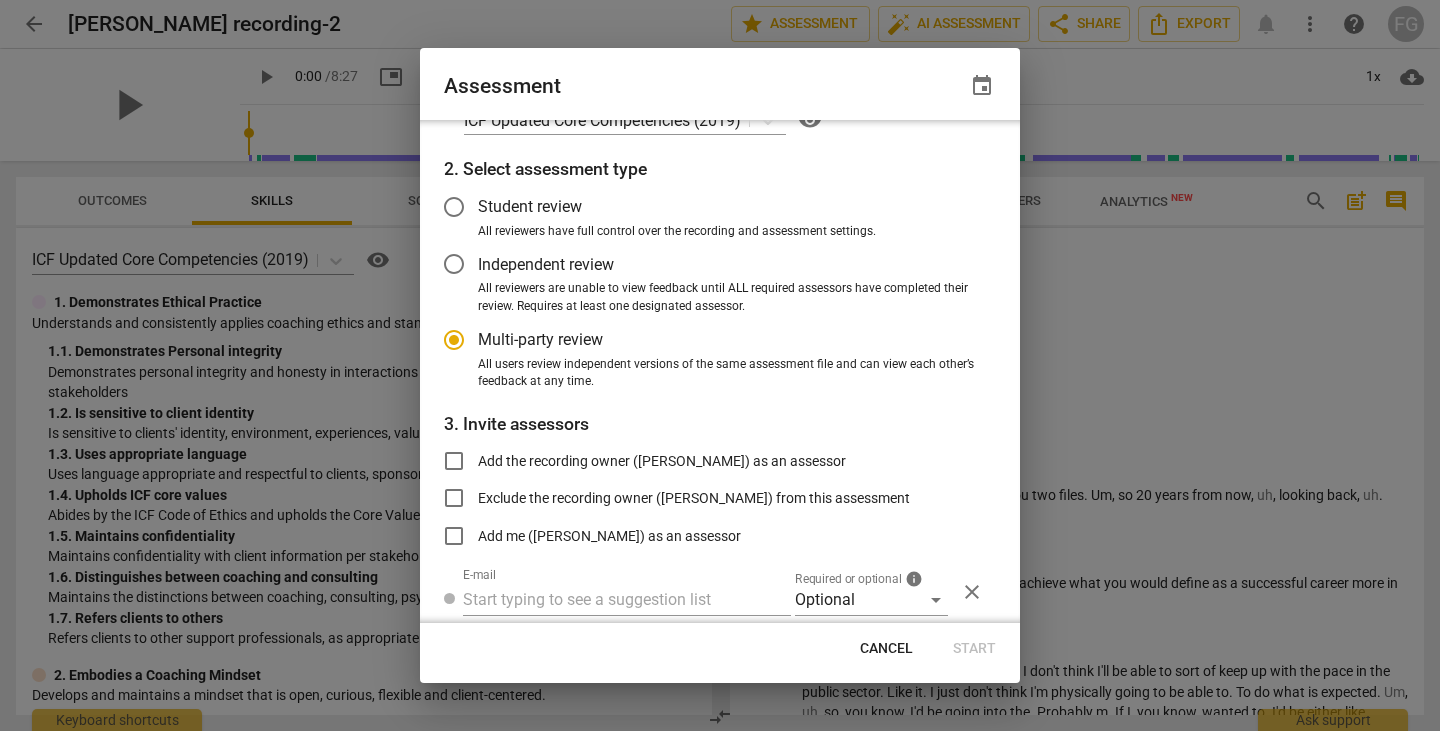 scroll, scrollTop: 118, scrollLeft: 0, axis: vertical 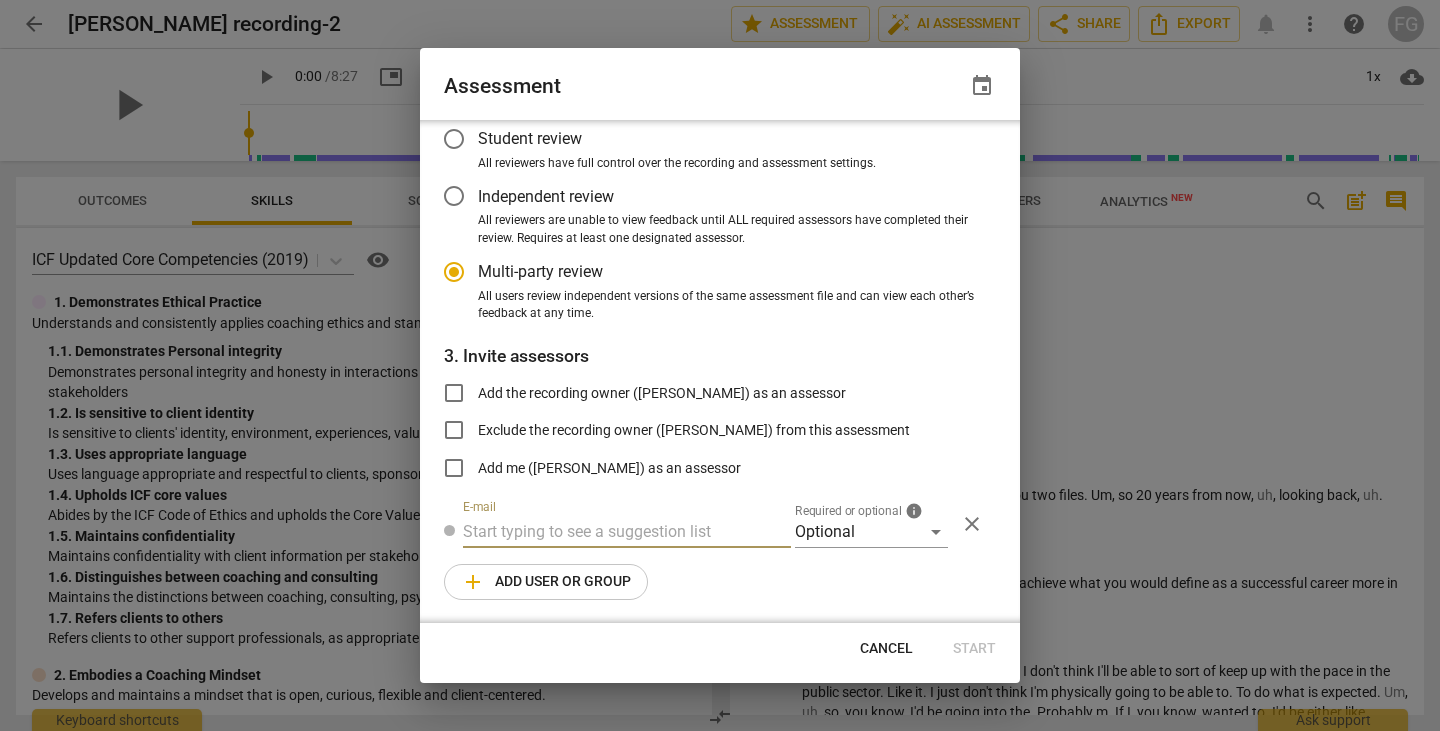click at bounding box center (627, 532) 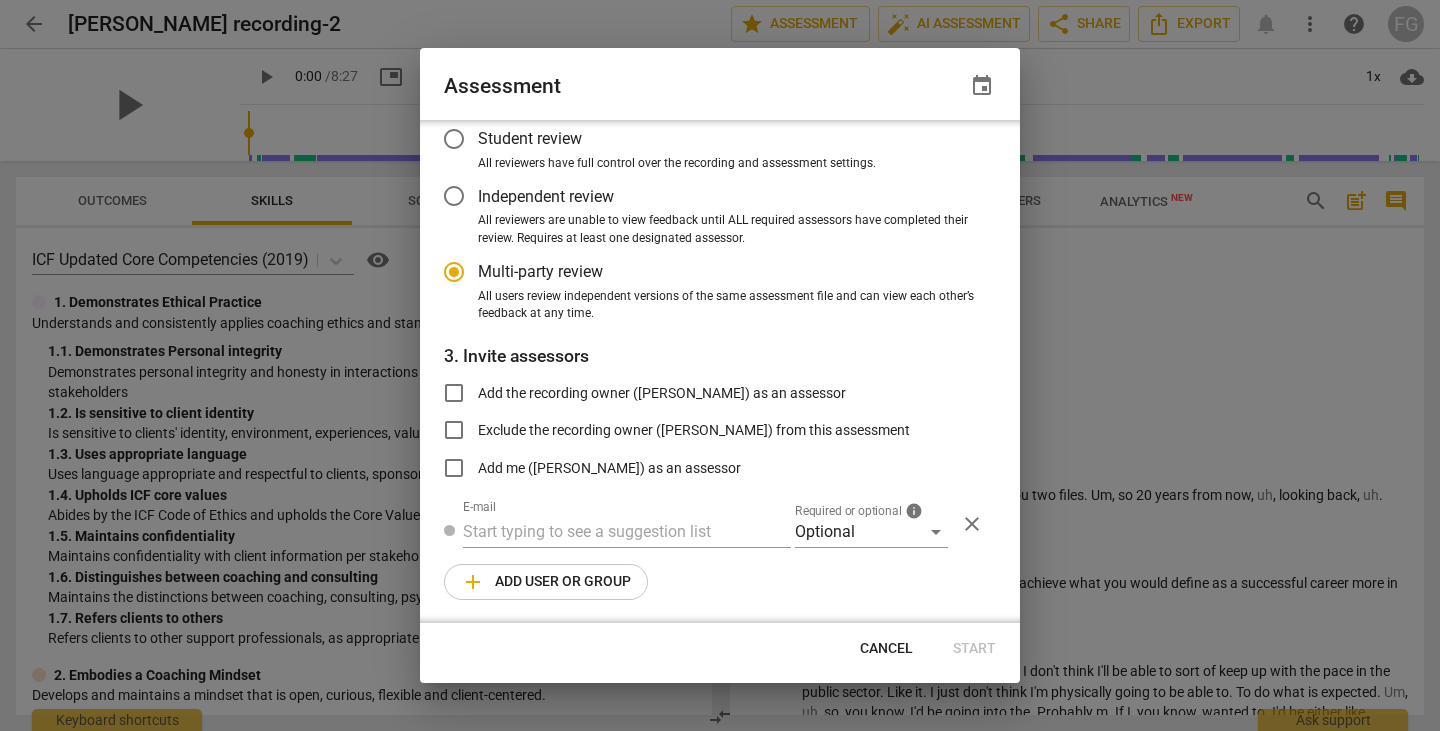 radio on "false" 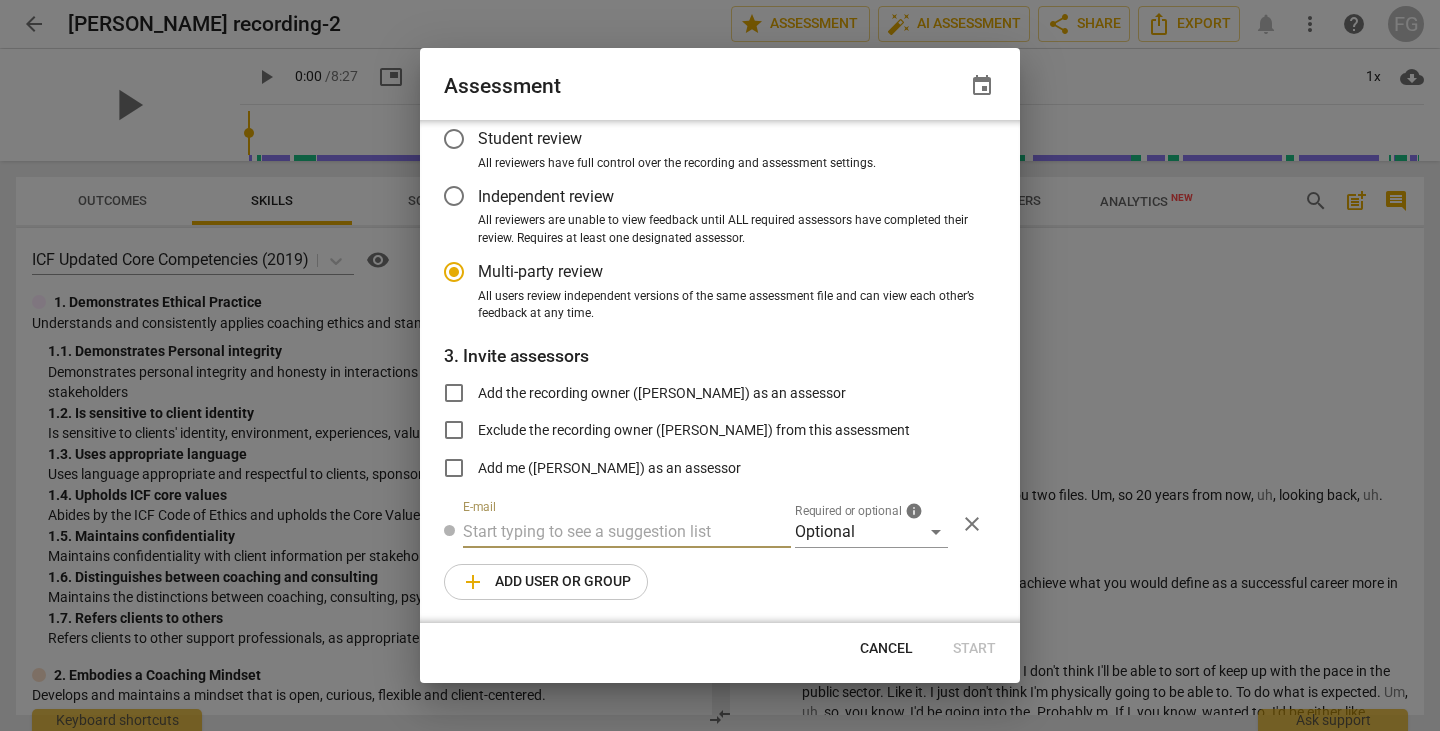 click at bounding box center [627, 532] 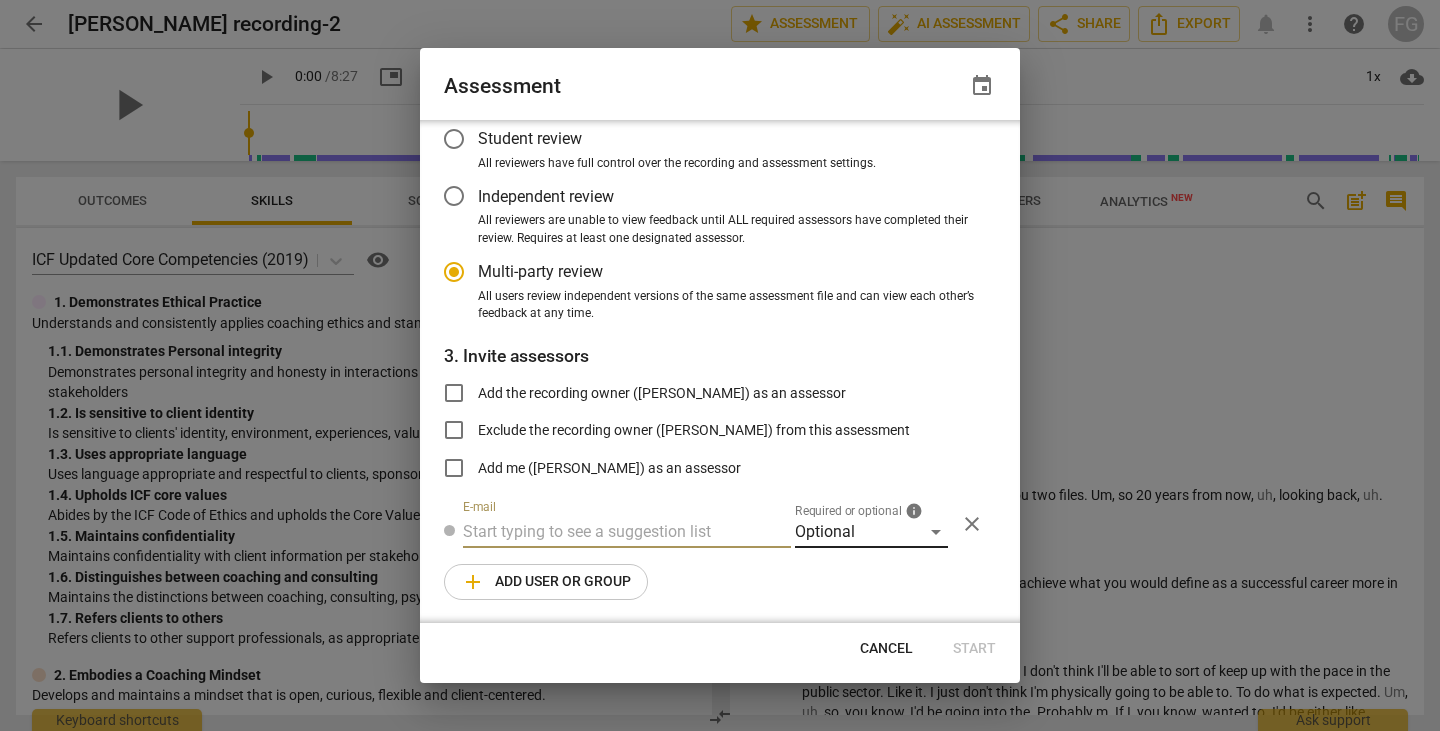paste on "stephanie@thecoachescafe.com" 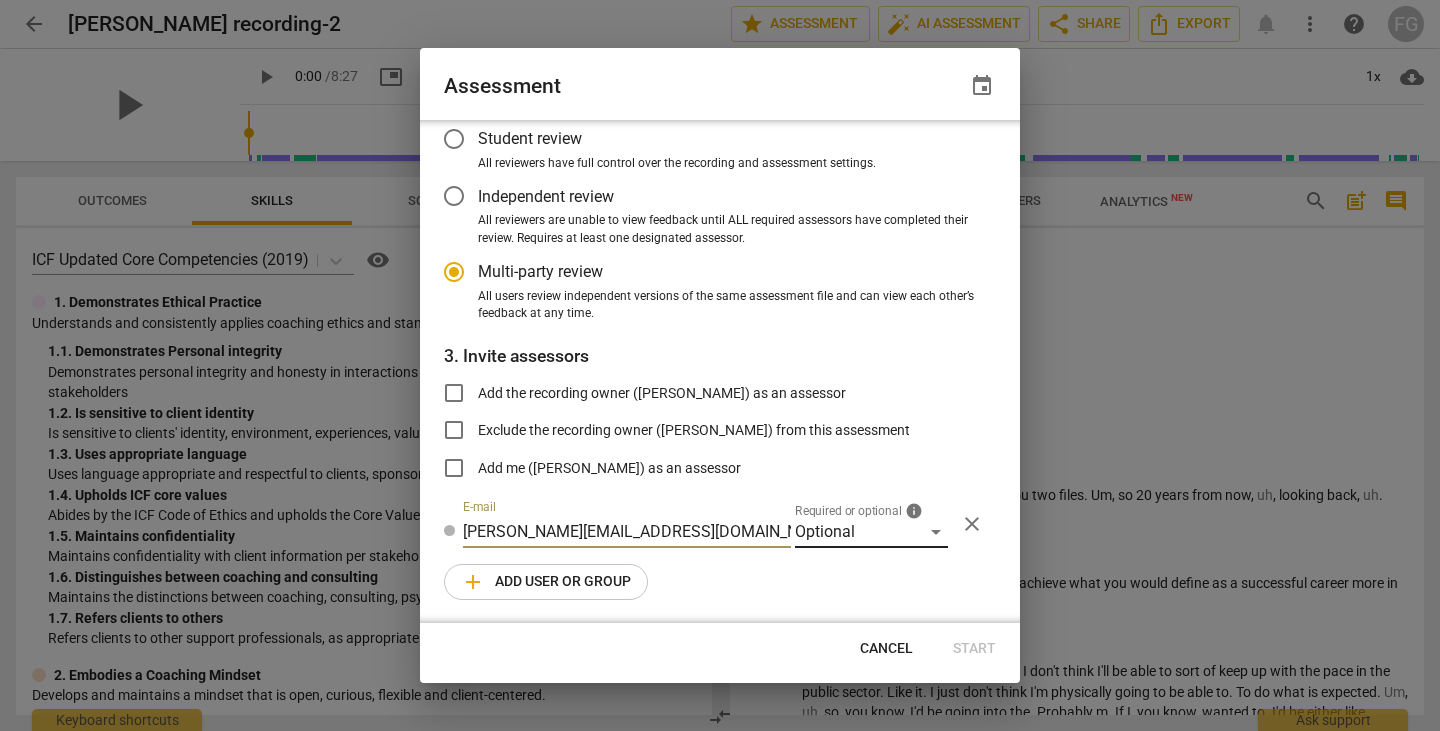 type on "stephanie@thecoachescafe.com" 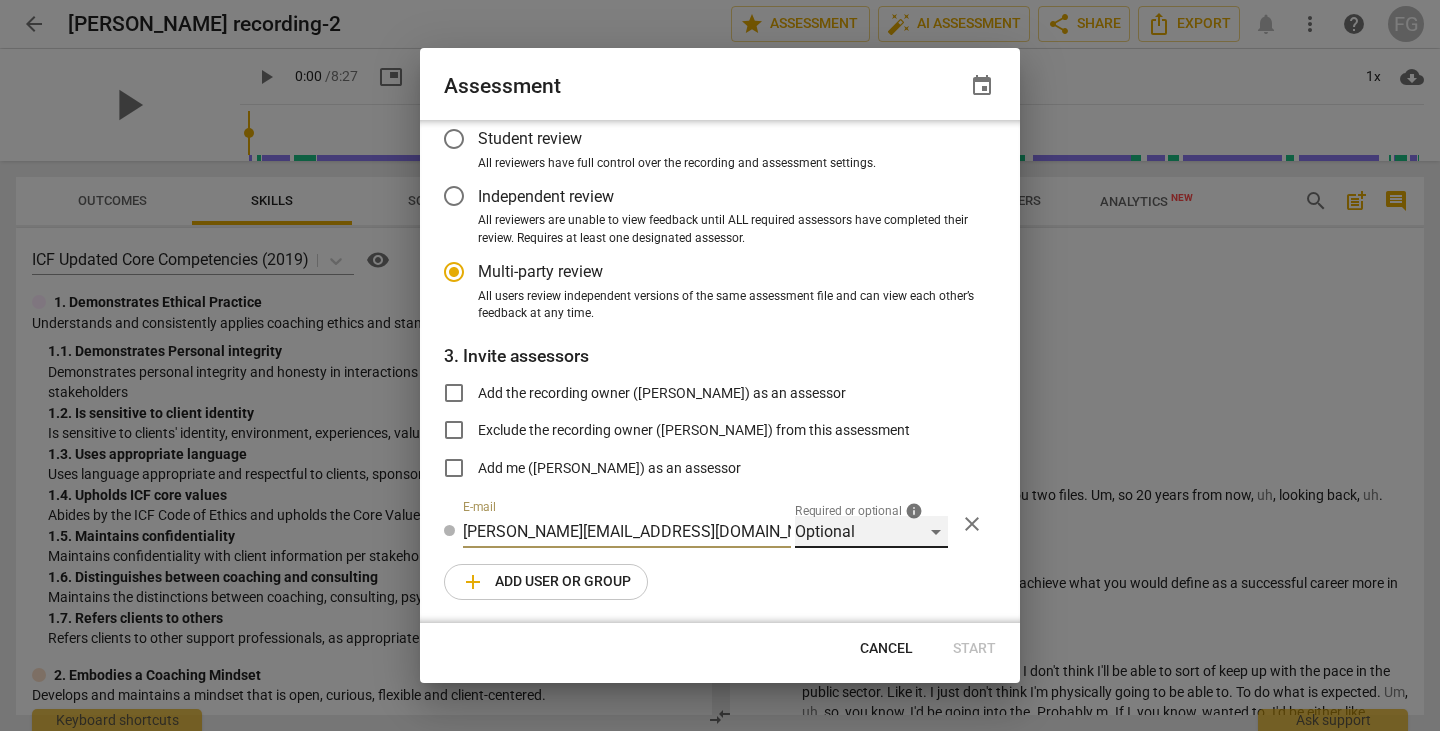 click on "Optional" at bounding box center [871, 532] 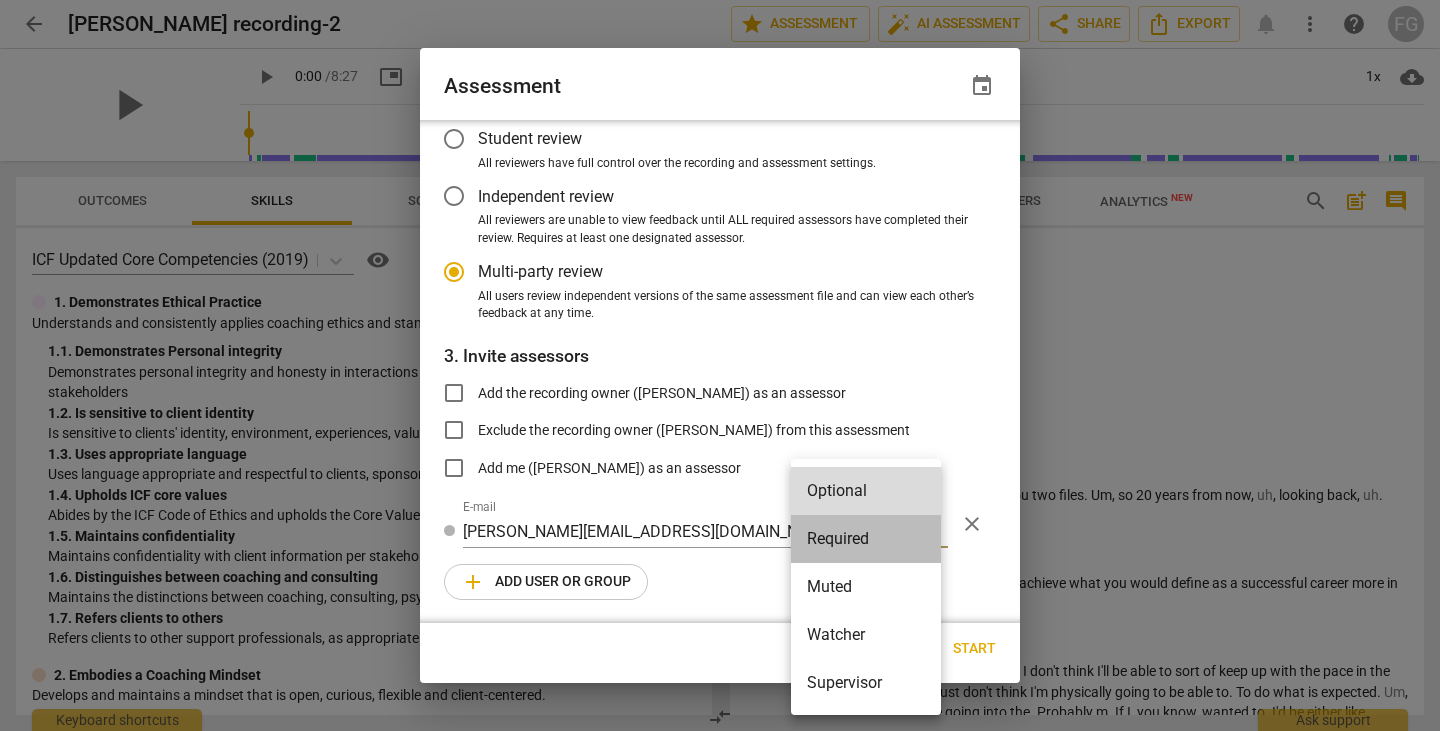 click on "Required" at bounding box center (866, 539) 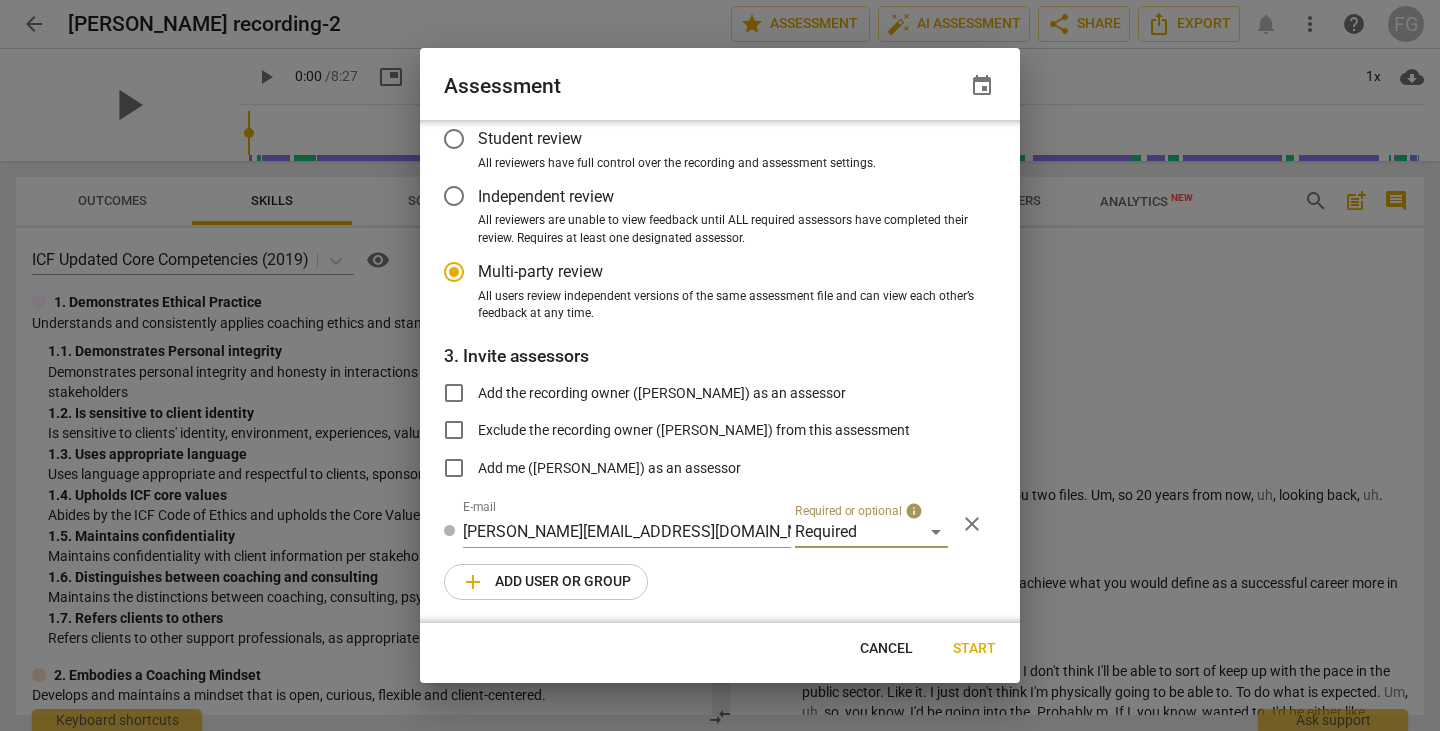 click on "add Add user or group" at bounding box center [546, 582] 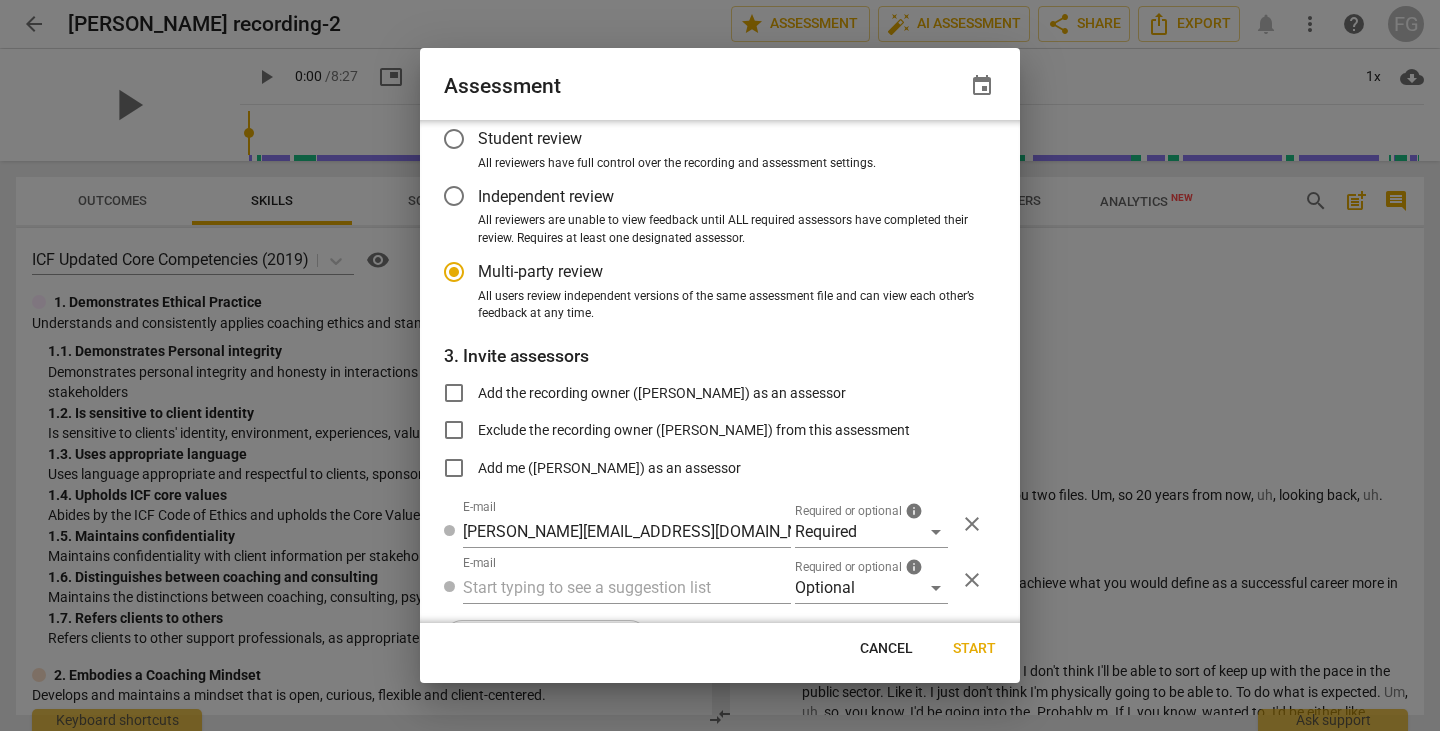 radio on "false" 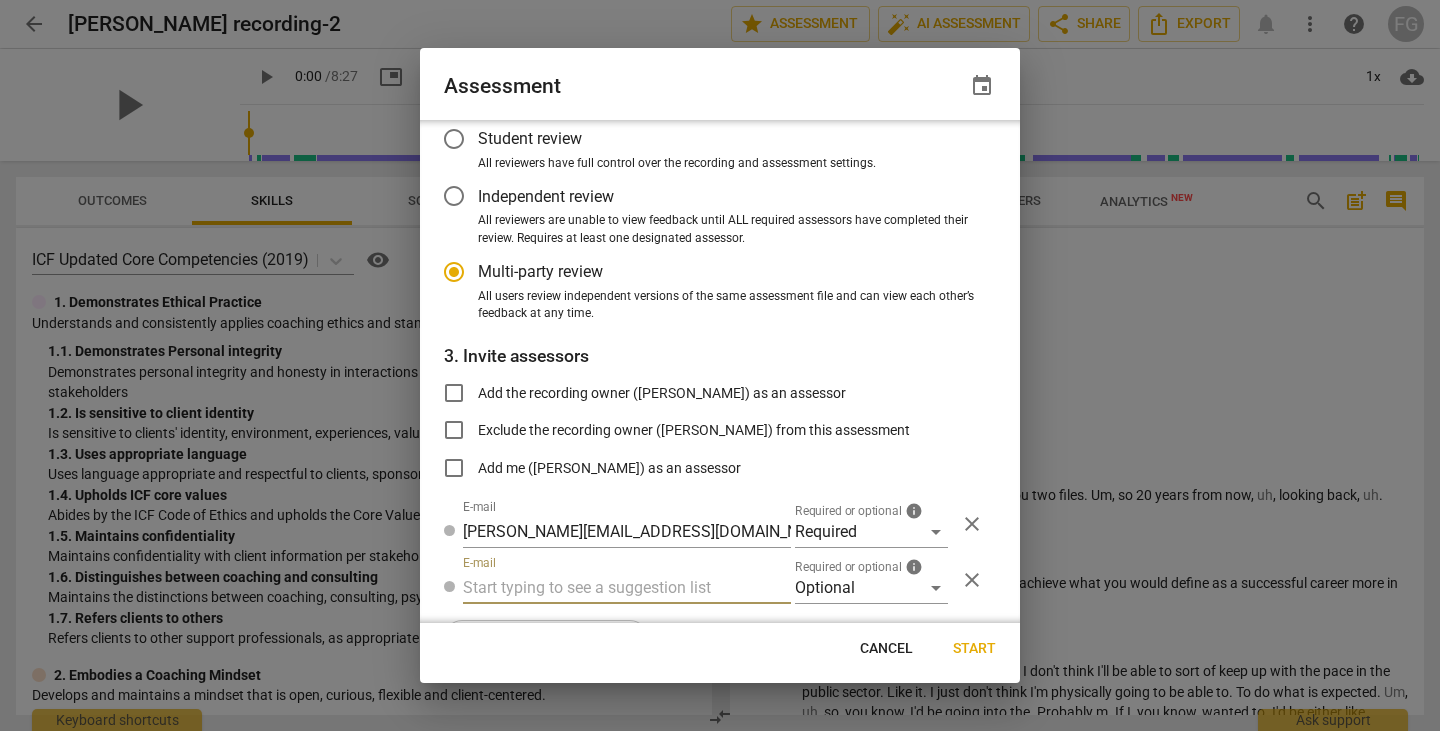 click at bounding box center [627, 588] 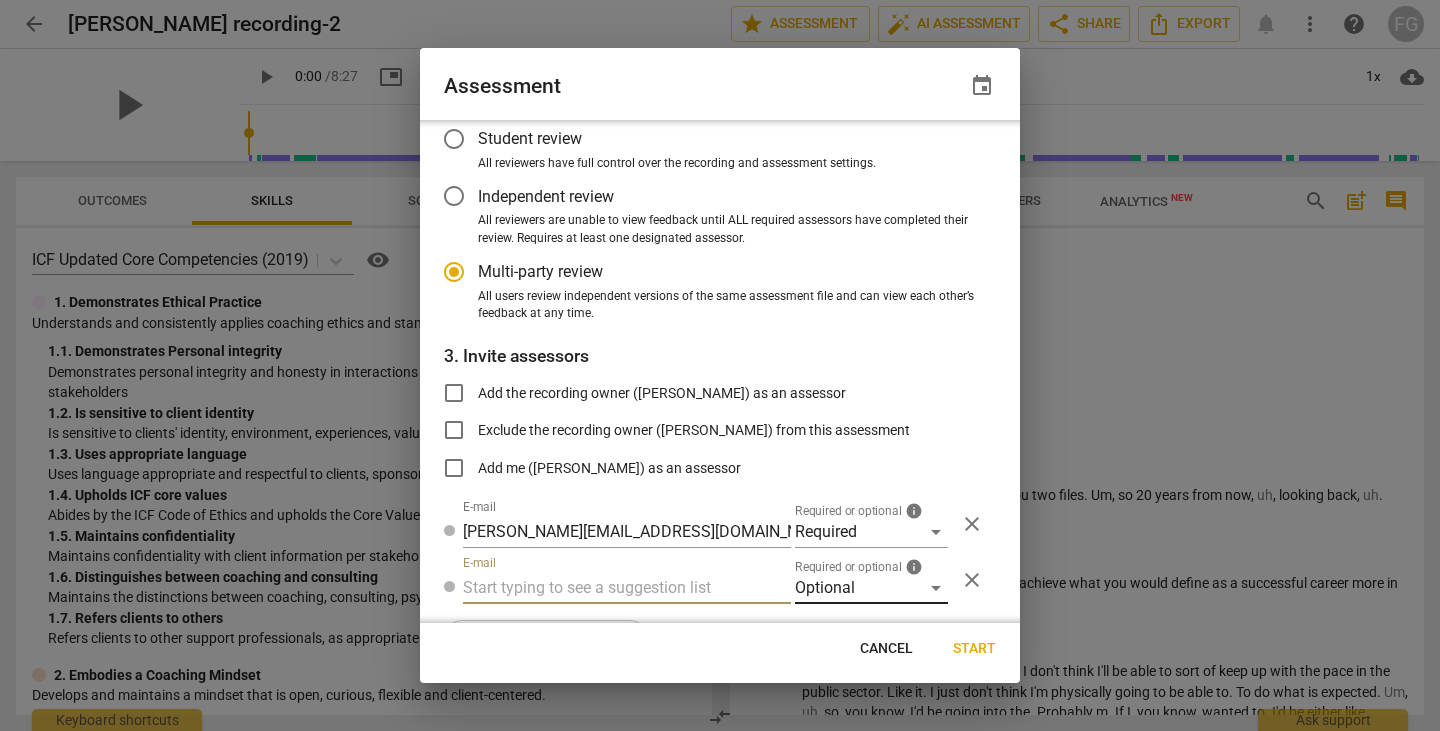 paste on "stephms513@gmail.com" 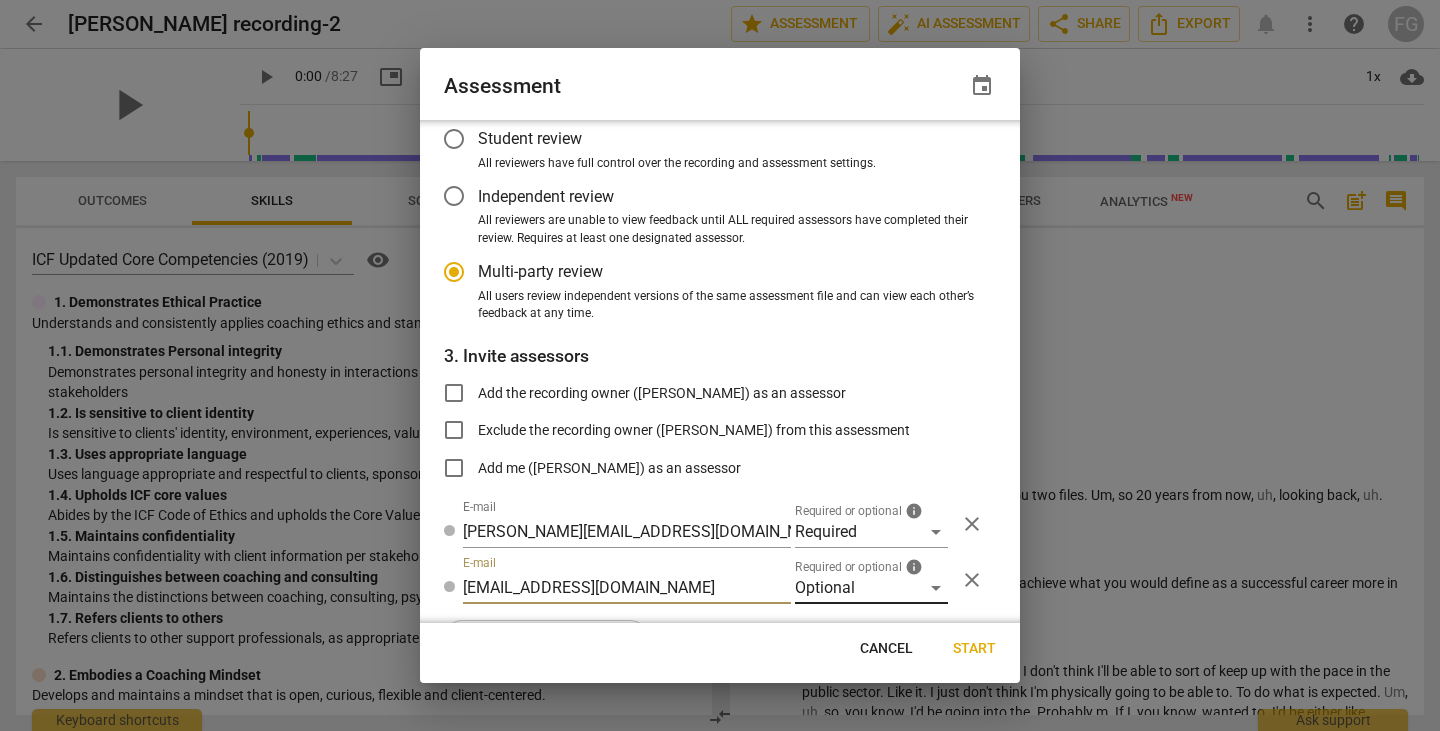 type on "stephms513@gmail.com" 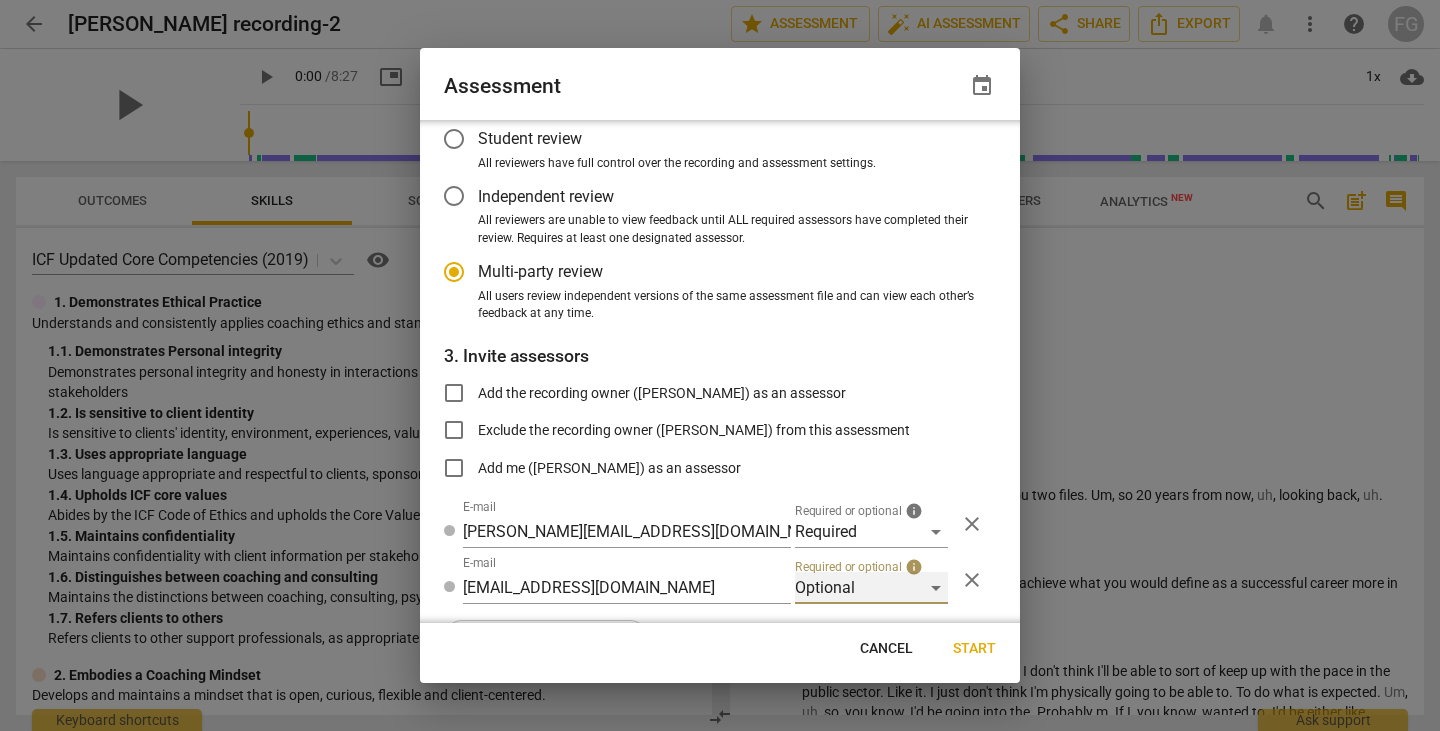 click on "Optional" at bounding box center (871, 588) 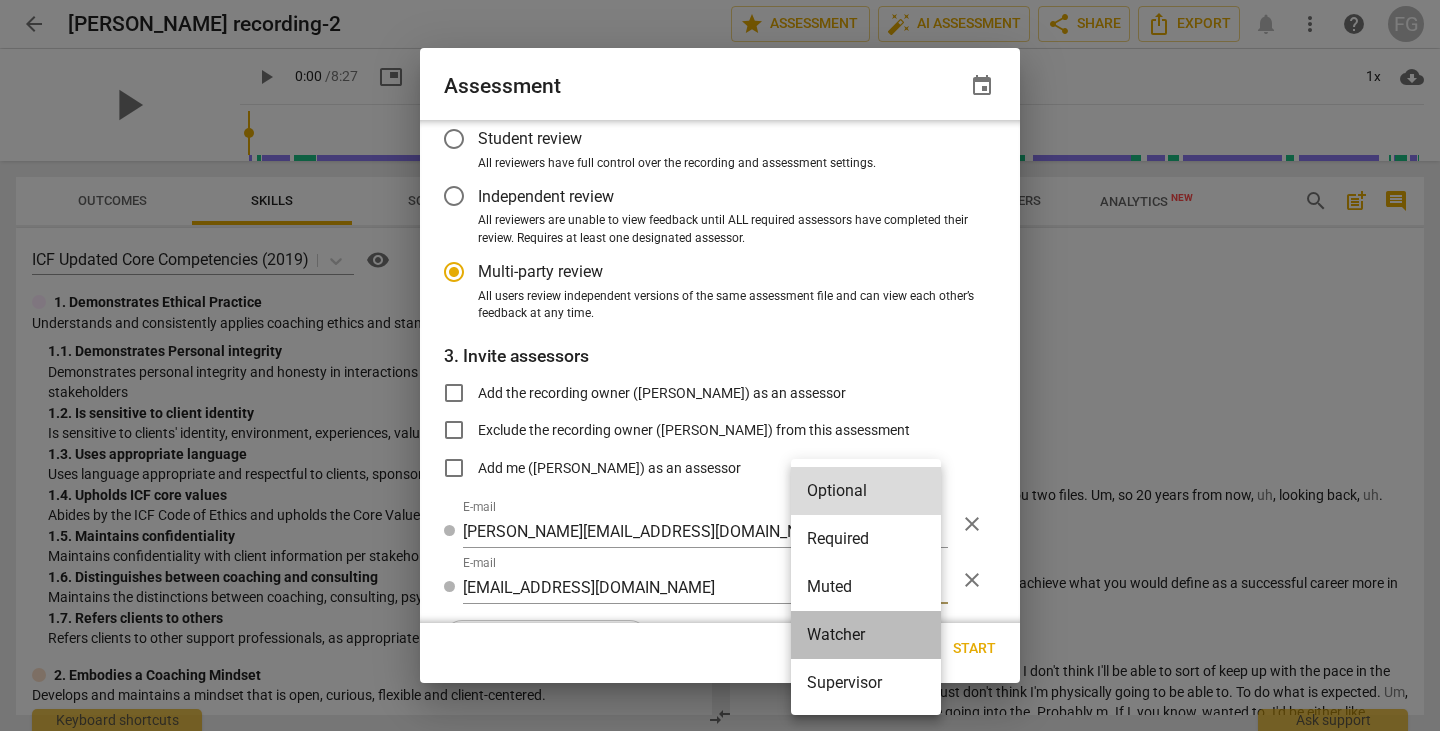 click on "Watcher" at bounding box center (866, 635) 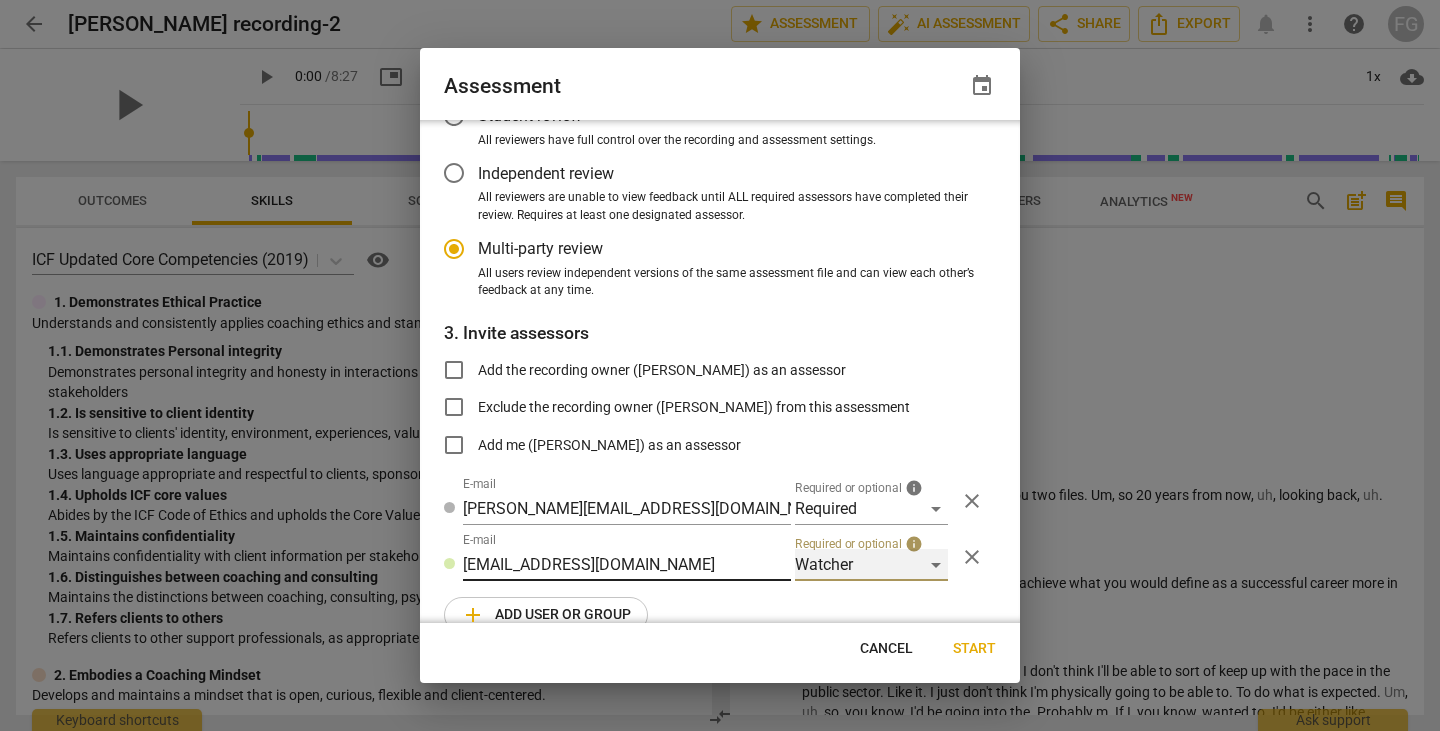 scroll, scrollTop: 174, scrollLeft: 0, axis: vertical 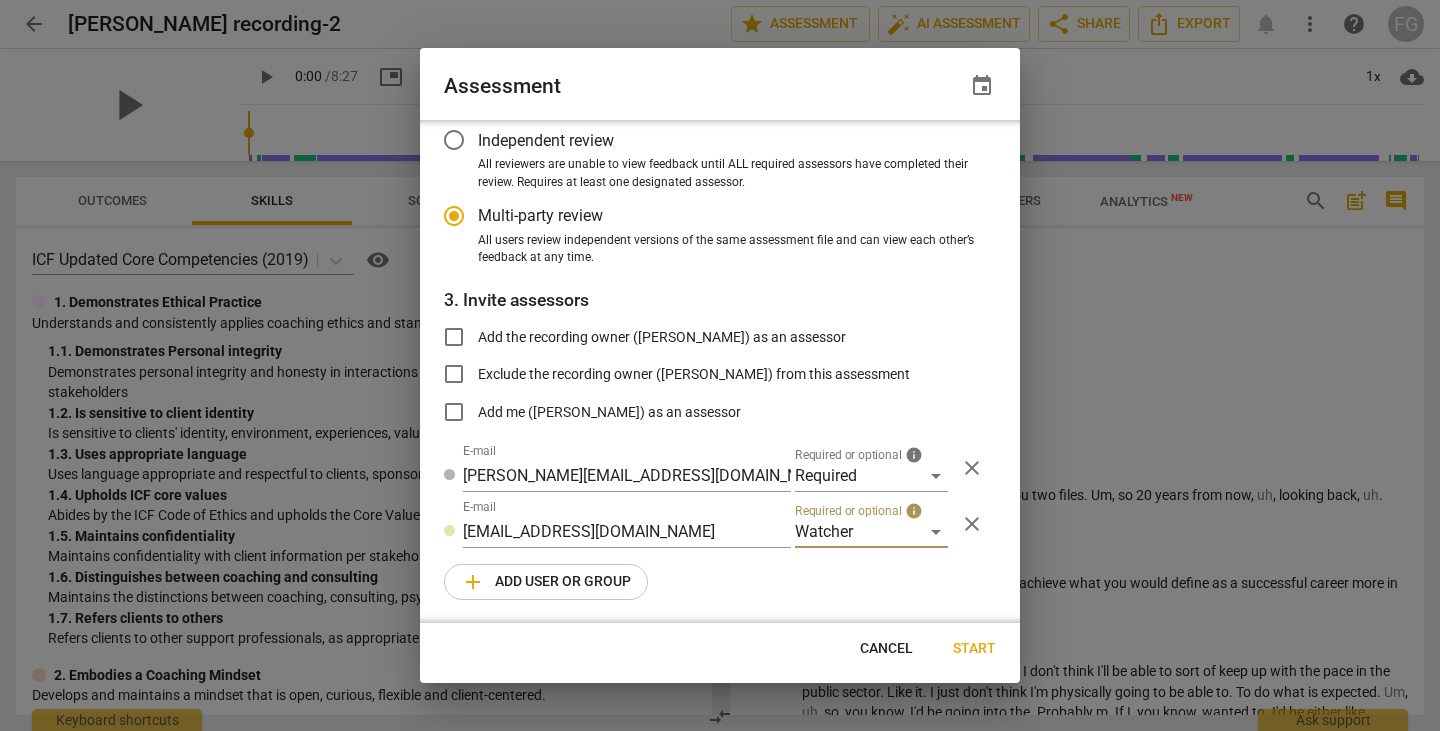 click on "add Add user or group" at bounding box center (546, 582) 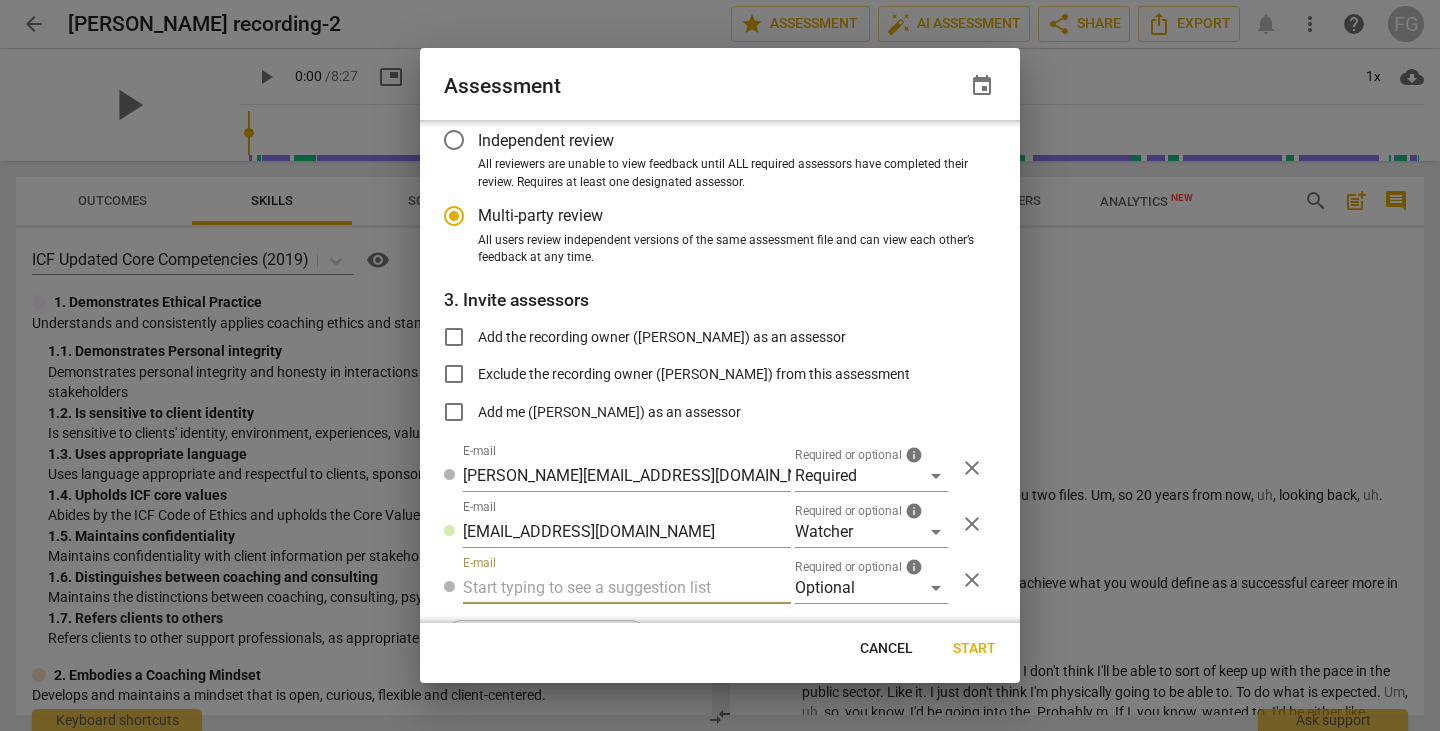 type on "f" 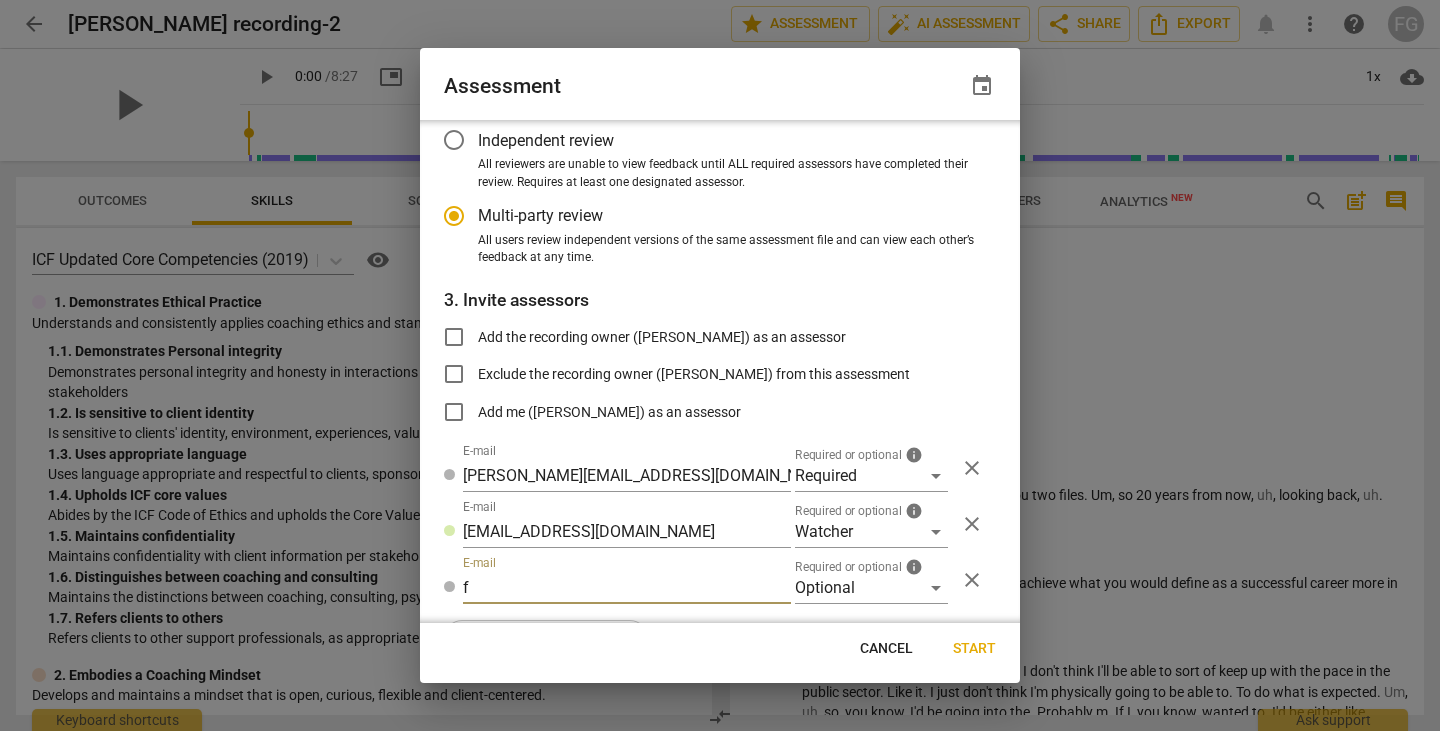 radio on "false" 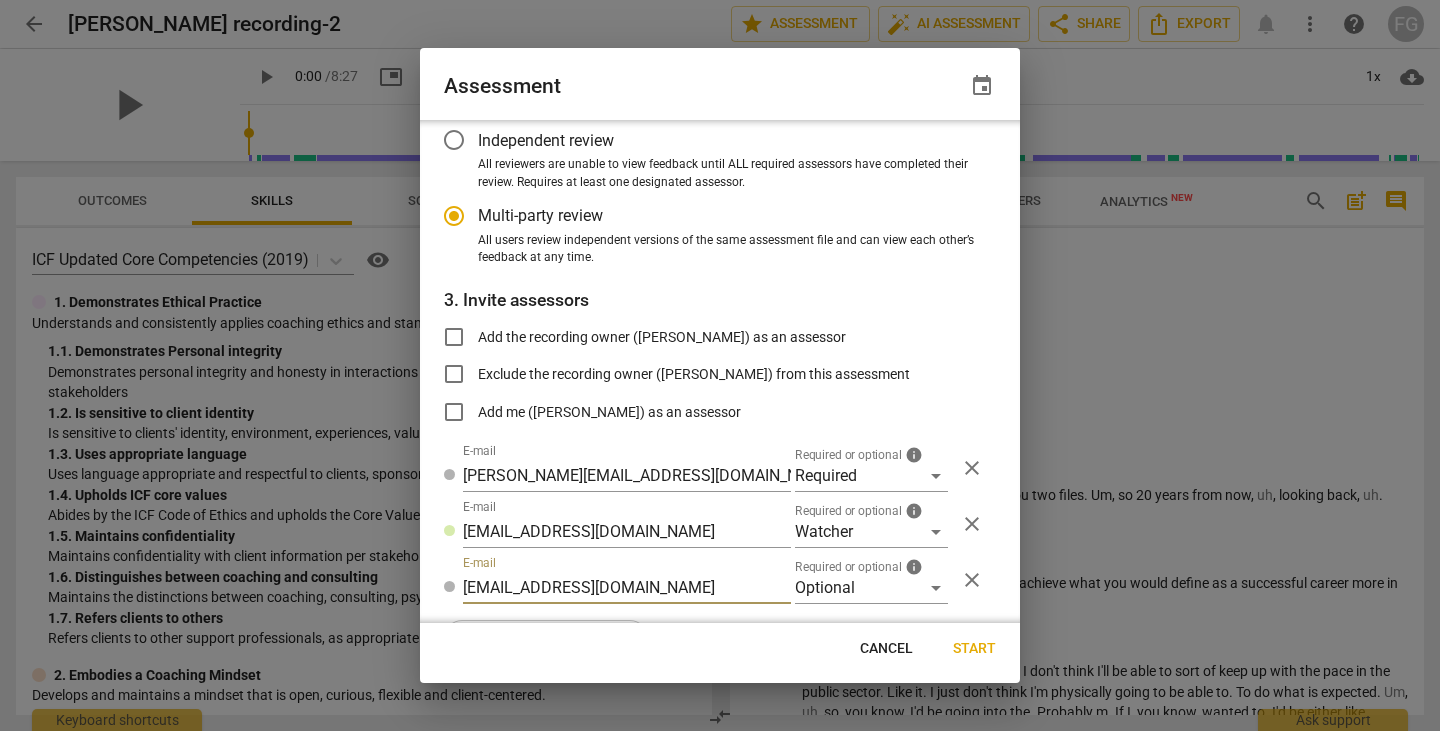 type on "fgaillour@gmail.com" 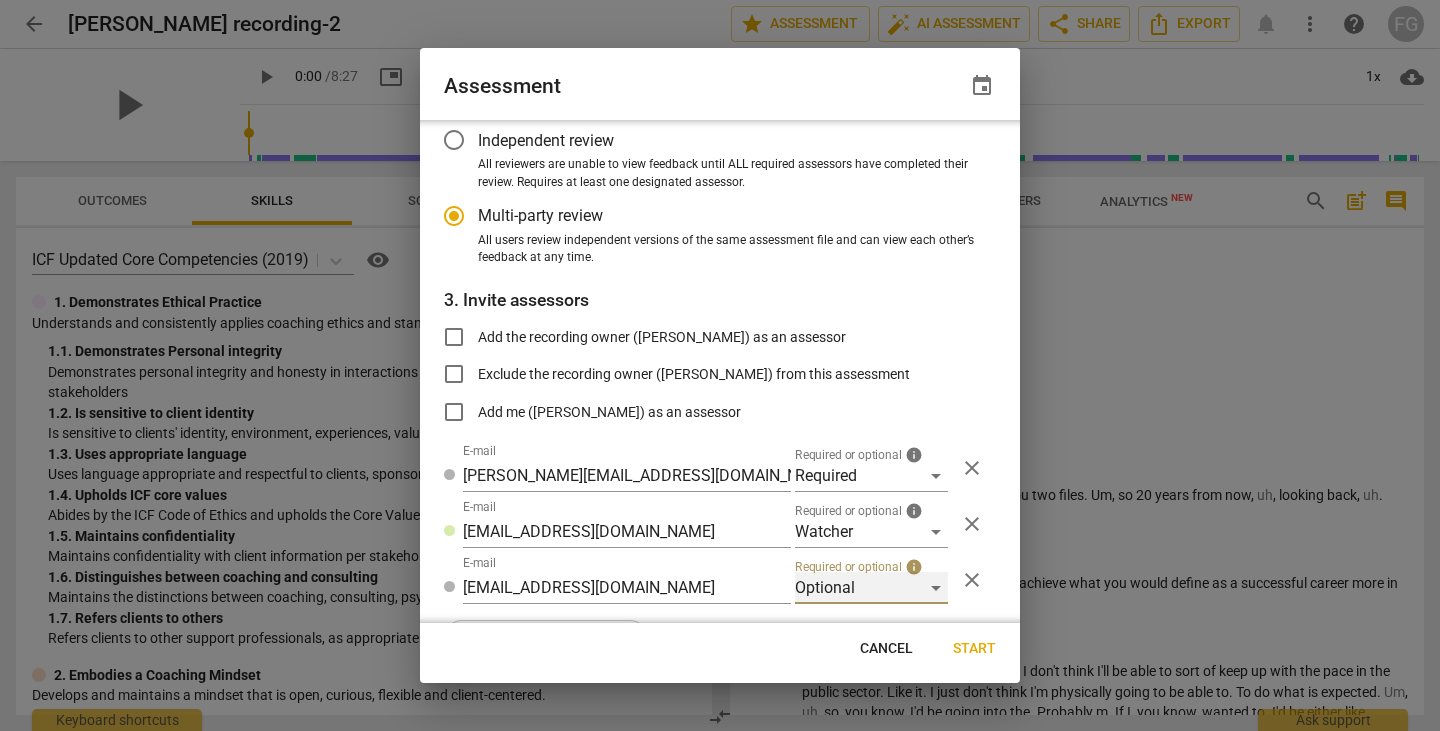 click on "Optional" at bounding box center [871, 588] 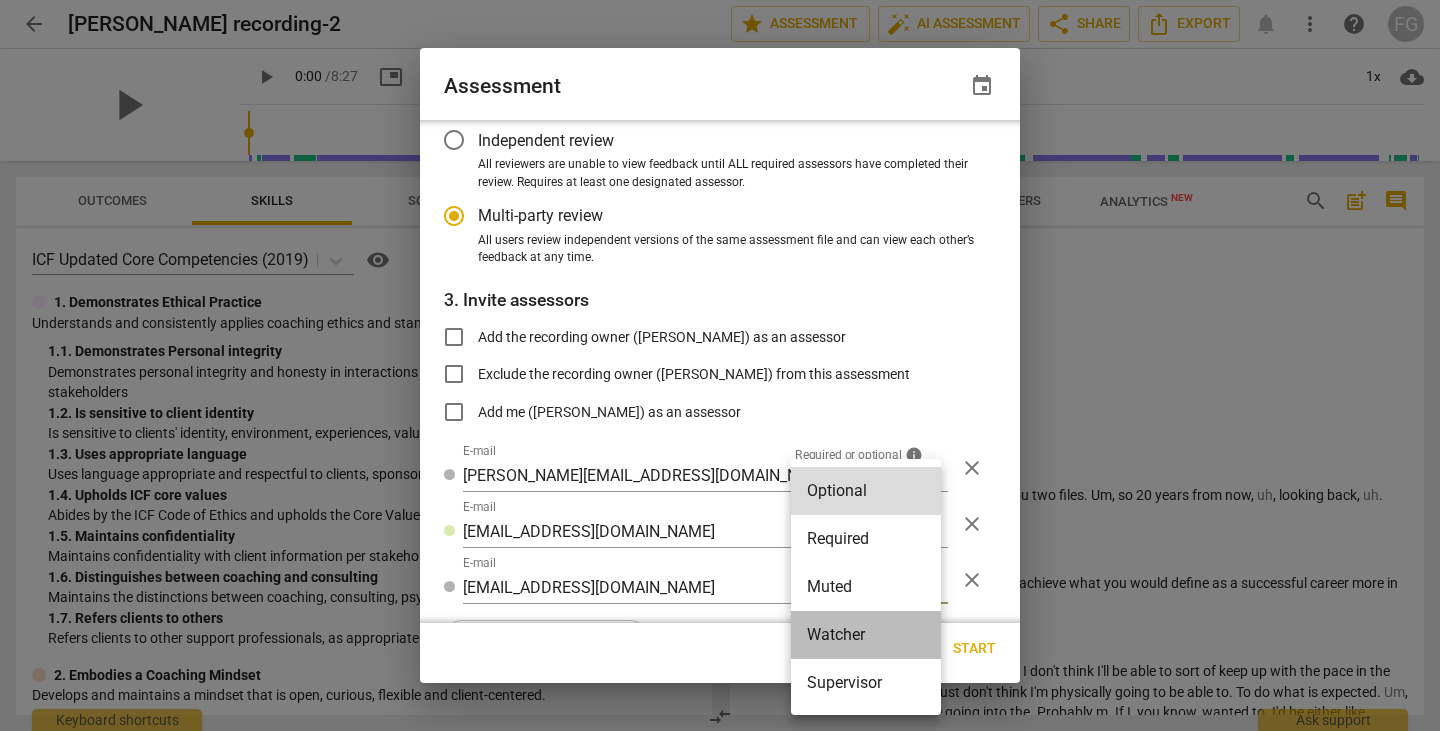 click on "Watcher" at bounding box center [866, 635] 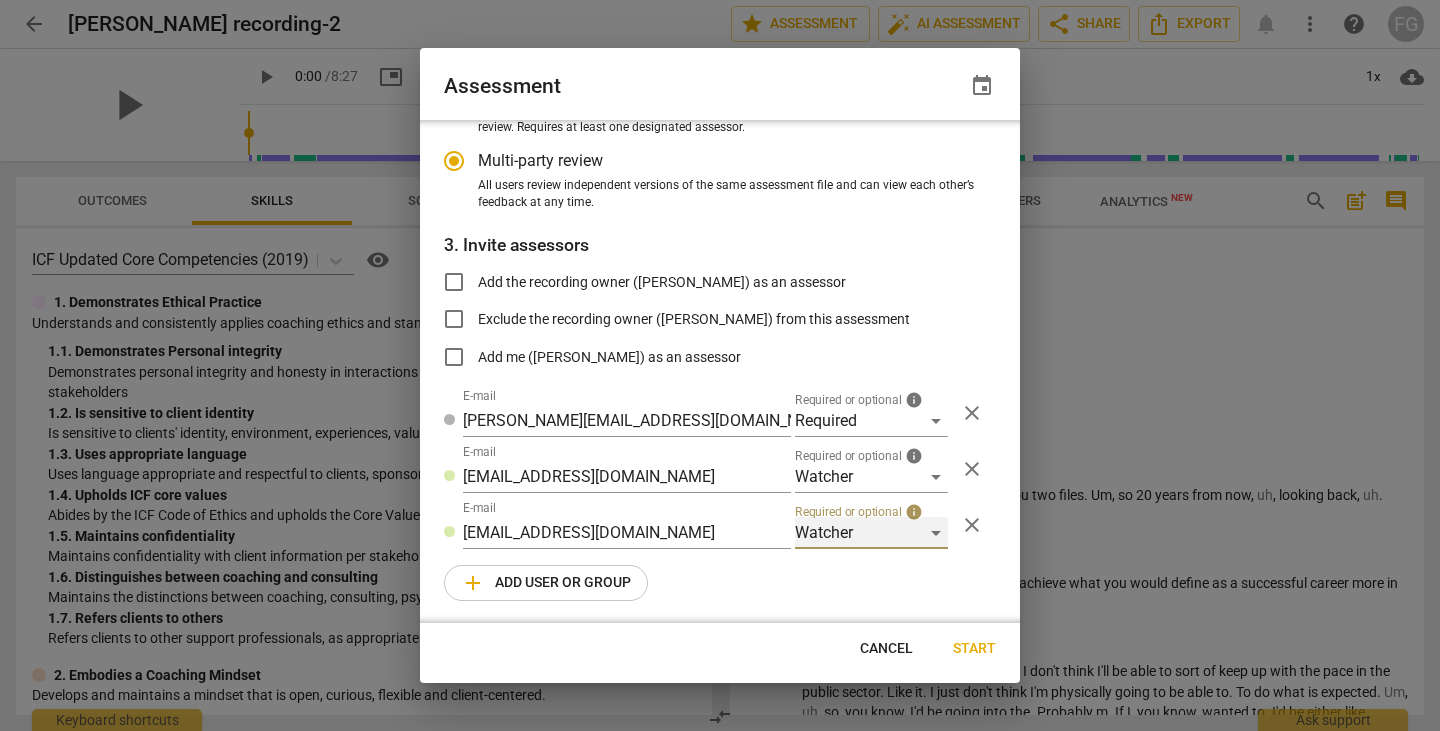scroll, scrollTop: 230, scrollLeft: 0, axis: vertical 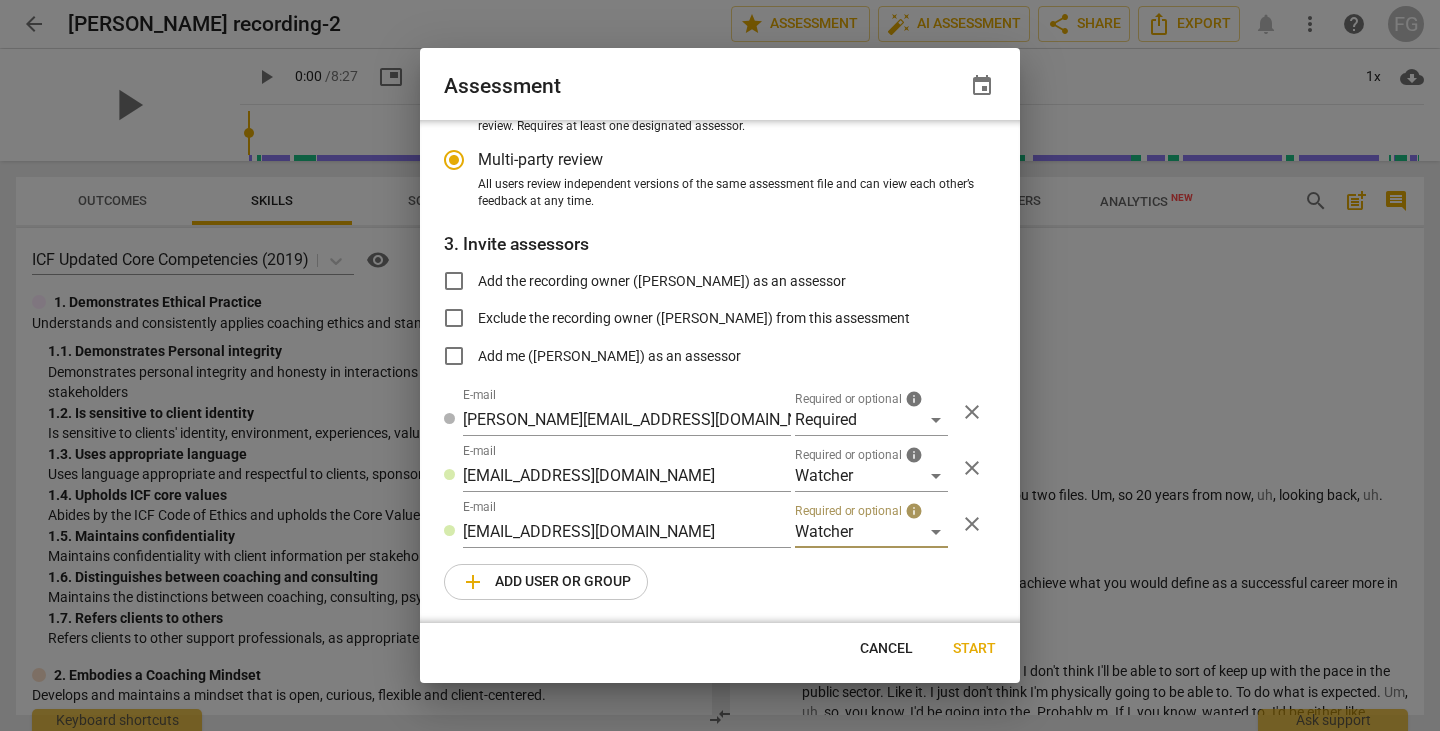 click on "add Add user or group" at bounding box center (546, 582) 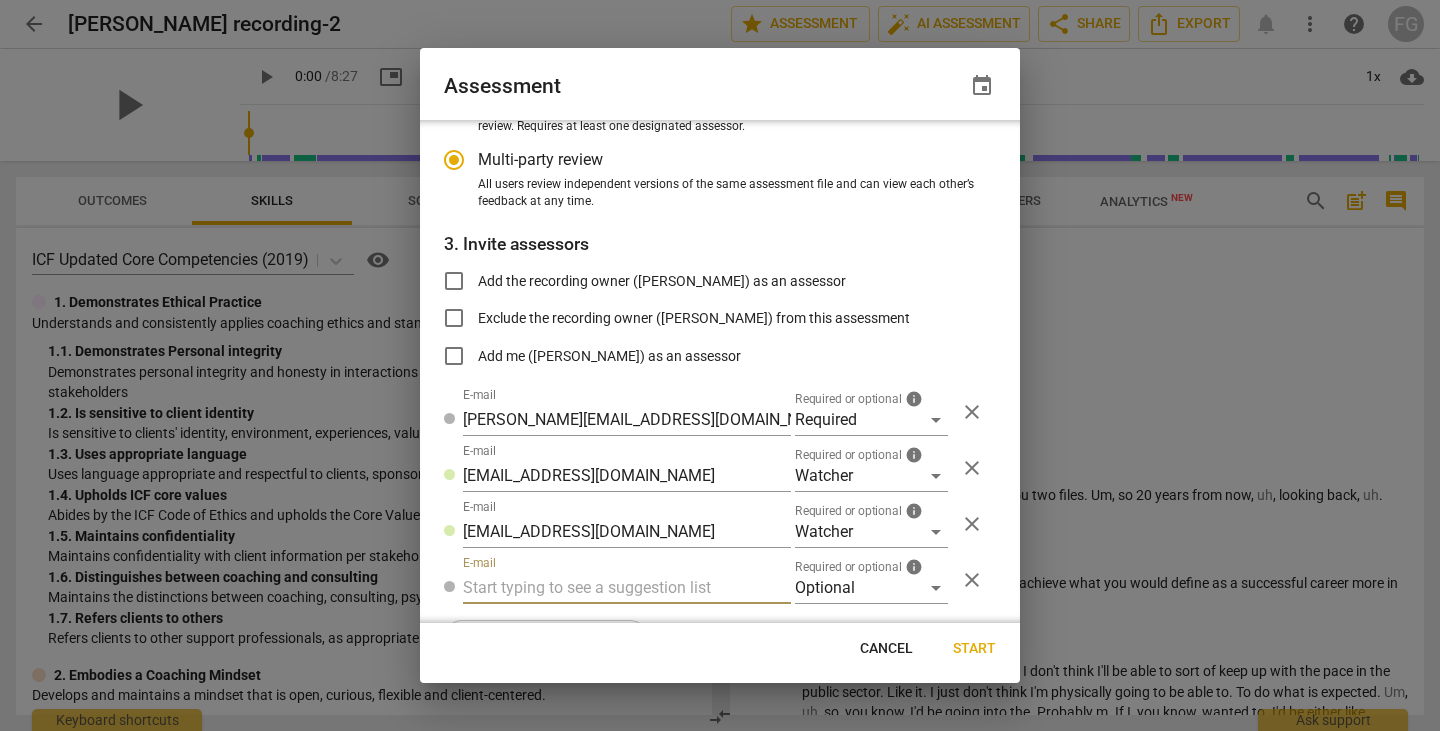 radio on "false" 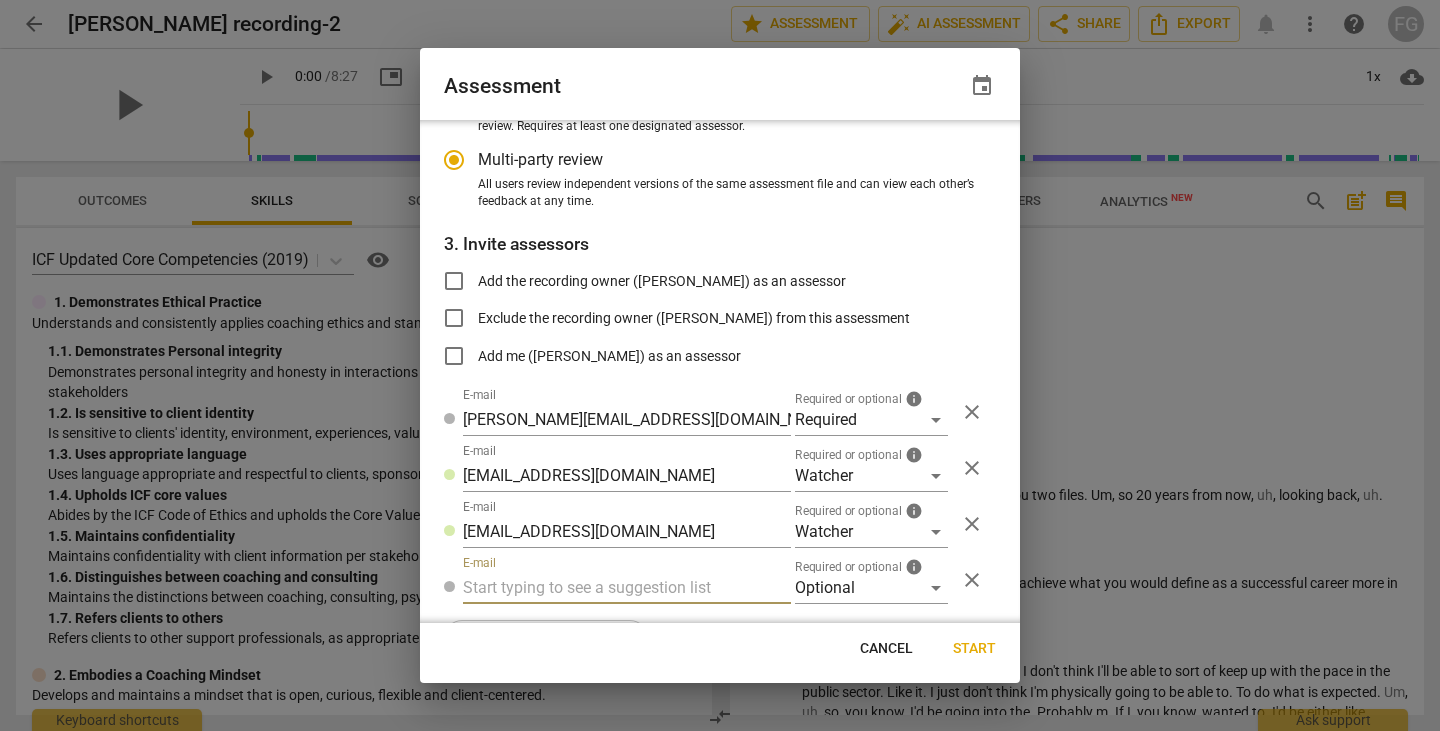 click at bounding box center [627, 588] 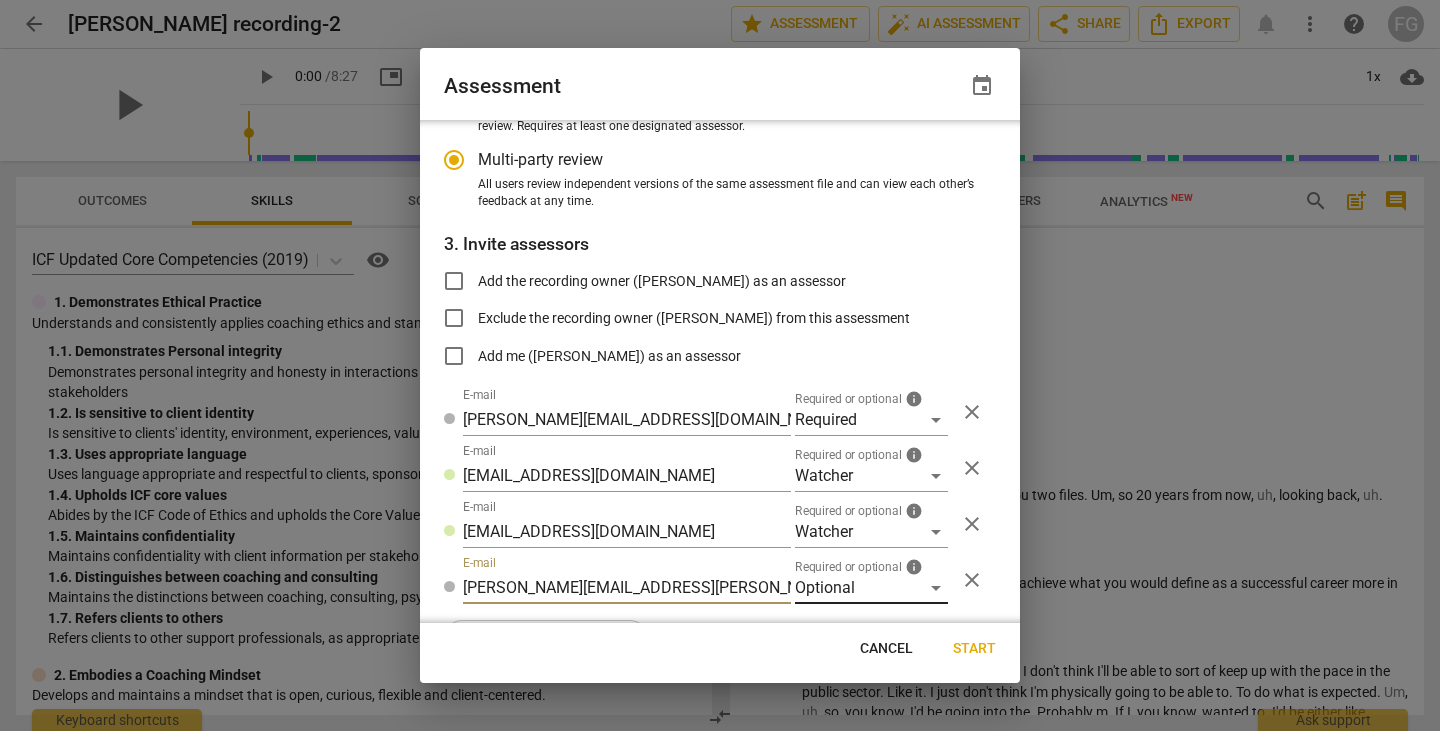 type on "sarah.dainiak@hhchealth.org" 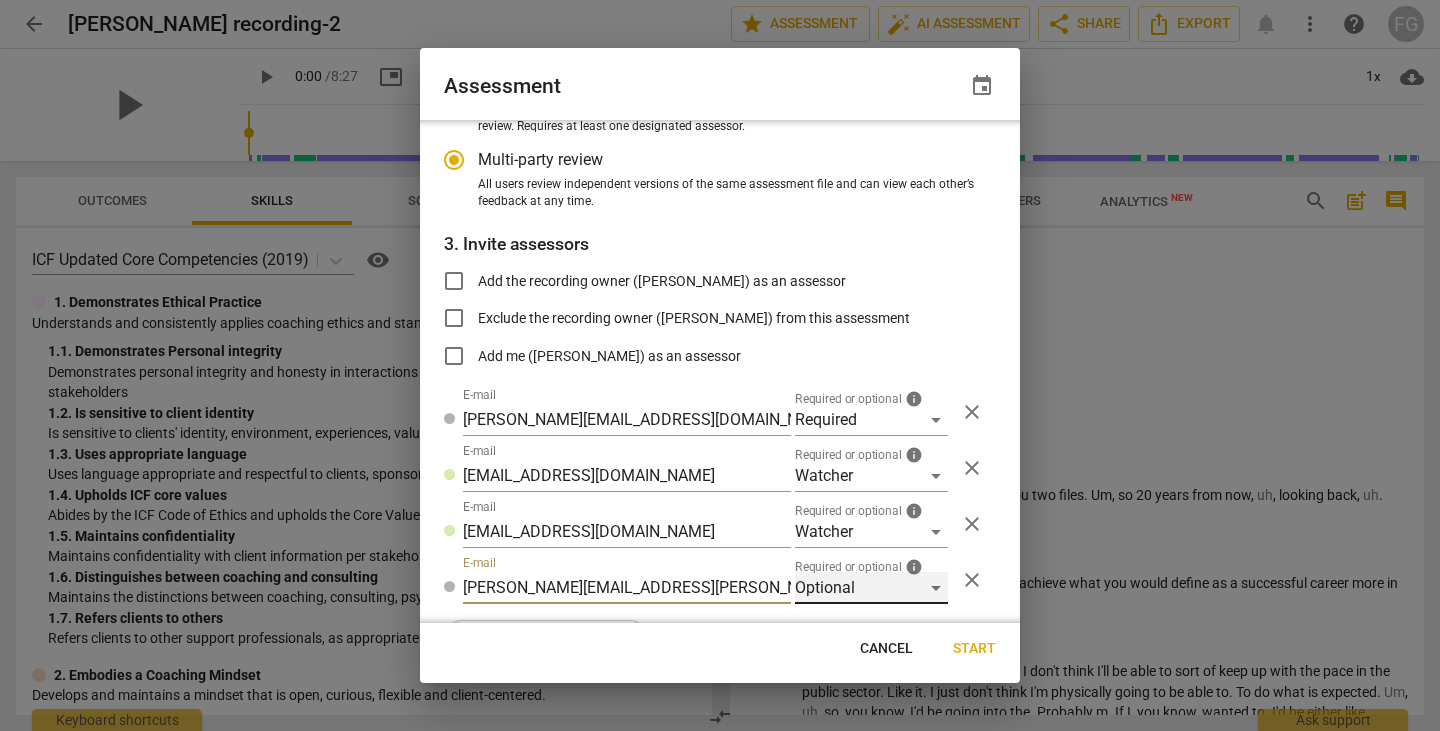 click on "Optional" at bounding box center (871, 588) 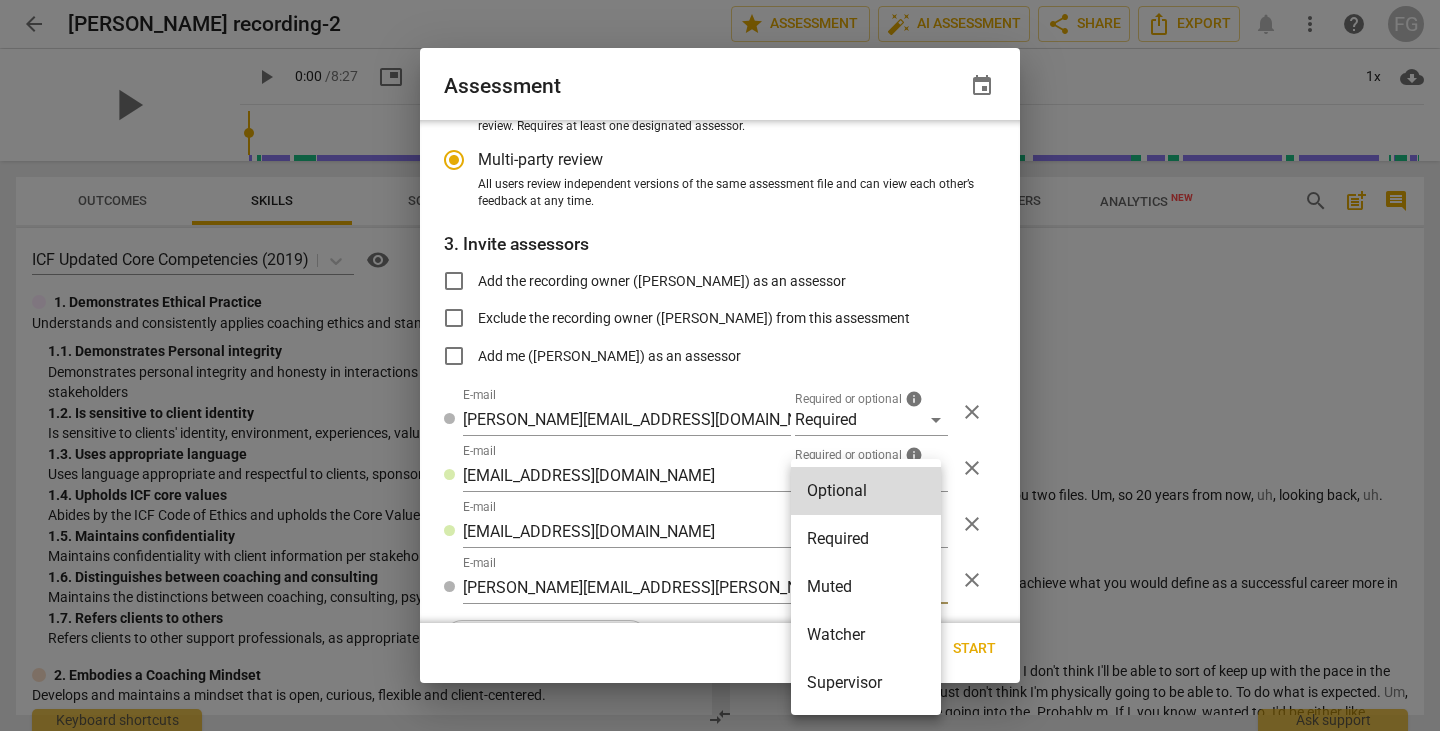 click on "Required" at bounding box center [866, 539] 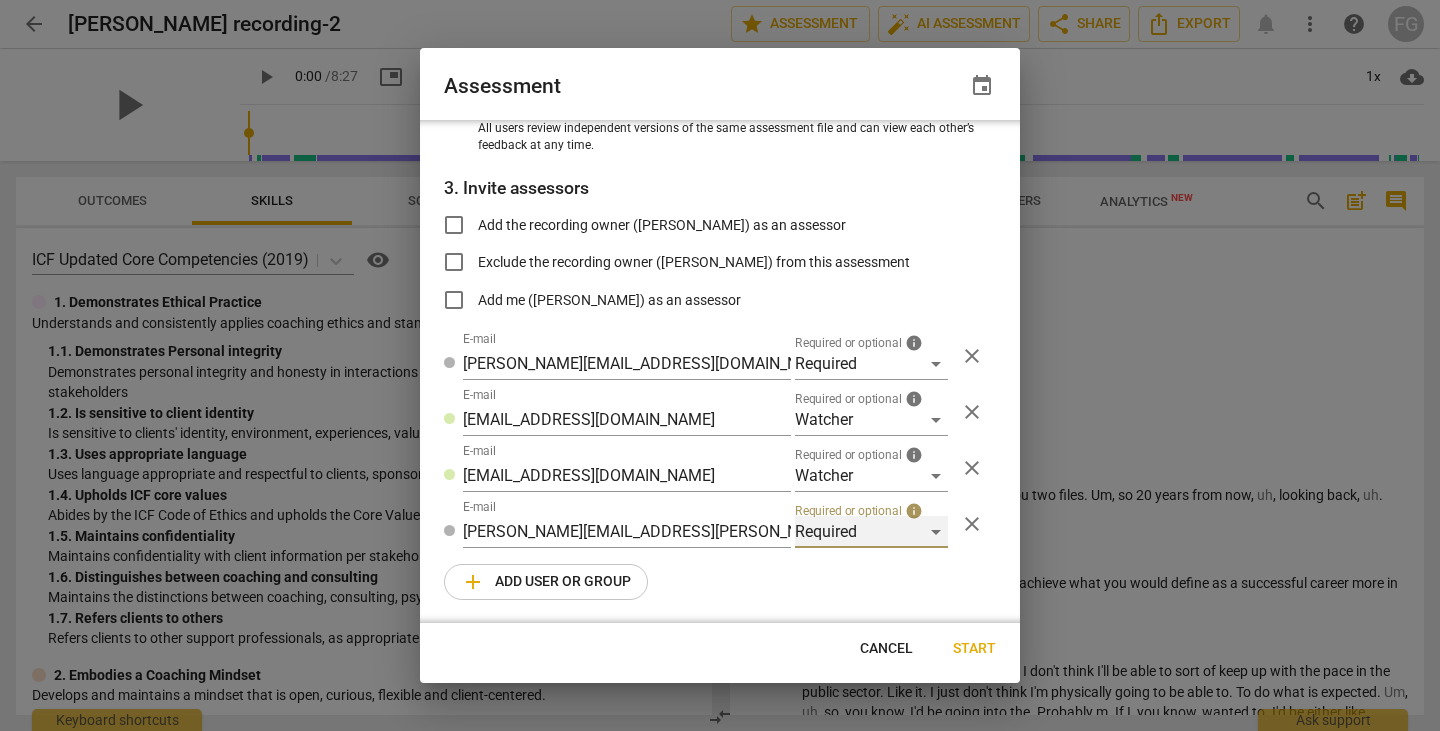 scroll, scrollTop: 286, scrollLeft: 0, axis: vertical 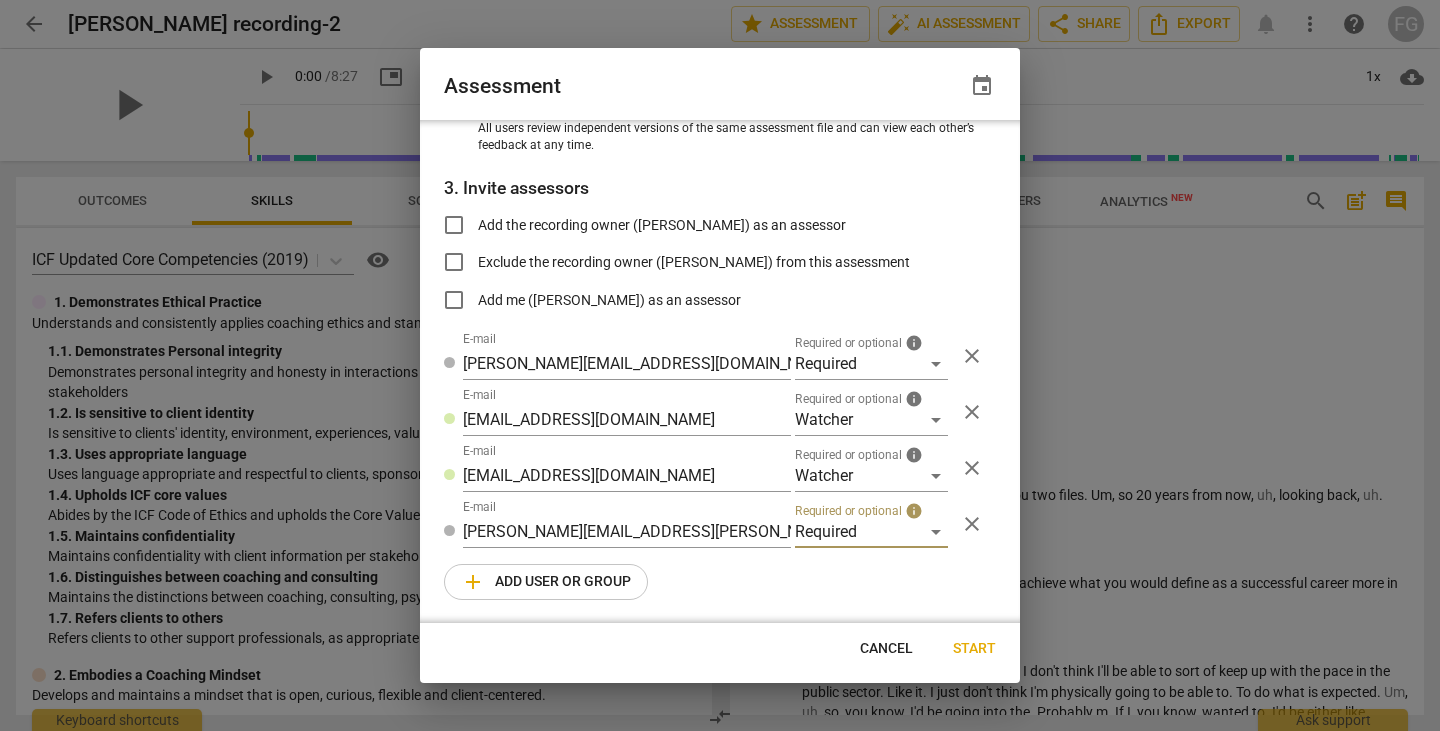 click on "Start" at bounding box center (974, 649) 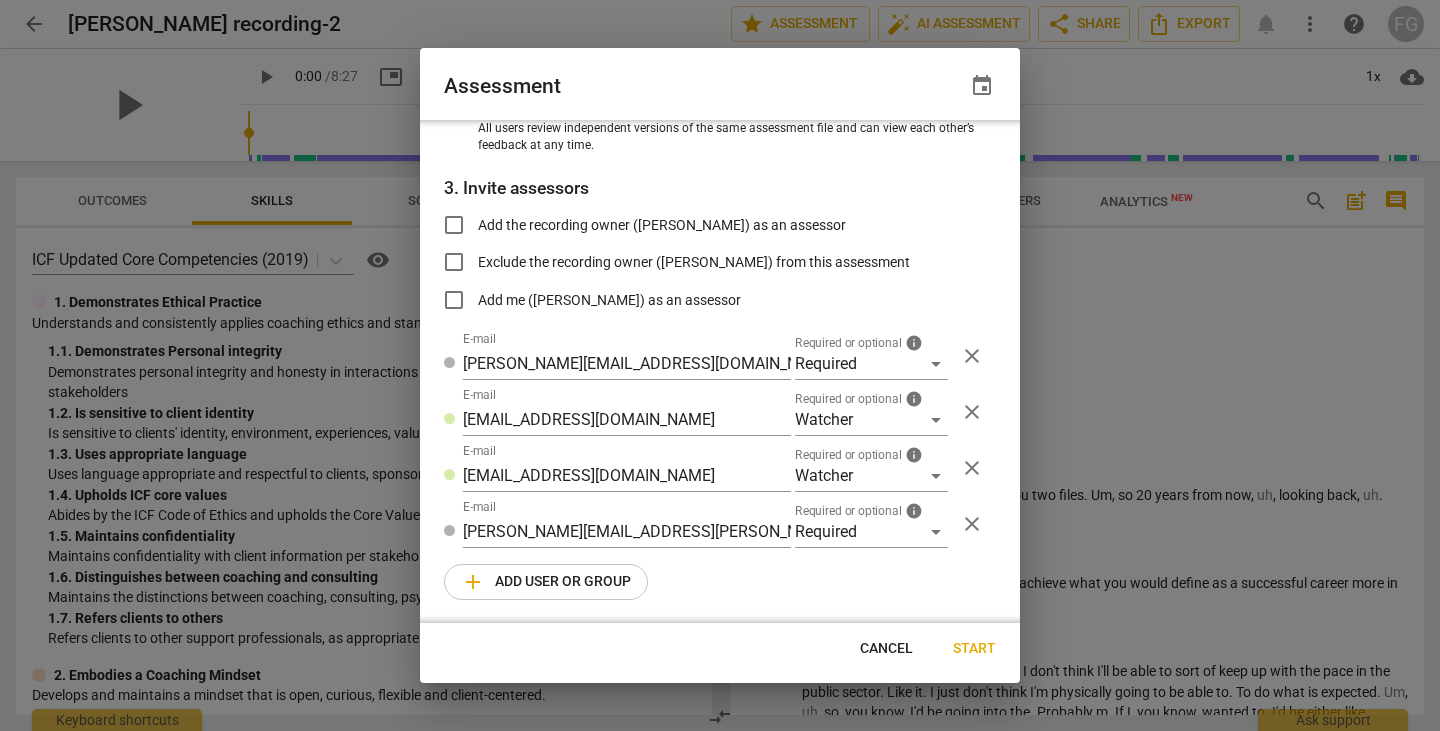 radio on "false" 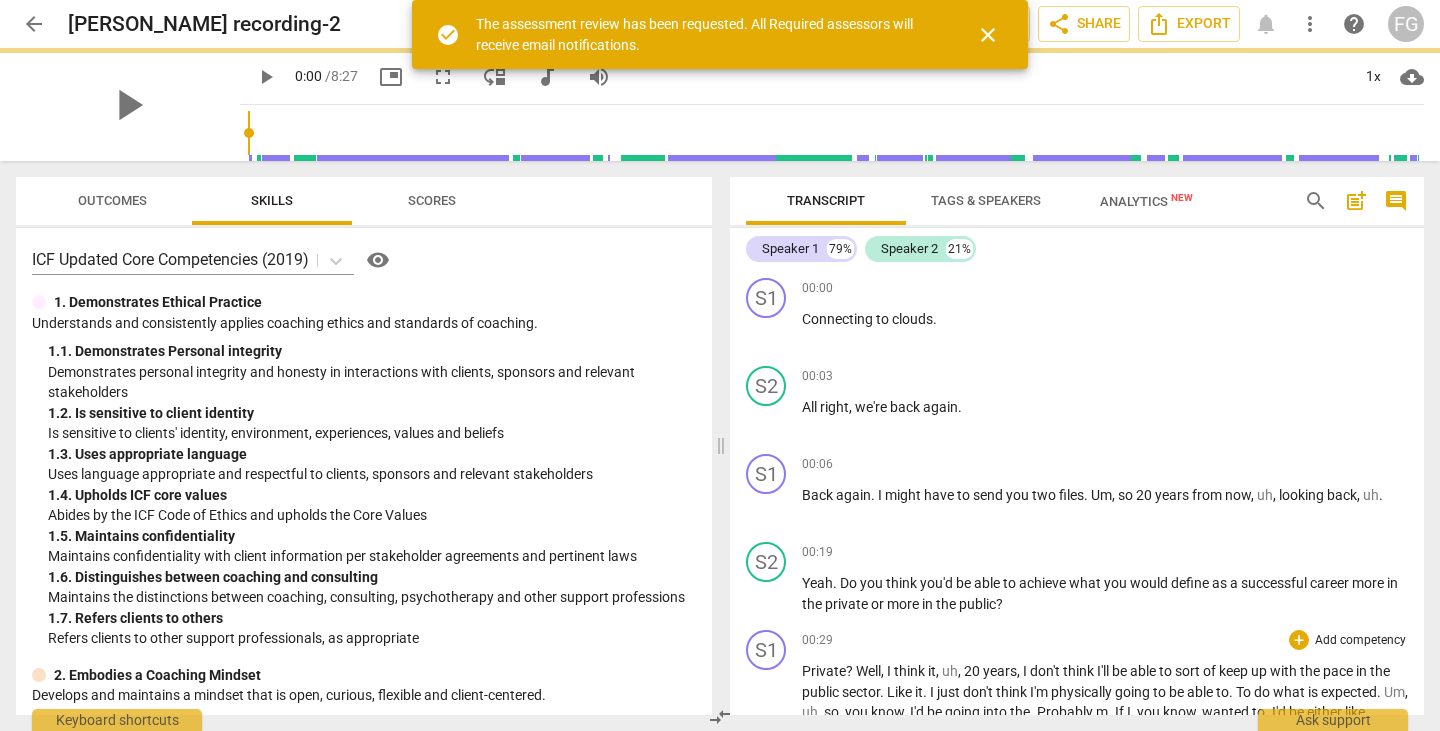 scroll, scrollTop: 0, scrollLeft: 0, axis: both 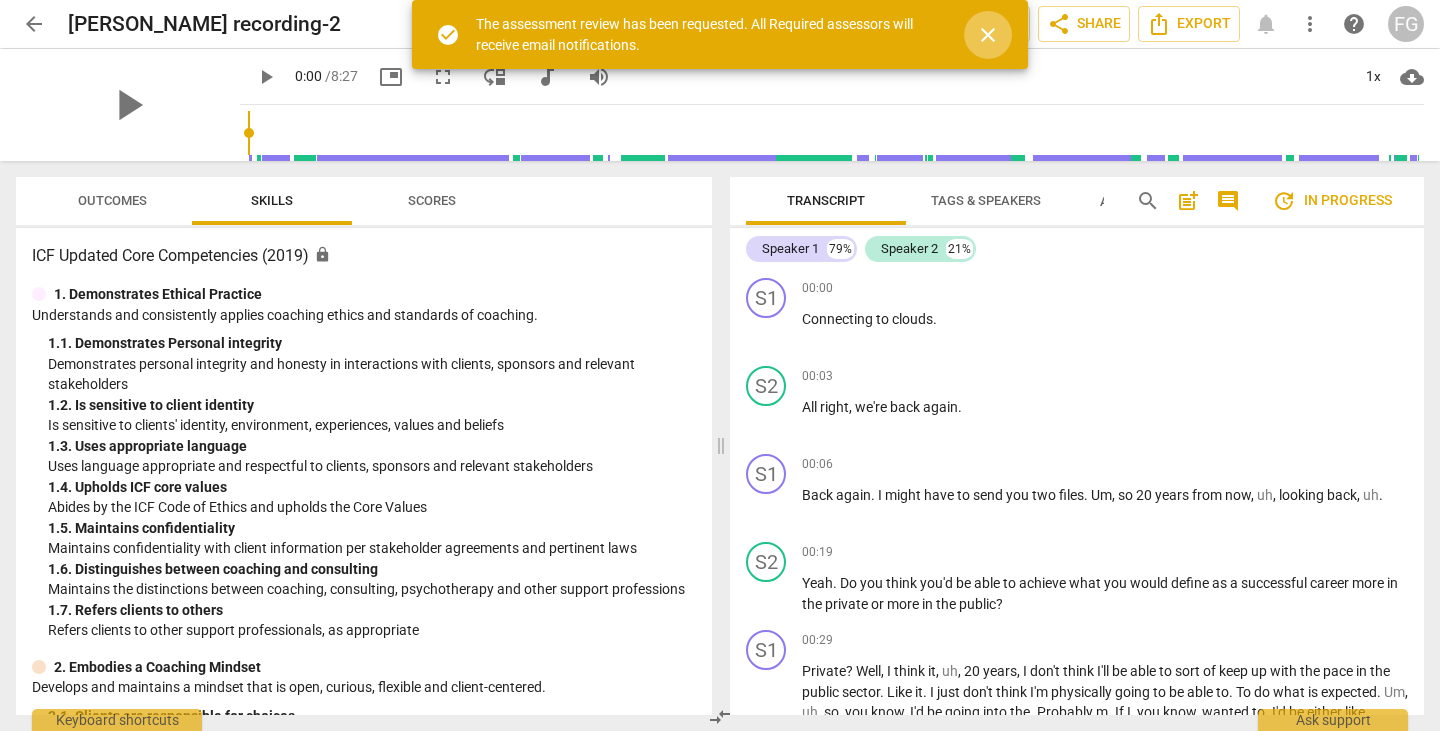 click on "close" at bounding box center (988, 35) 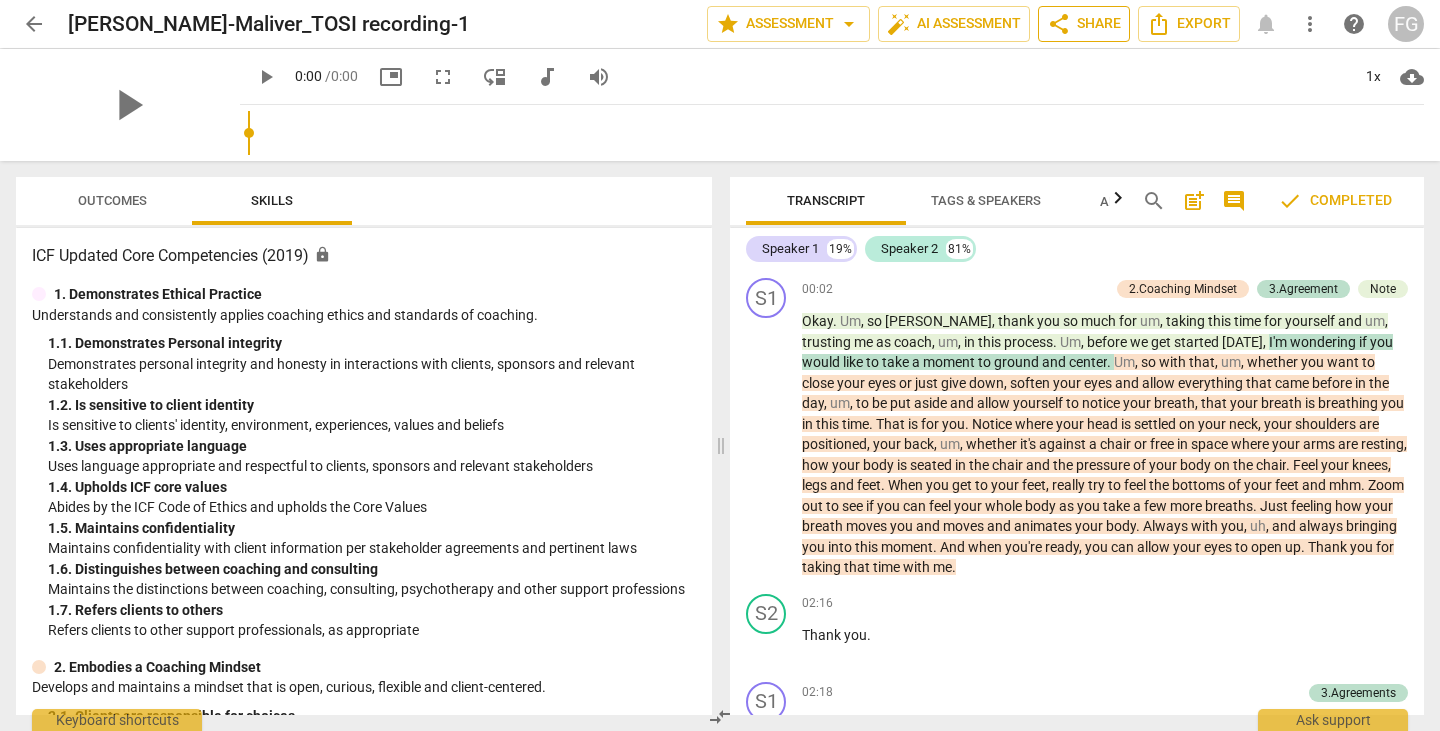 scroll, scrollTop: 0, scrollLeft: 0, axis: both 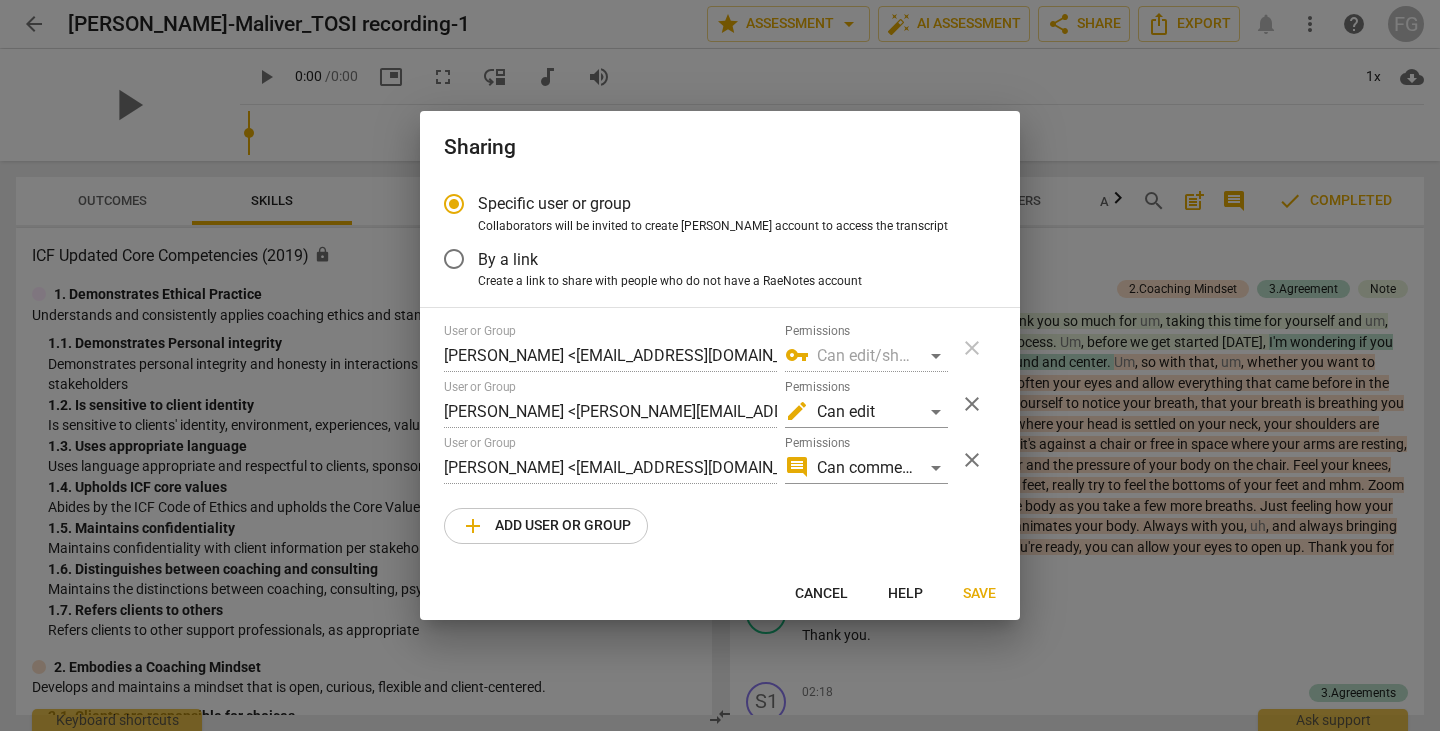 radio on "false" 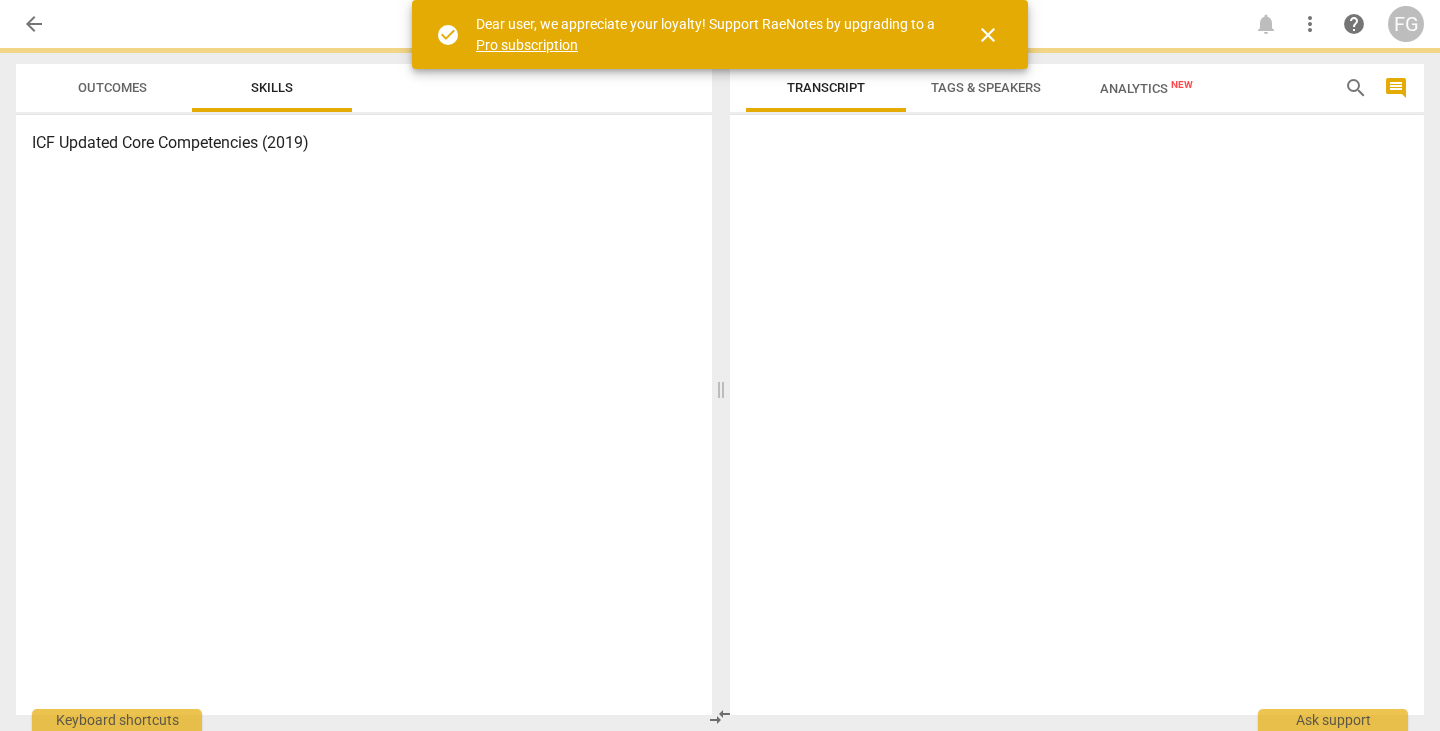 scroll, scrollTop: 0, scrollLeft: 0, axis: both 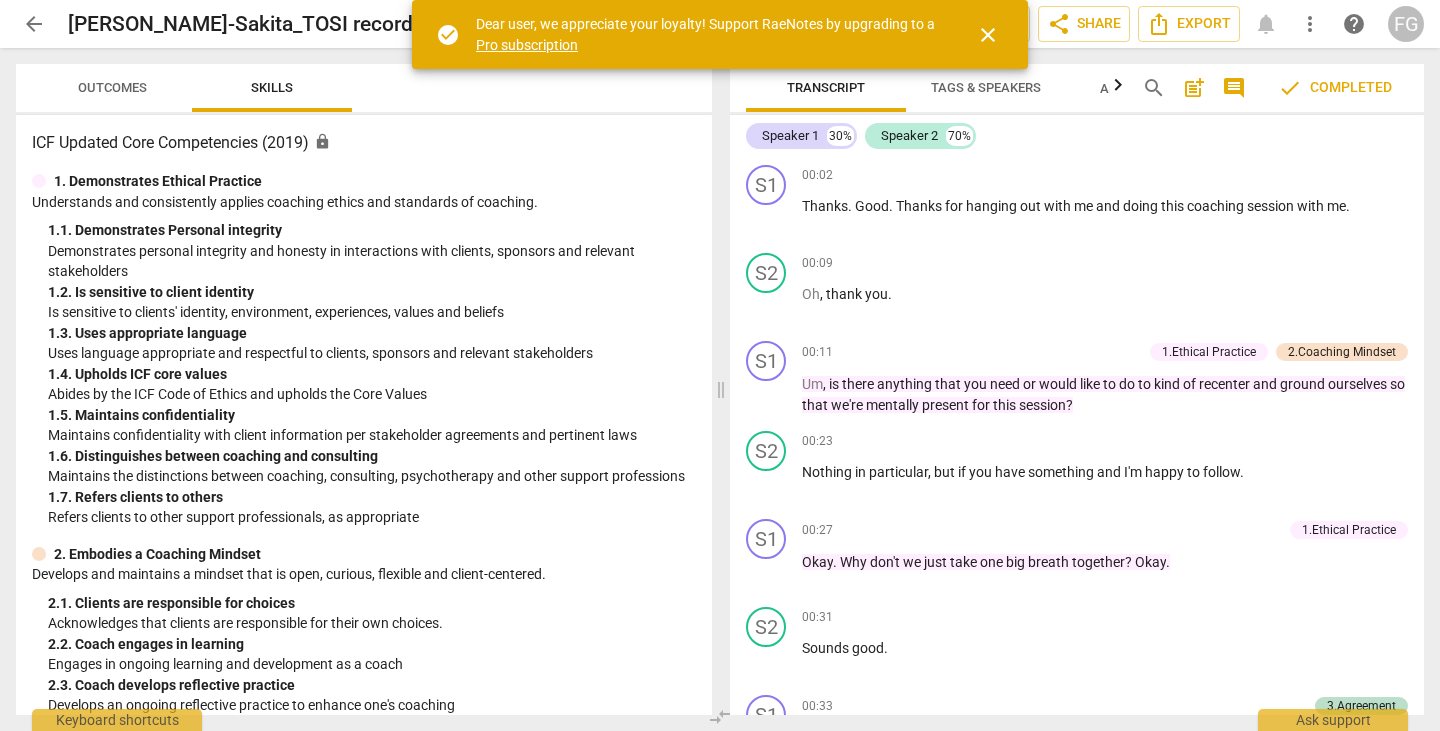 click on "close" at bounding box center (988, 35) 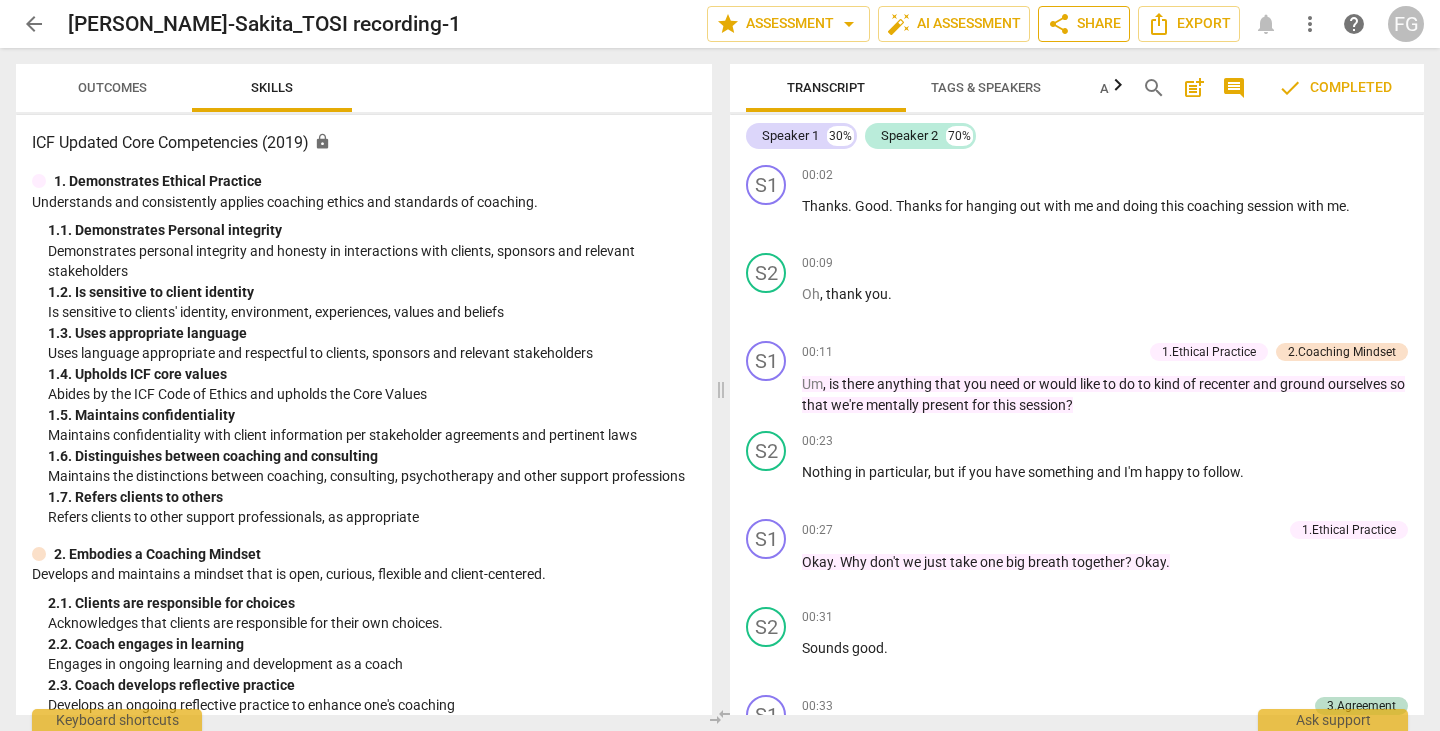 click on "share" at bounding box center [1059, 24] 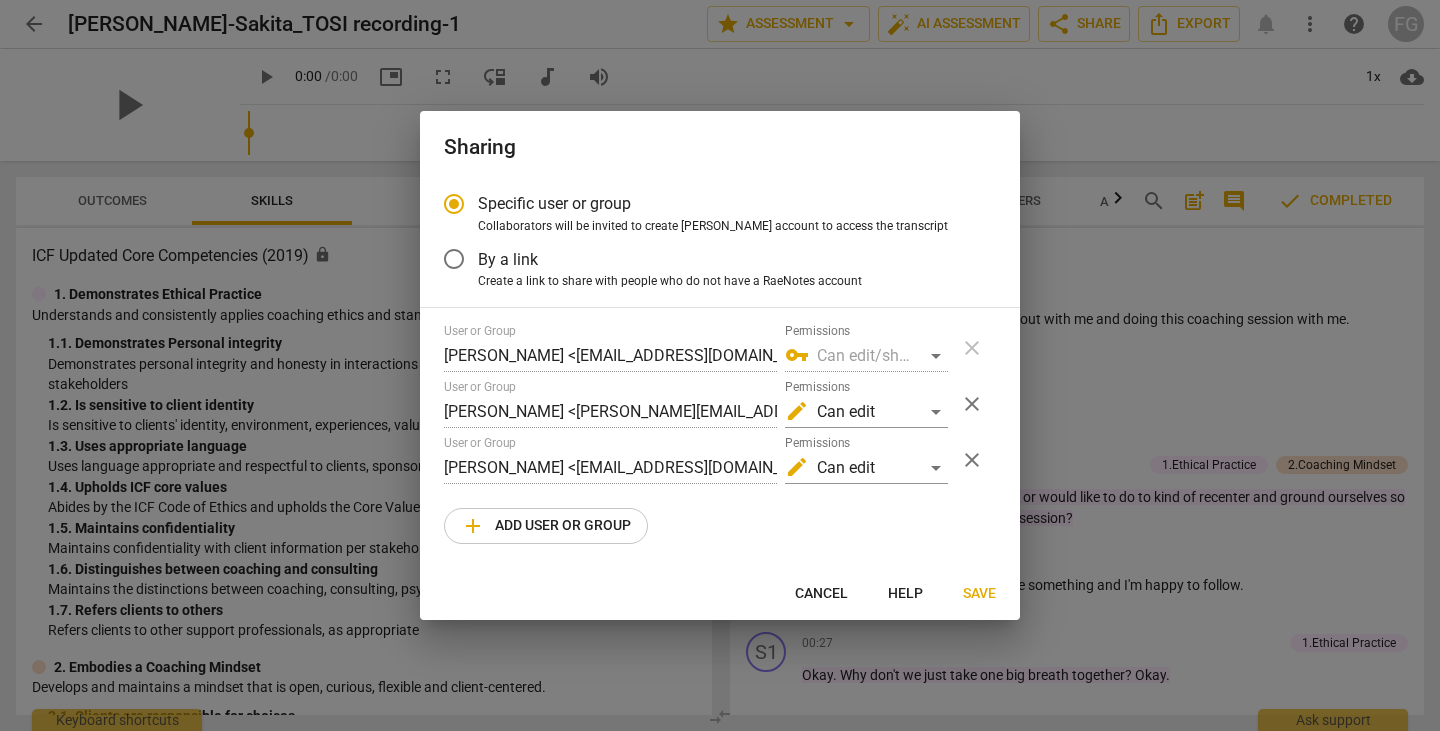 radio on "false" 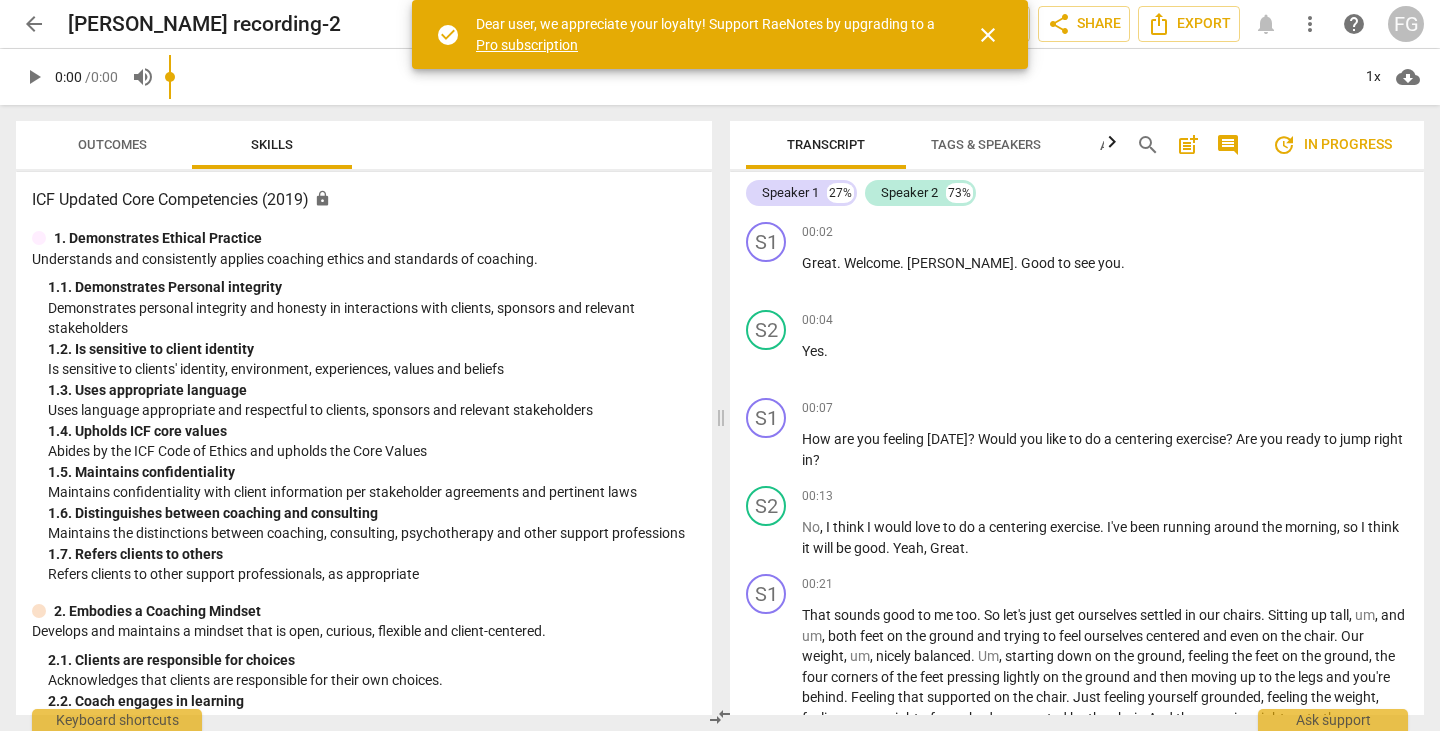 scroll, scrollTop: 0, scrollLeft: 0, axis: both 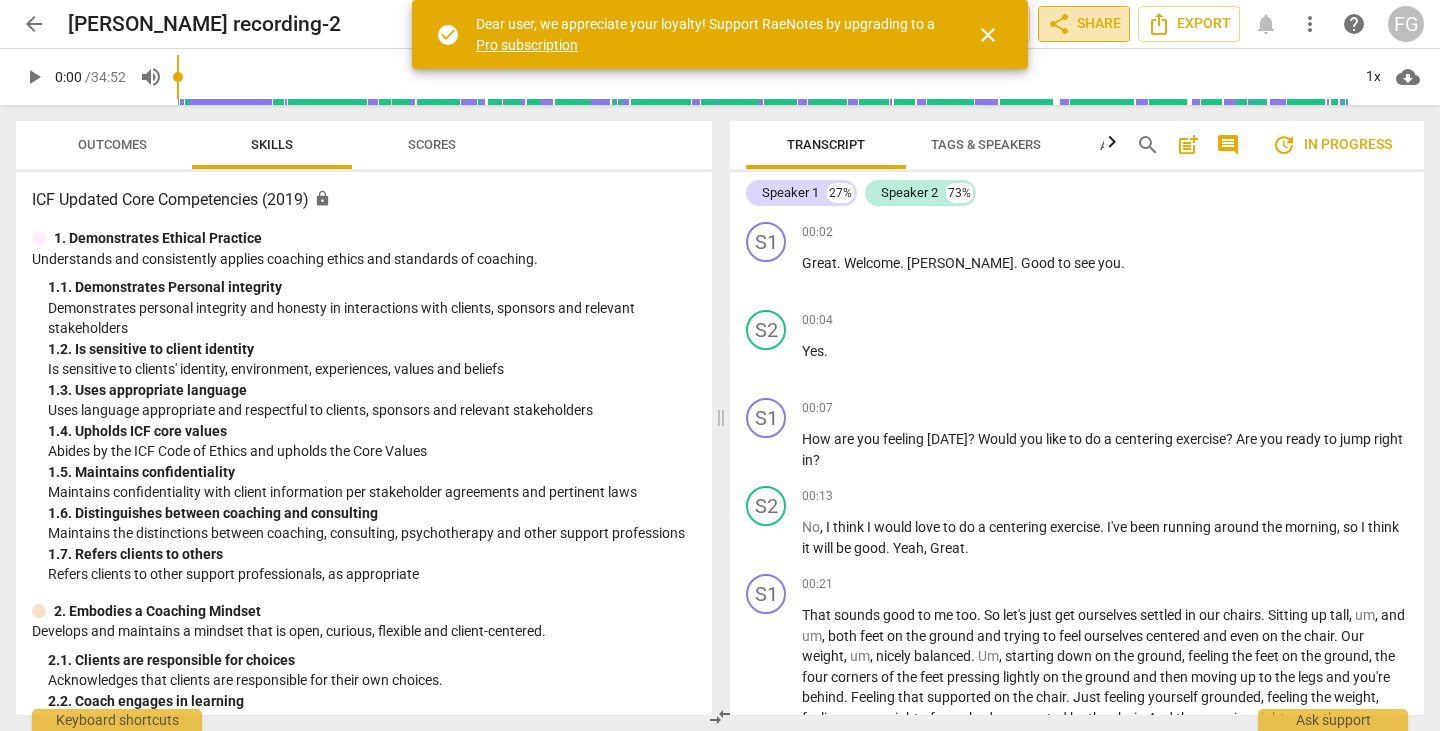 click on "share    Share" at bounding box center [1084, 24] 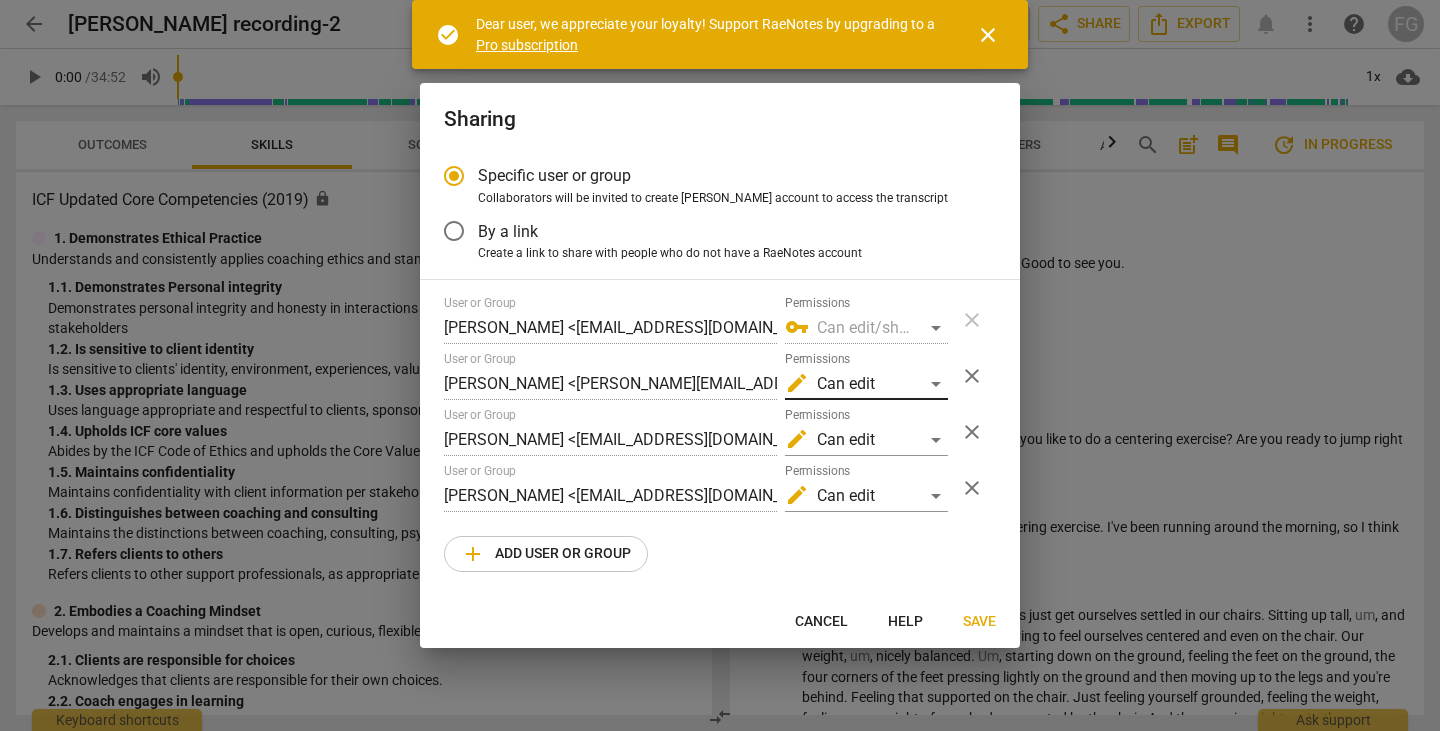 radio on "false" 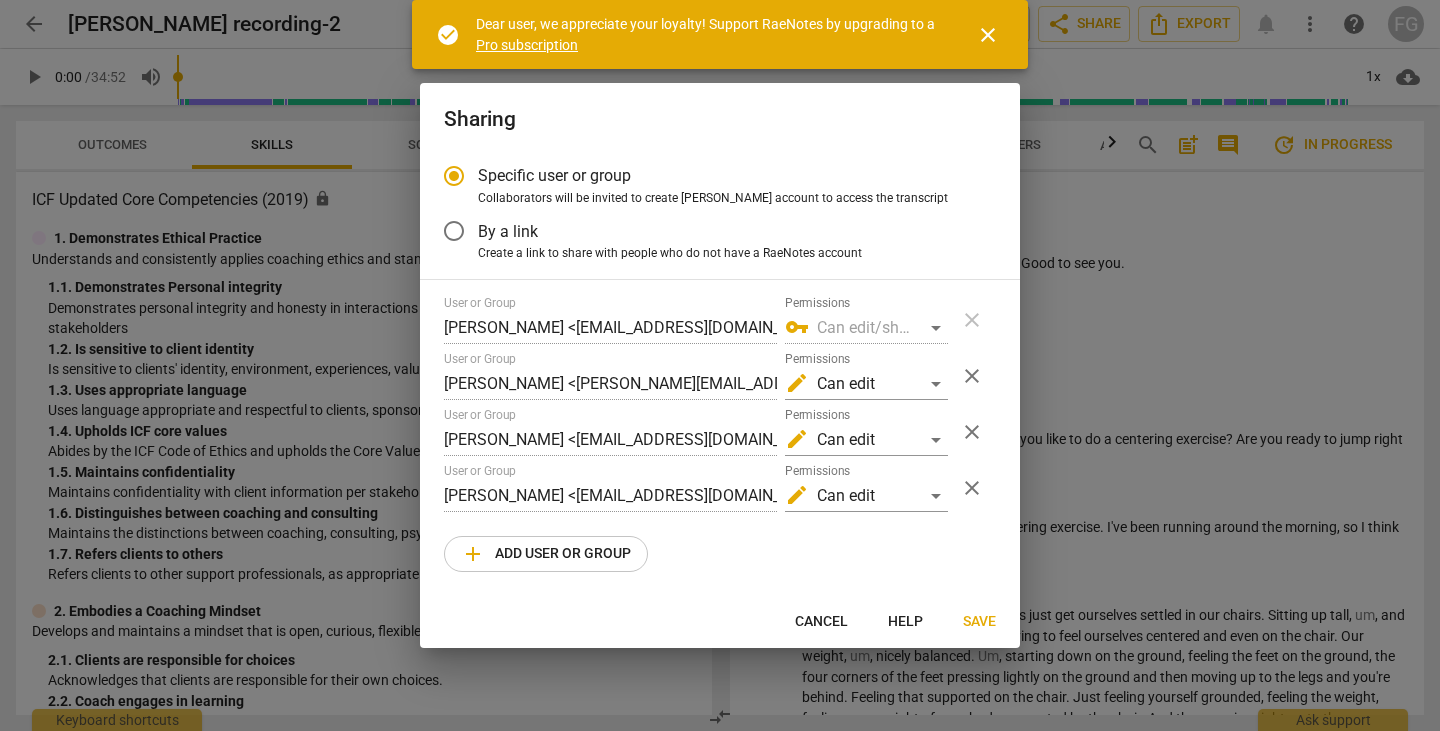 scroll, scrollTop: 0, scrollLeft: 54, axis: horizontal 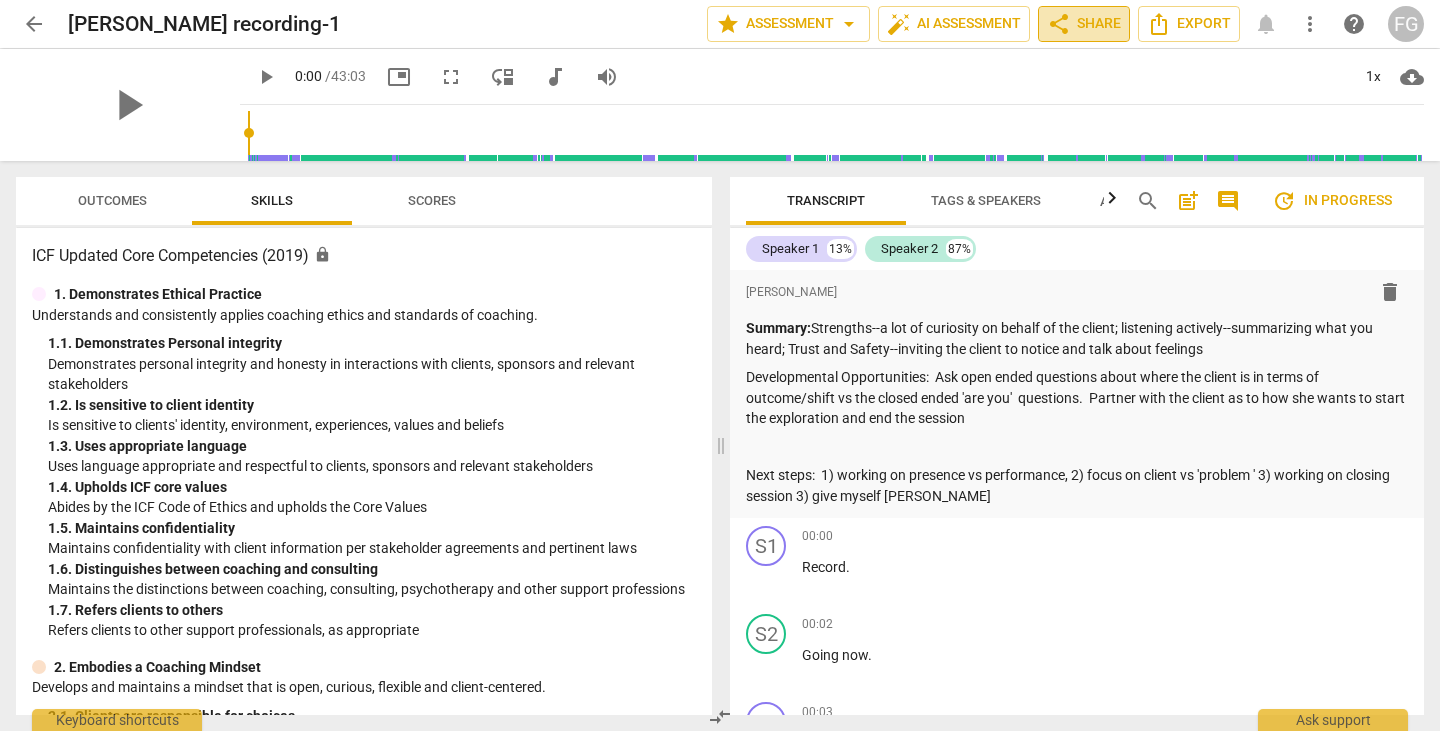 click on "share" at bounding box center (1059, 24) 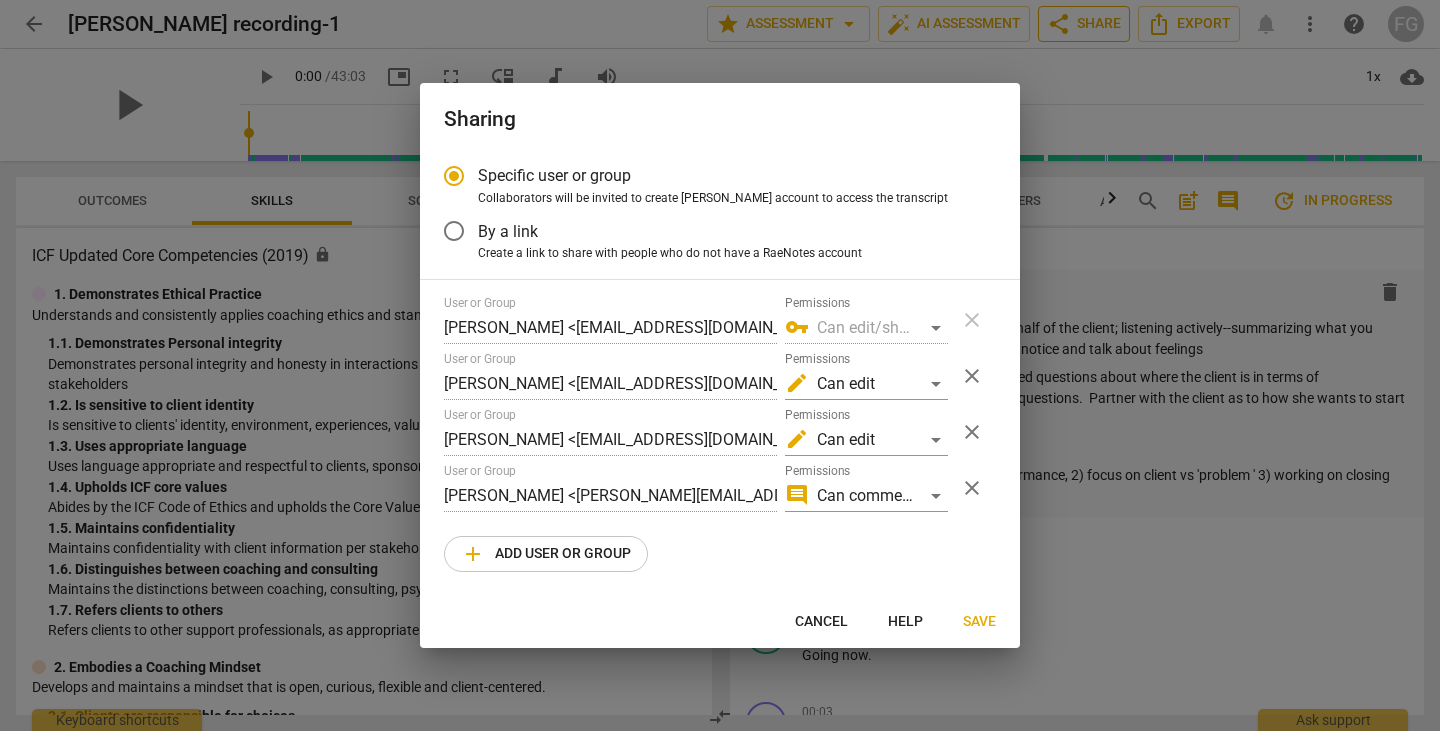 radio on "false" 